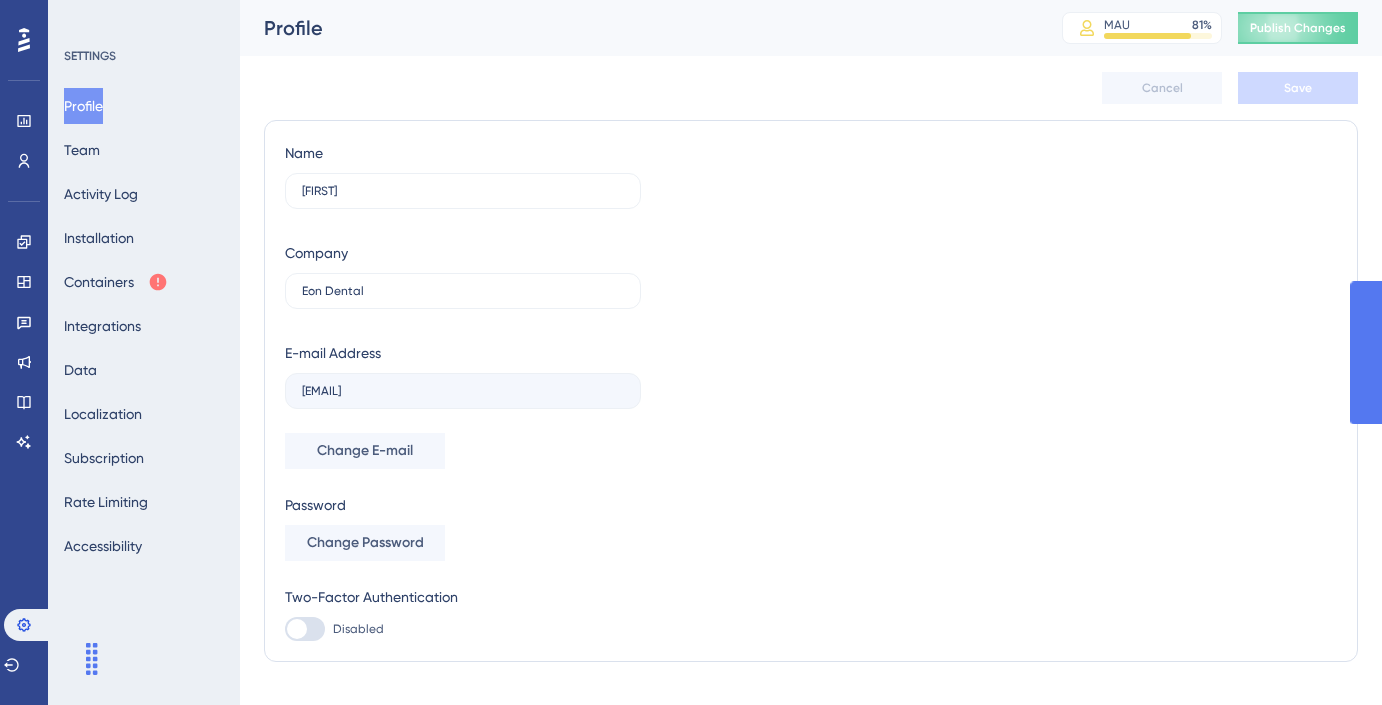 scroll, scrollTop: 0, scrollLeft: 0, axis: both 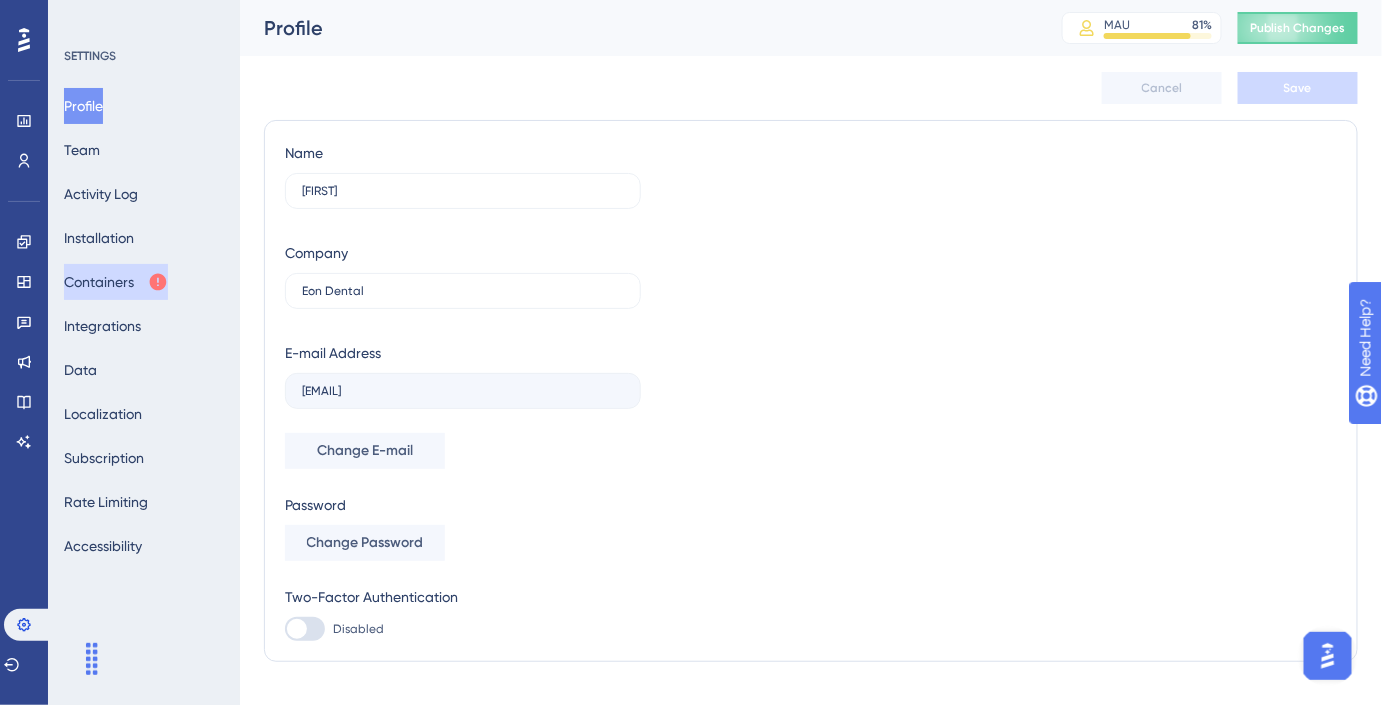 click on "Containers" at bounding box center [116, 282] 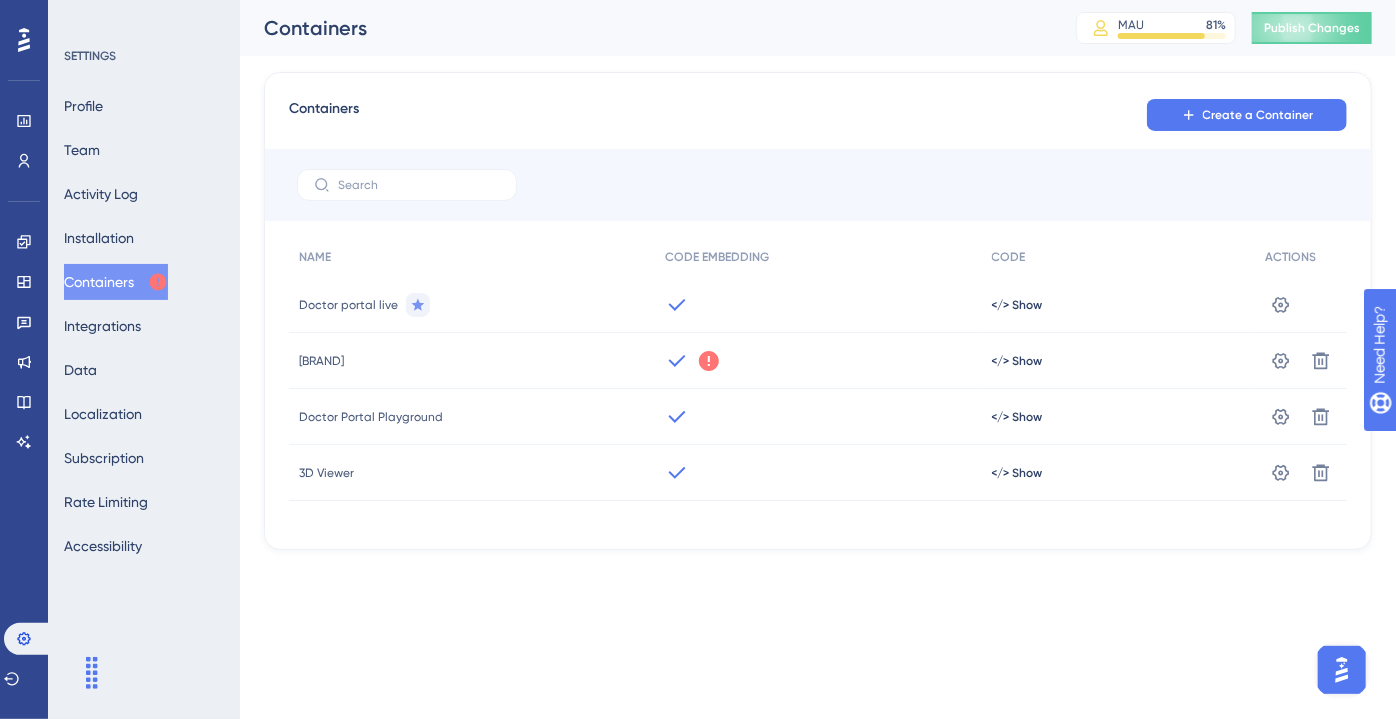 click 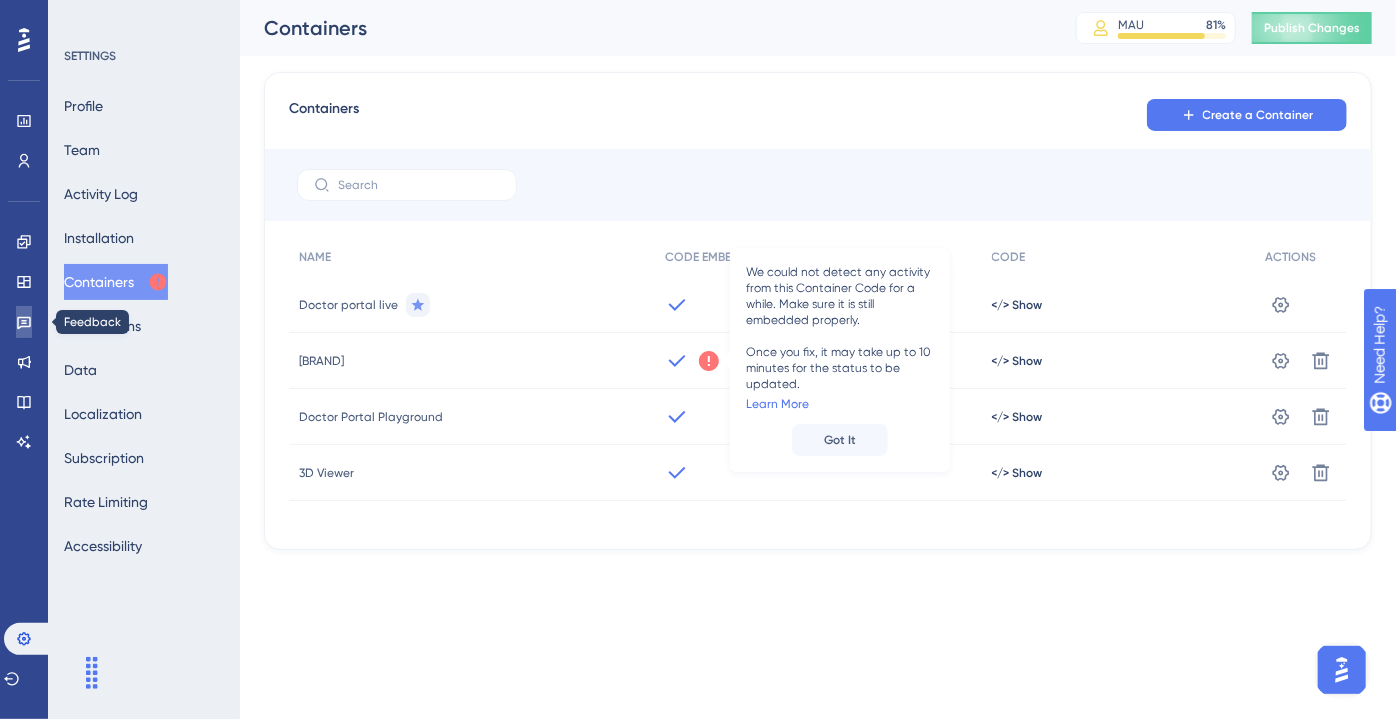 click 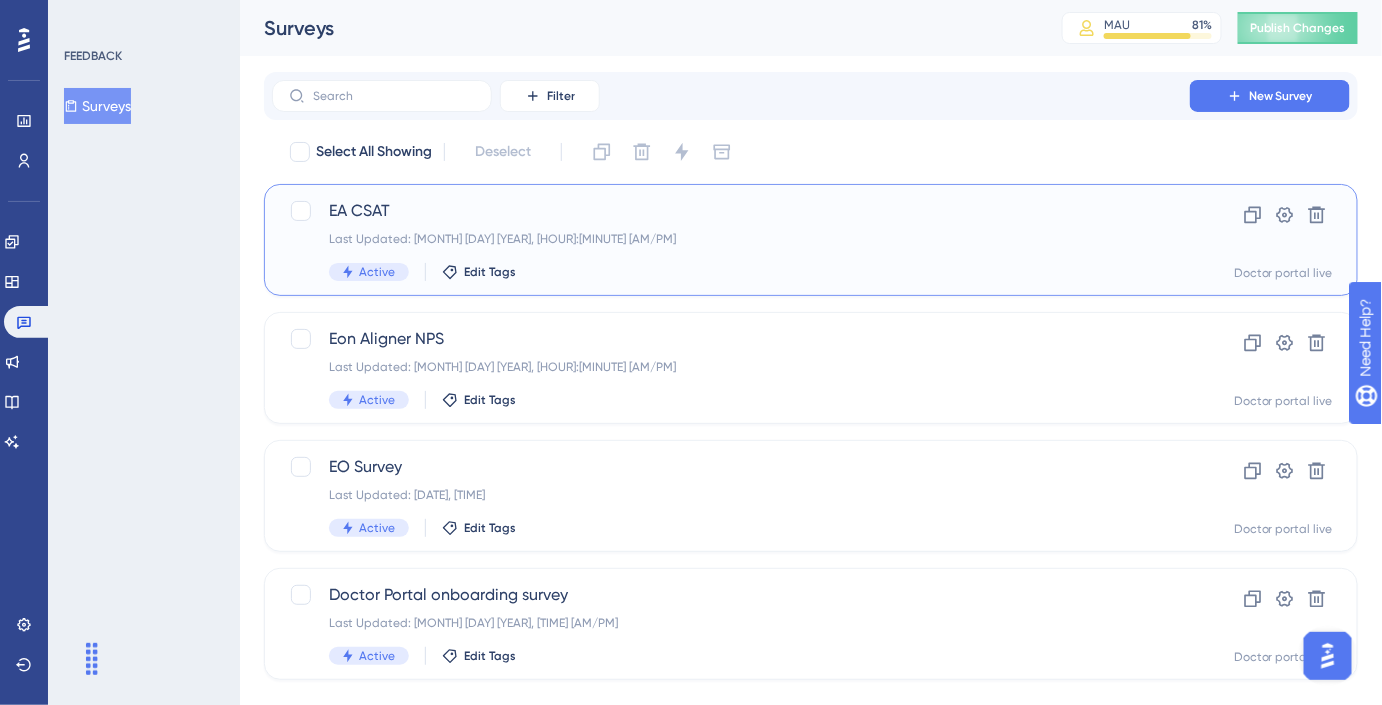 click on "EA CSAT" at bounding box center [731, 211] 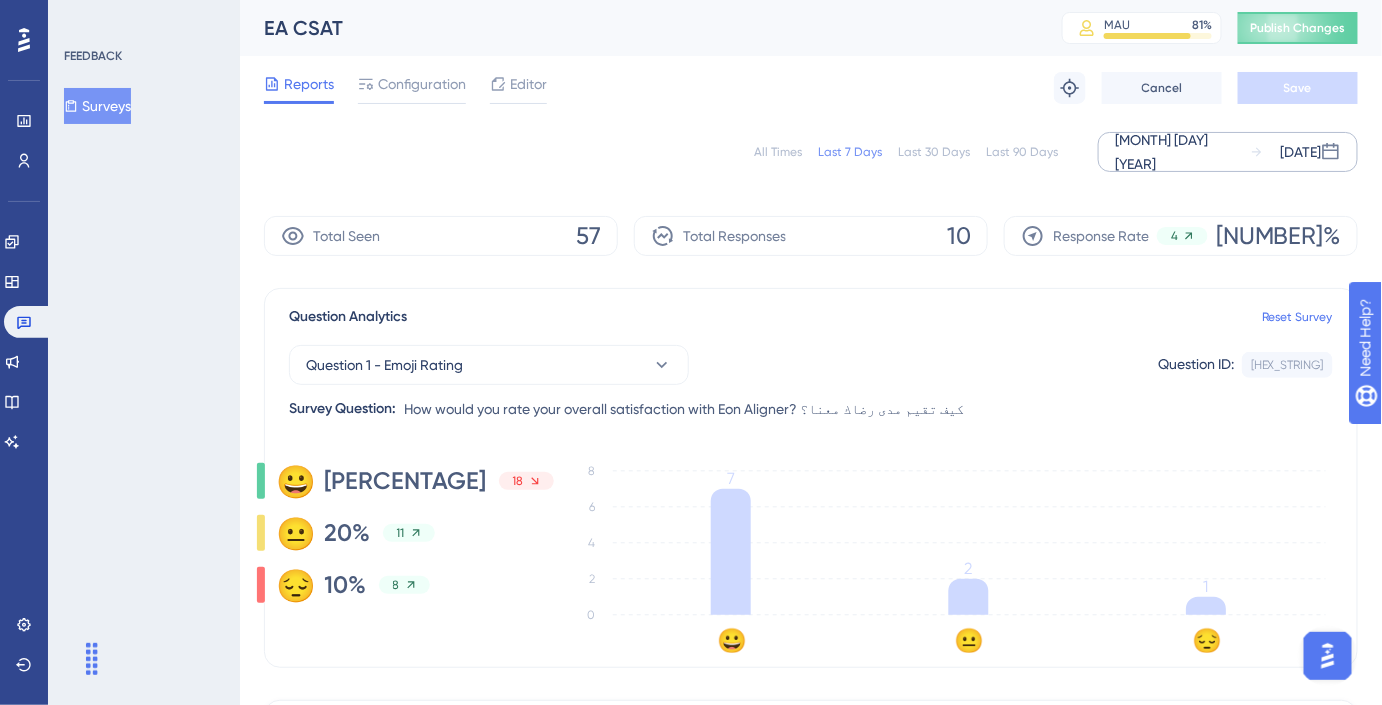 click on "[MONTH] [DAY] [YEAR]" at bounding box center [1182, 152] 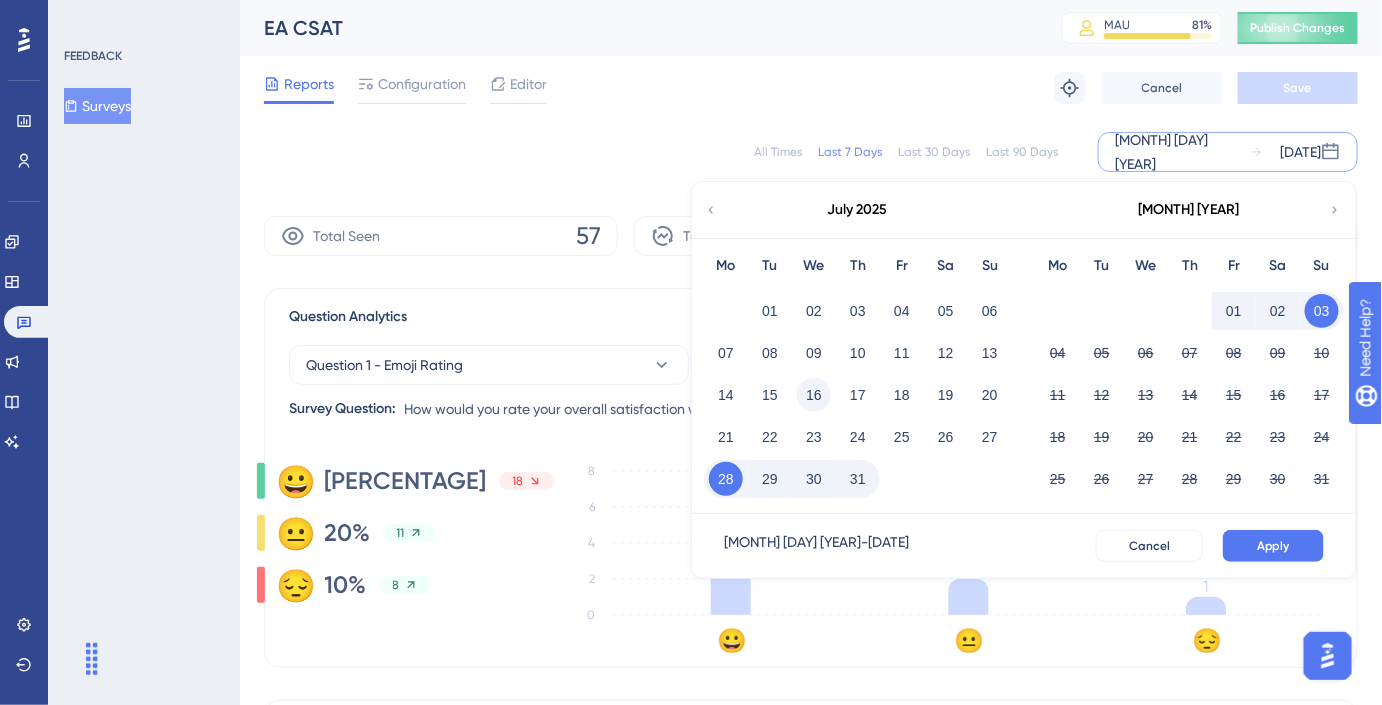click on "16" at bounding box center (814, 395) 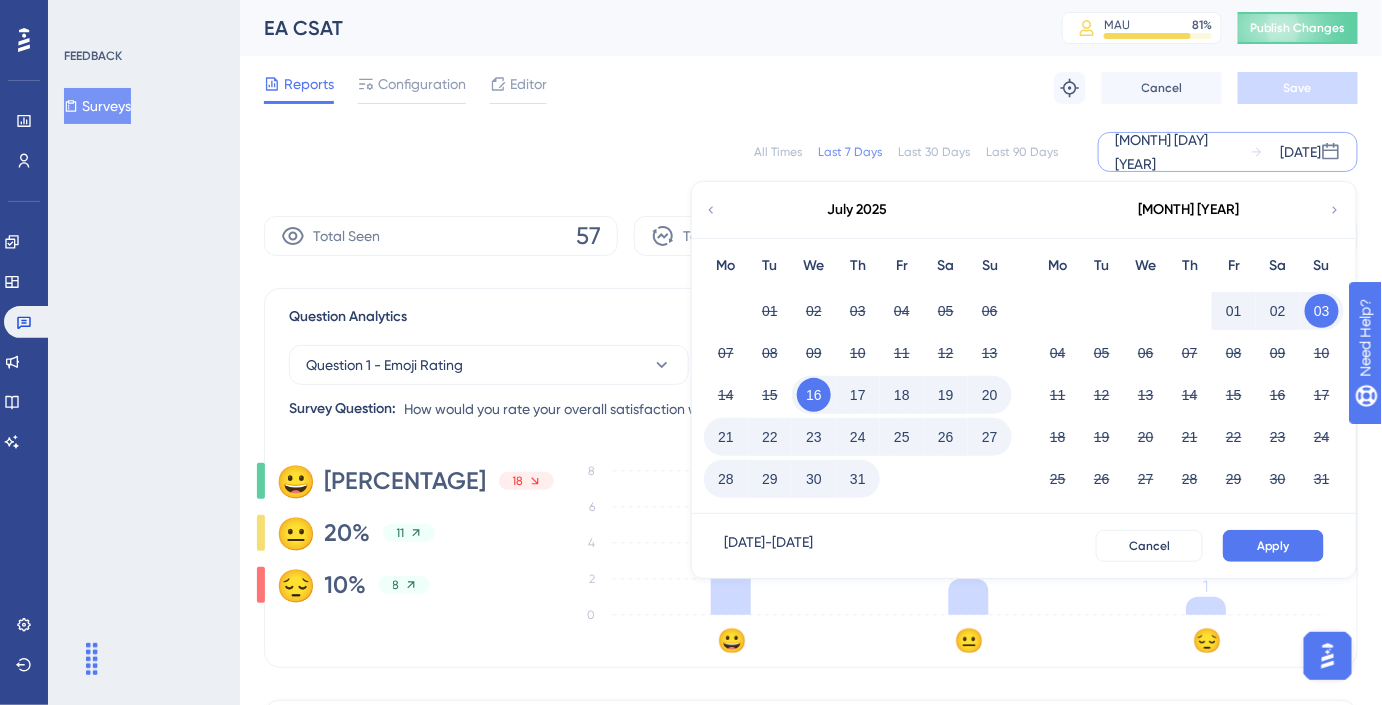 click on "31" at bounding box center (858, 479) 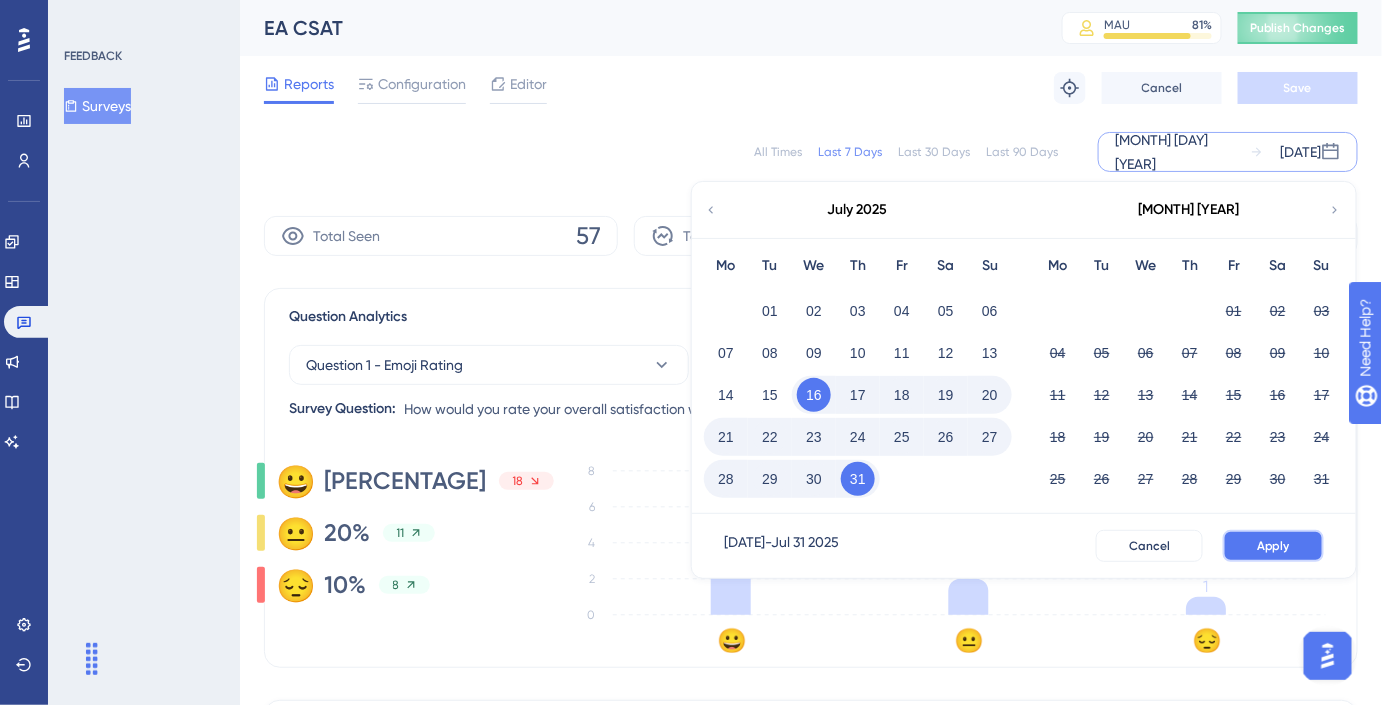 click on "Apply" at bounding box center [1273, 546] 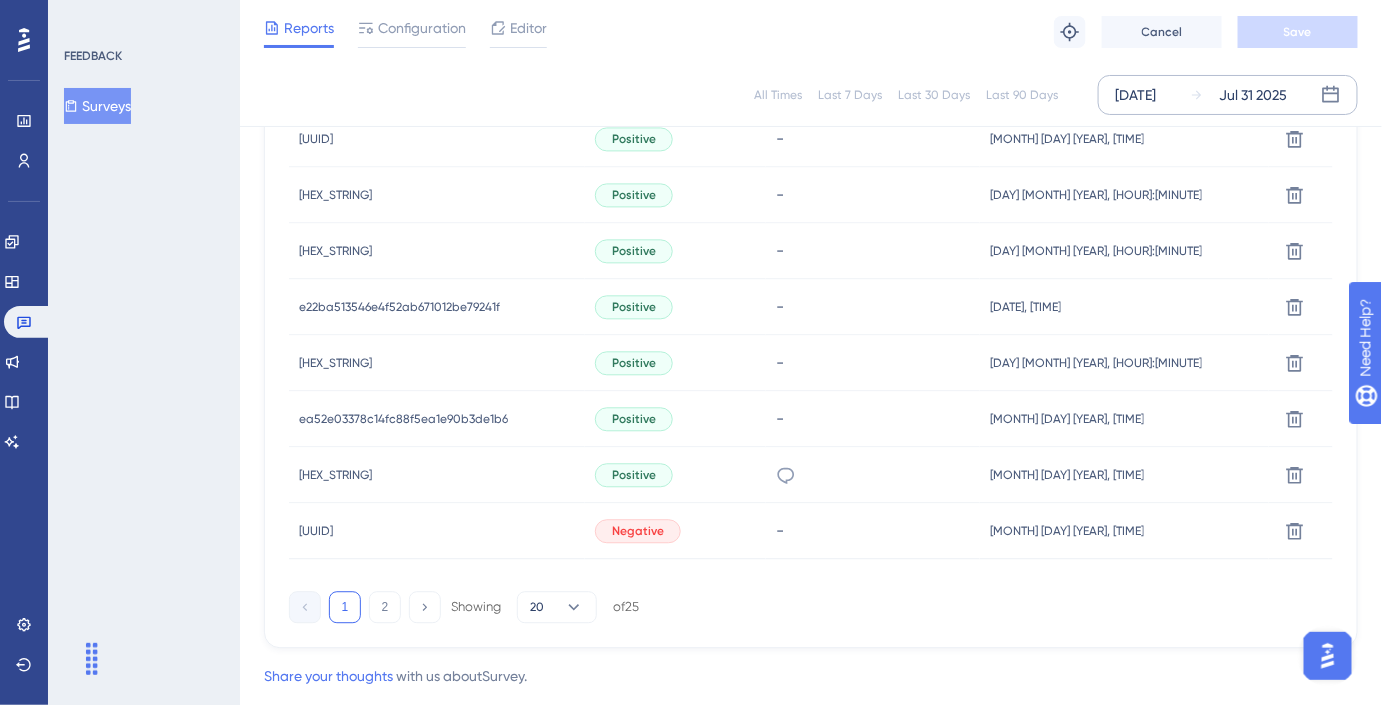 scroll, scrollTop: 1416, scrollLeft: 0, axis: vertical 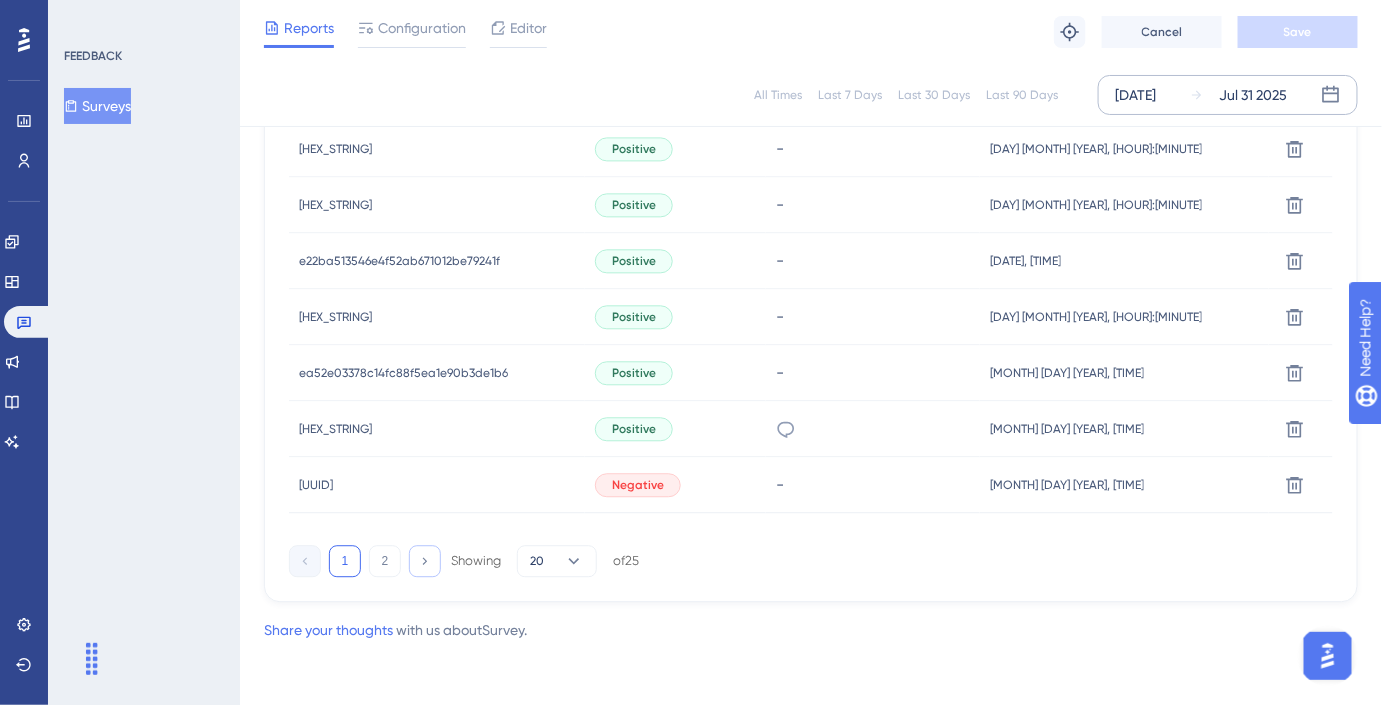 click at bounding box center (425, 561) 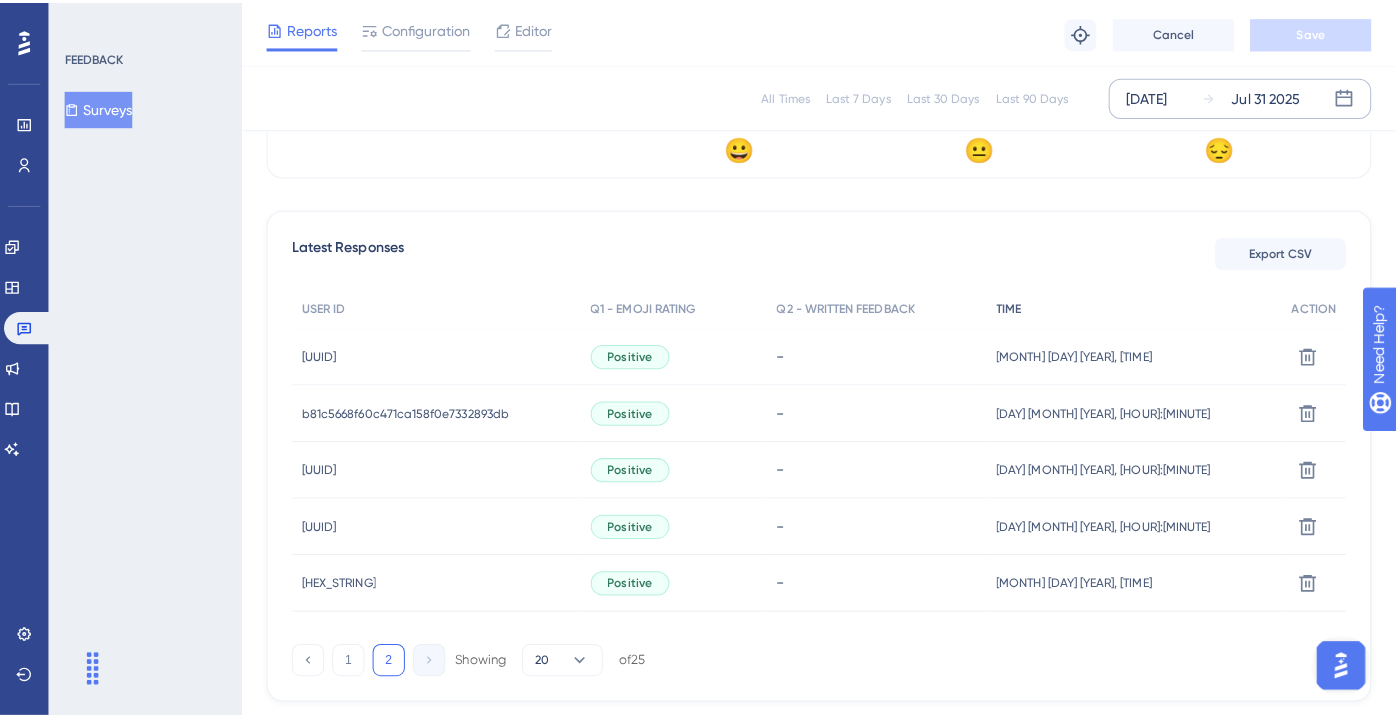scroll, scrollTop: 485, scrollLeft: 0, axis: vertical 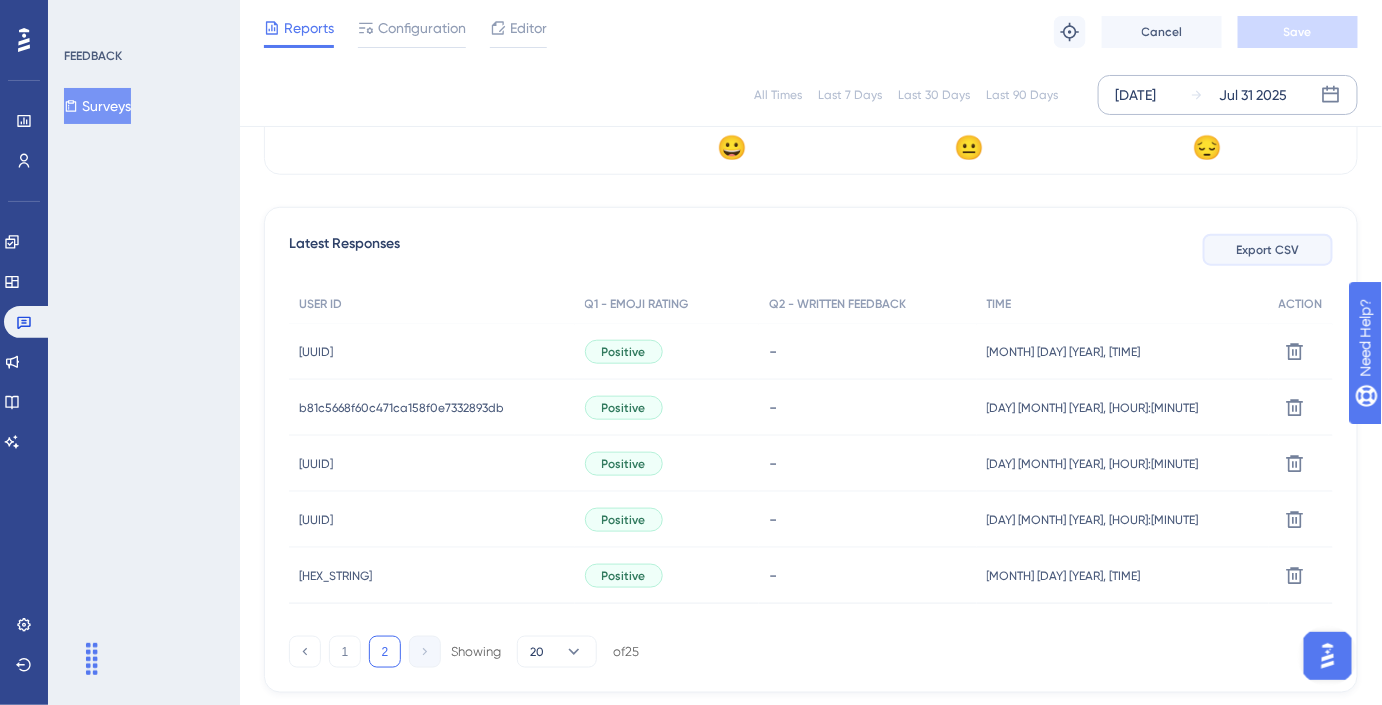 click on "Export CSV" at bounding box center (1268, 250) 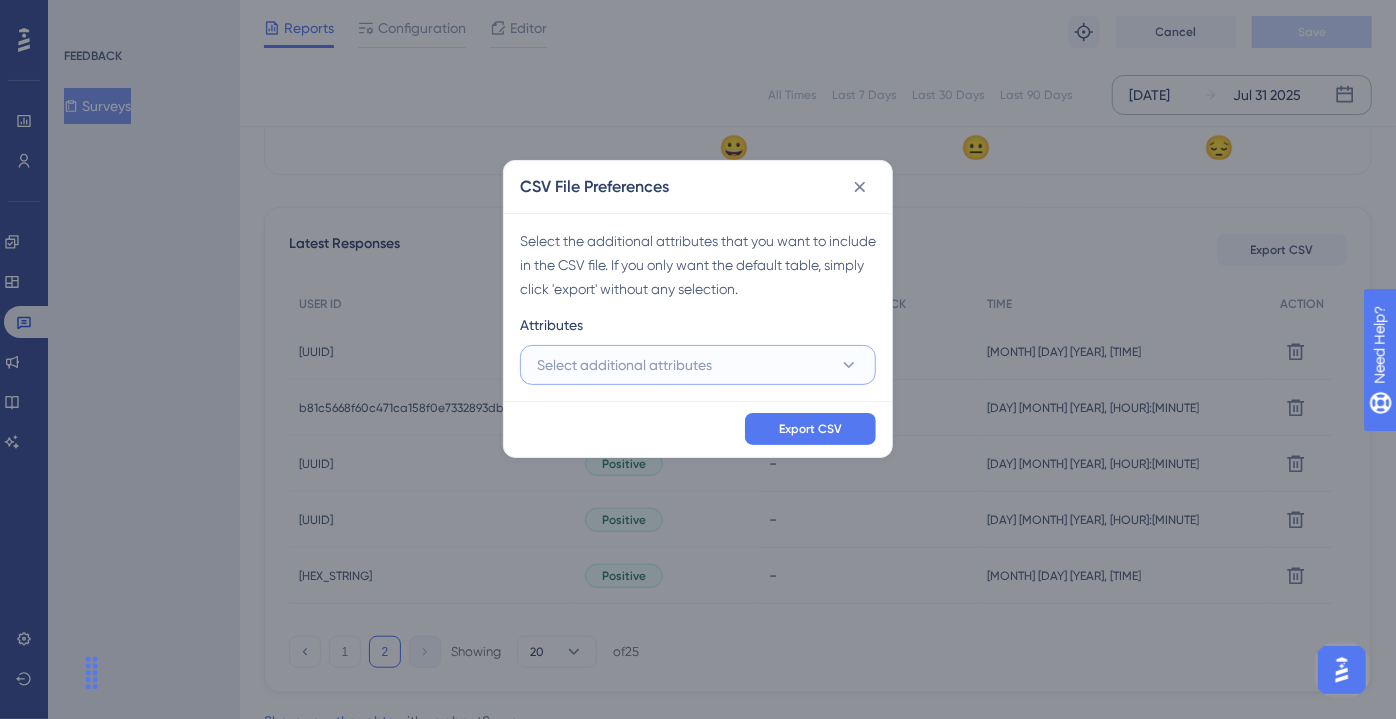 click on "Select additional attributes" at bounding box center (698, 365) 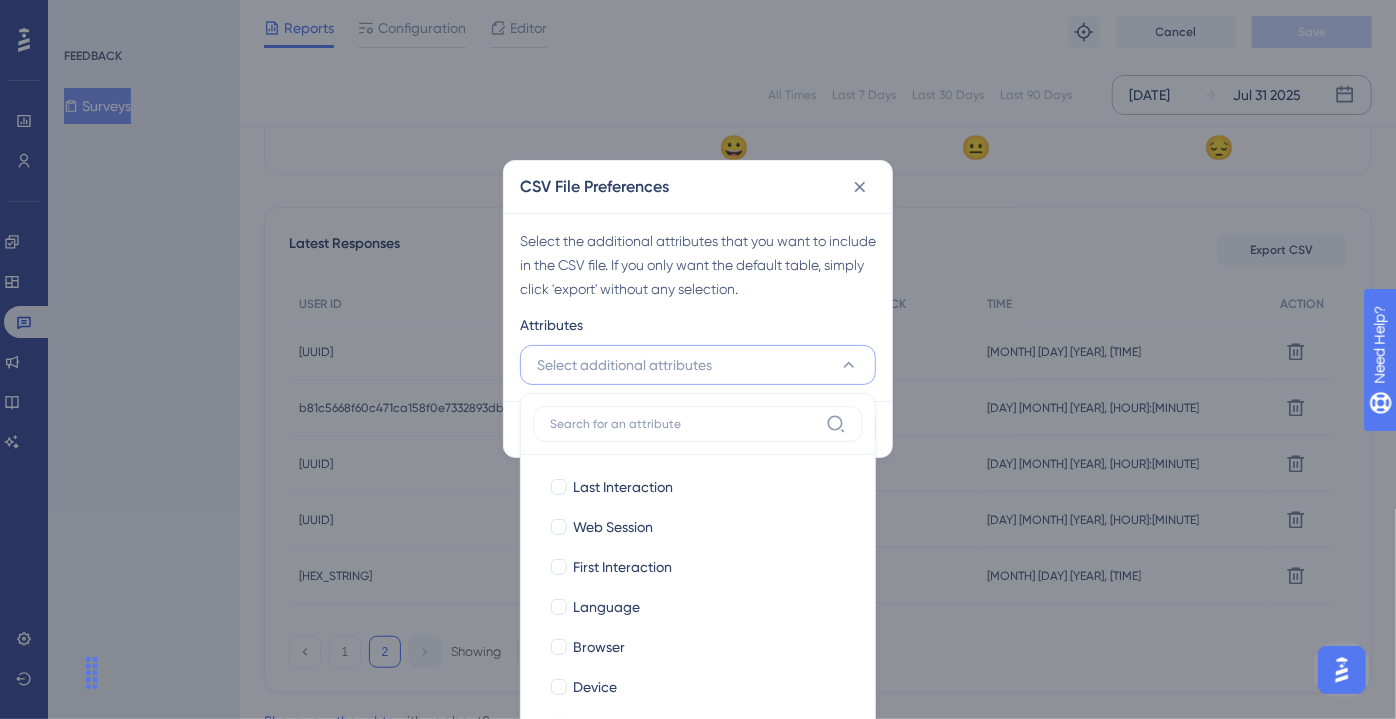 scroll, scrollTop: 562, scrollLeft: 0, axis: vertical 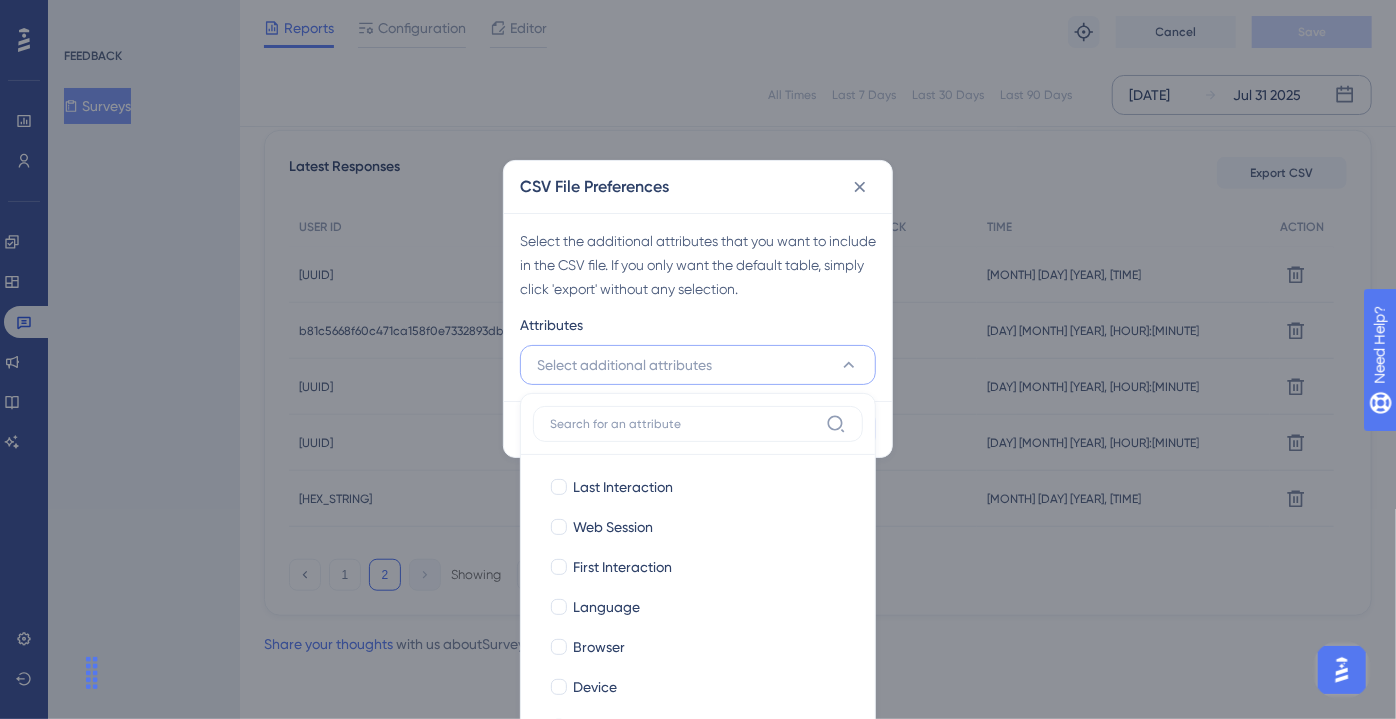click on "Select additional attributes" at bounding box center (698, 365) 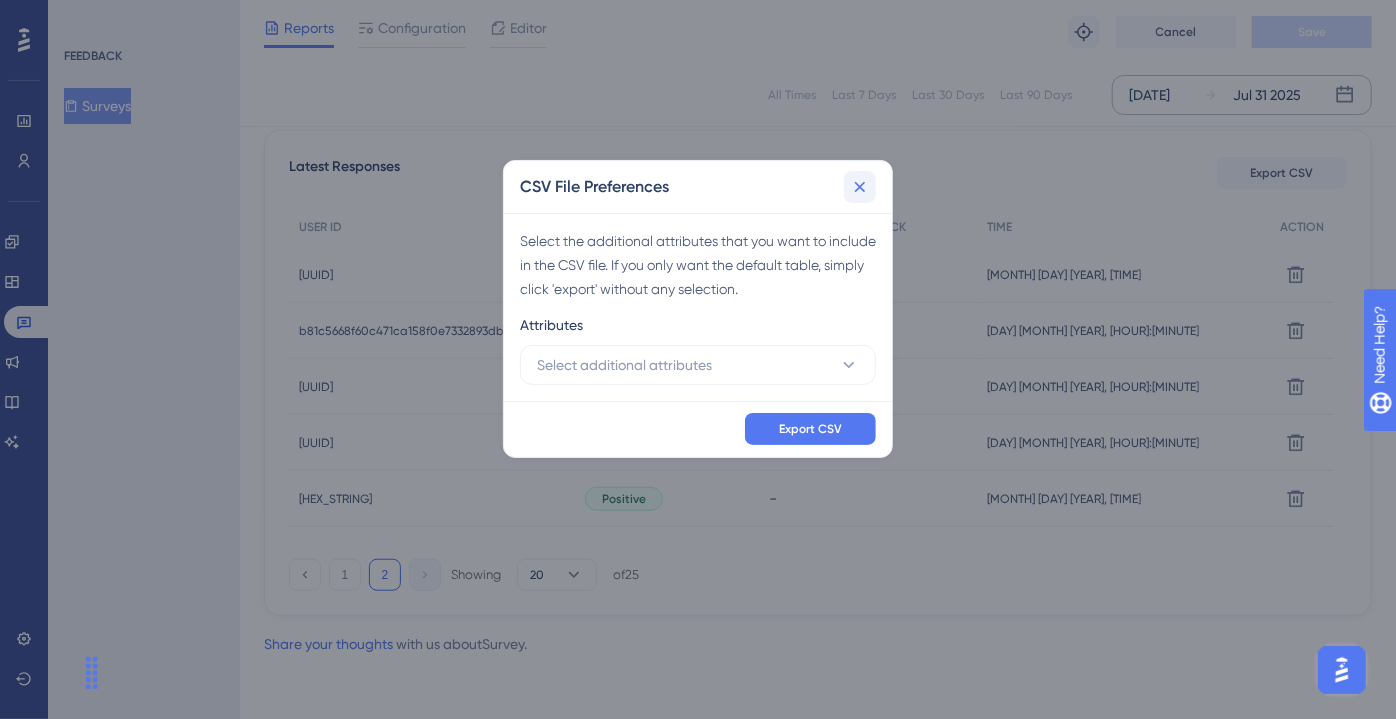 click 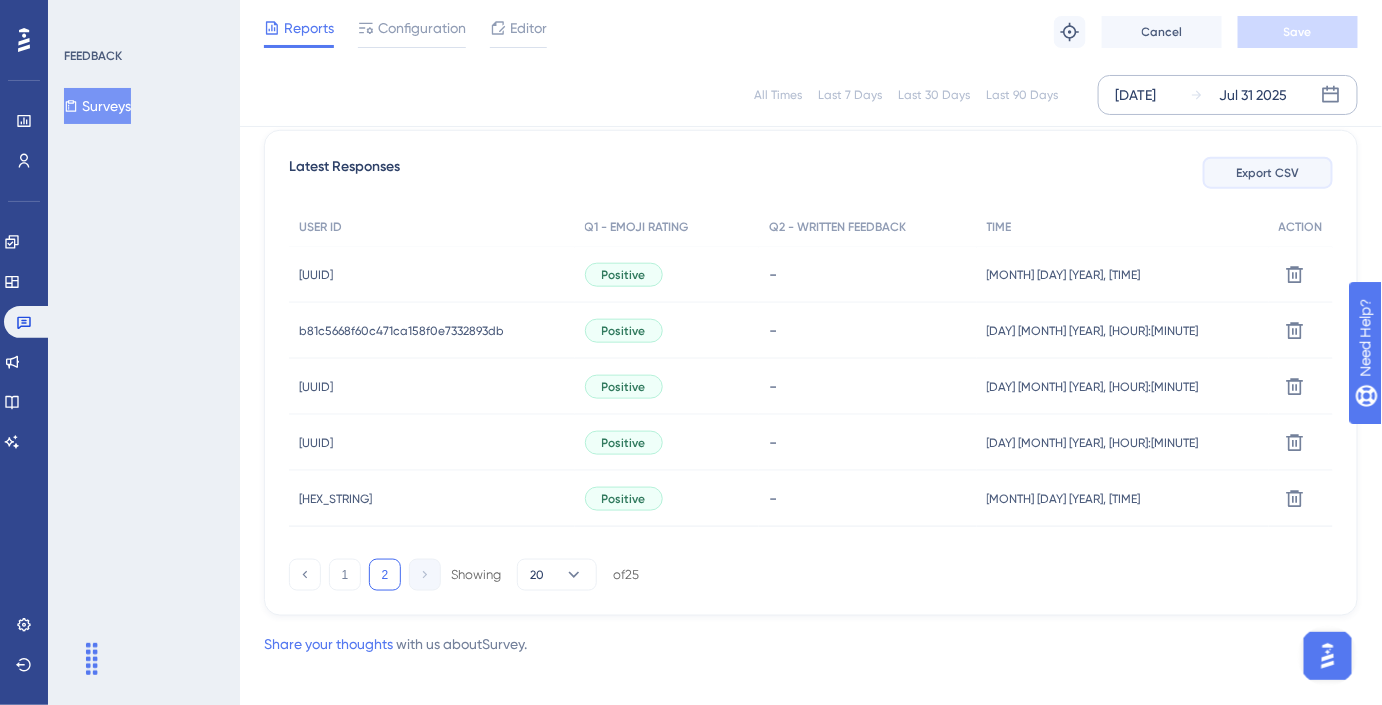 click on "Export CSV" at bounding box center [1268, 173] 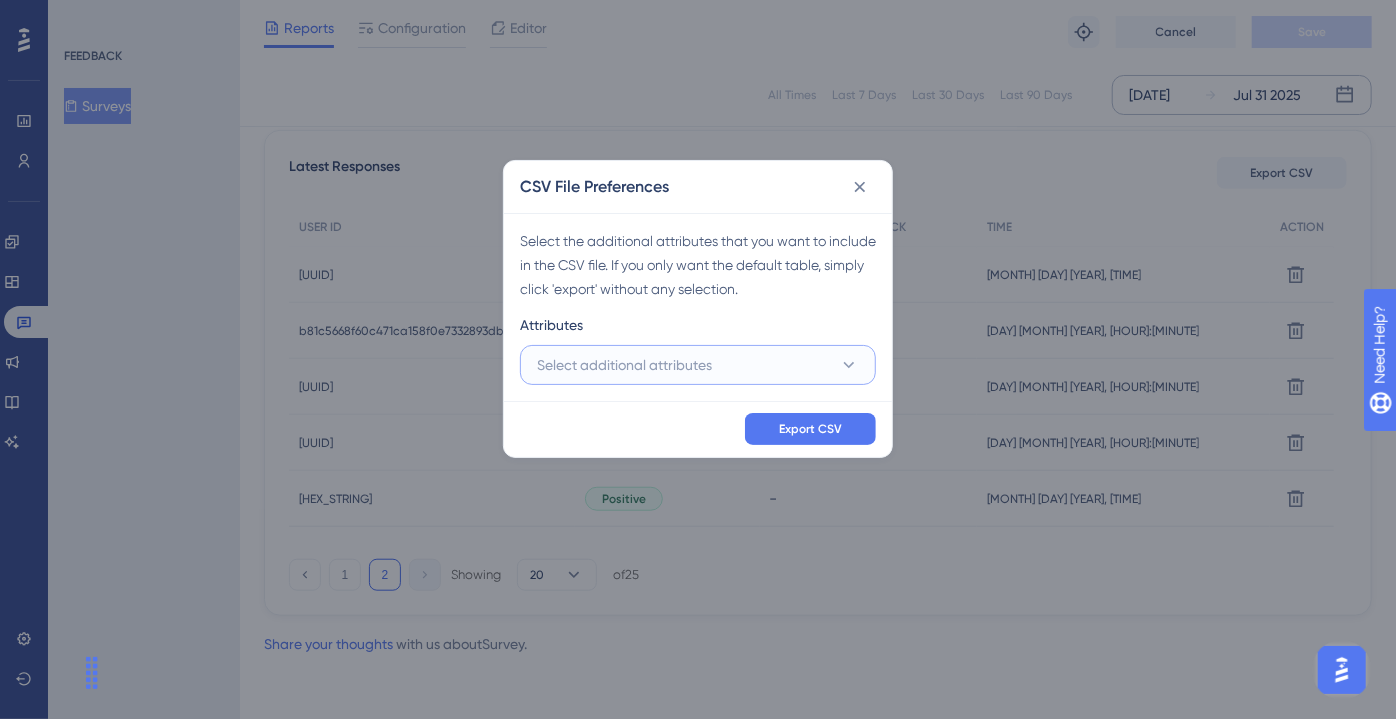 click on "Select additional attributes" at bounding box center (698, 365) 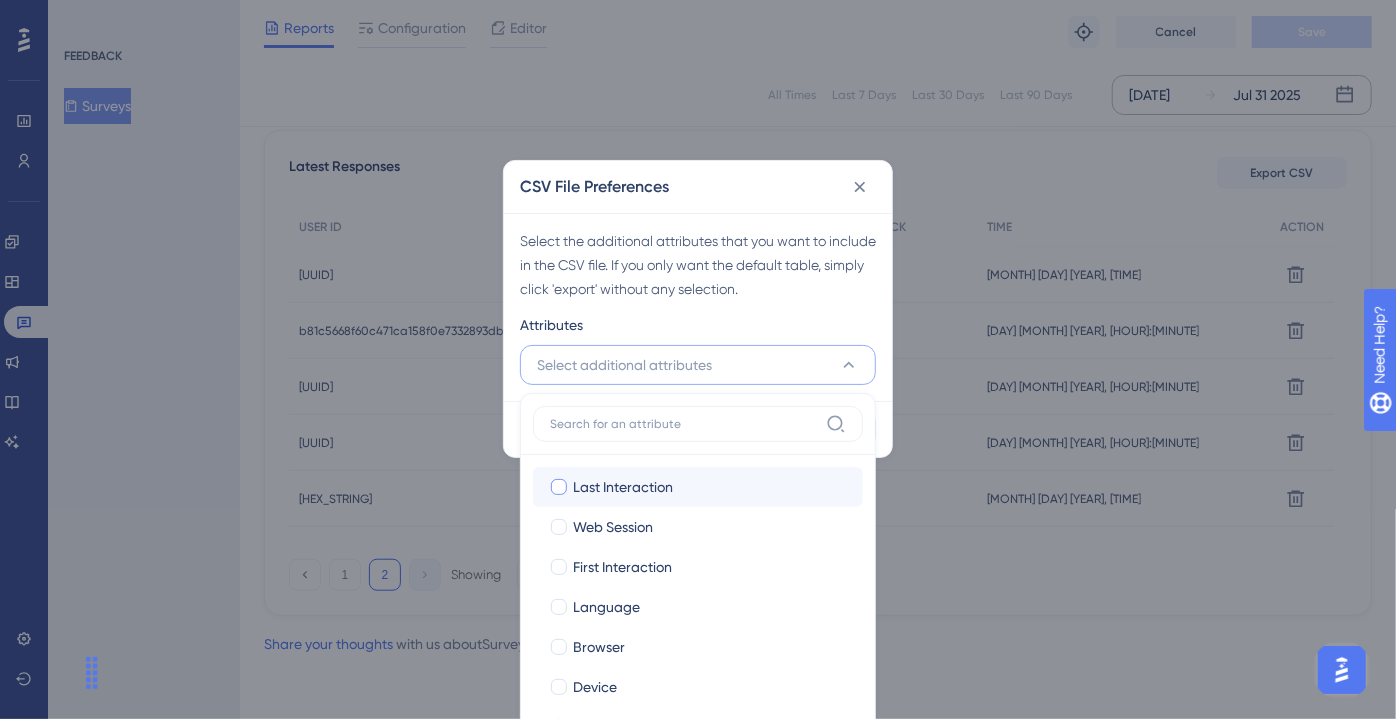 click on "Last Interaction" at bounding box center [623, 487] 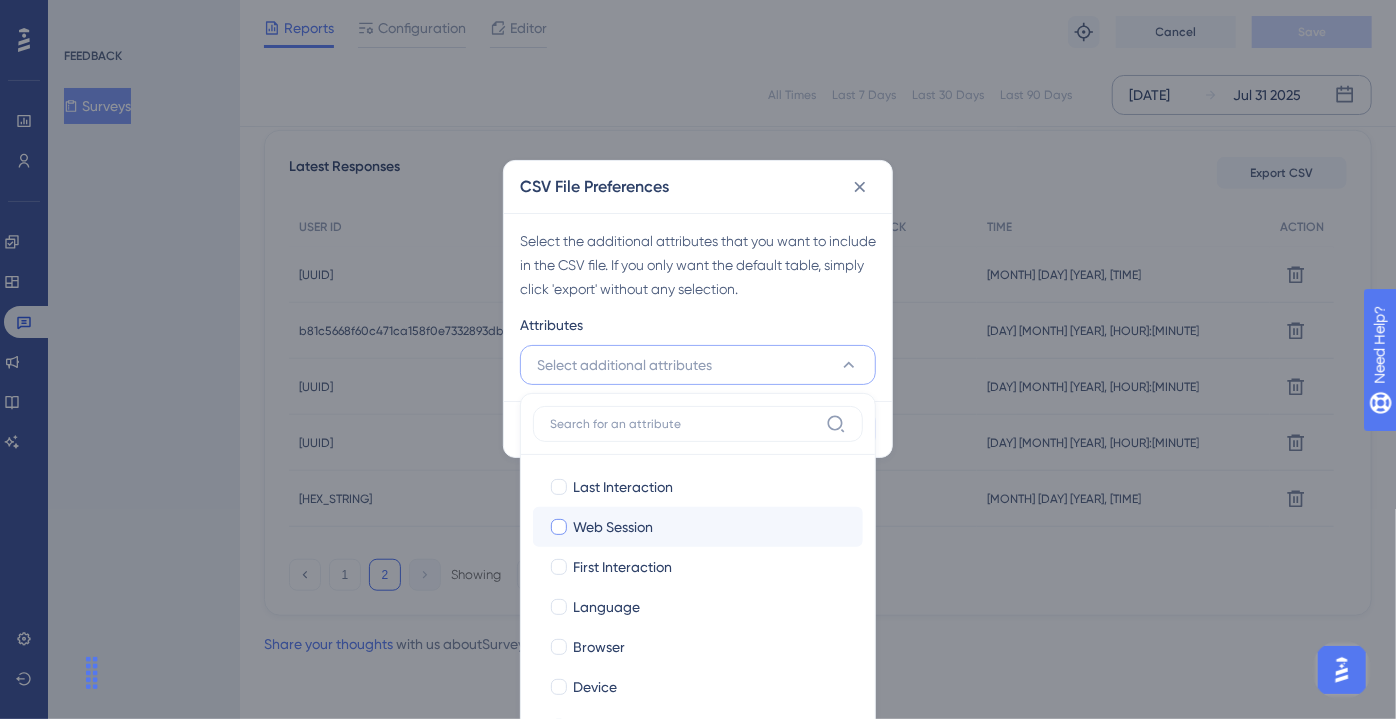 checkbox on "true" 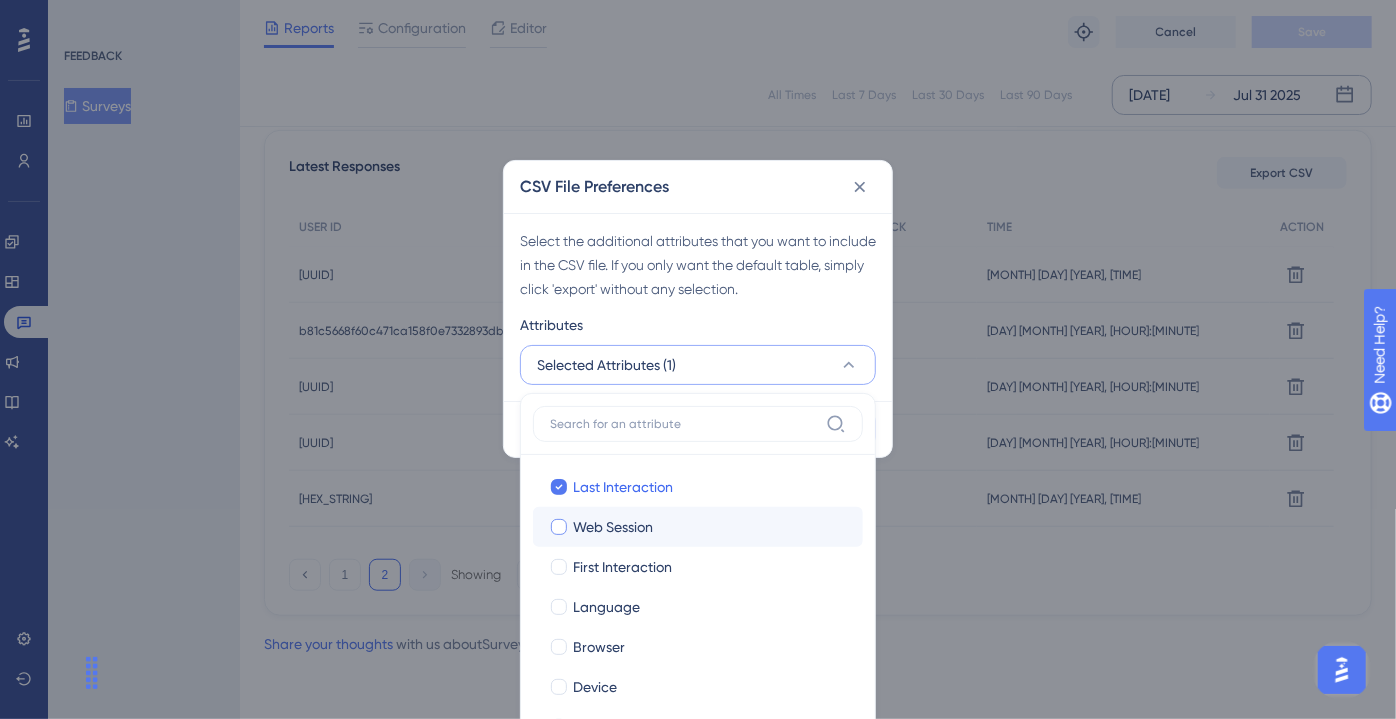 click on "Web Session" at bounding box center (613, 527) 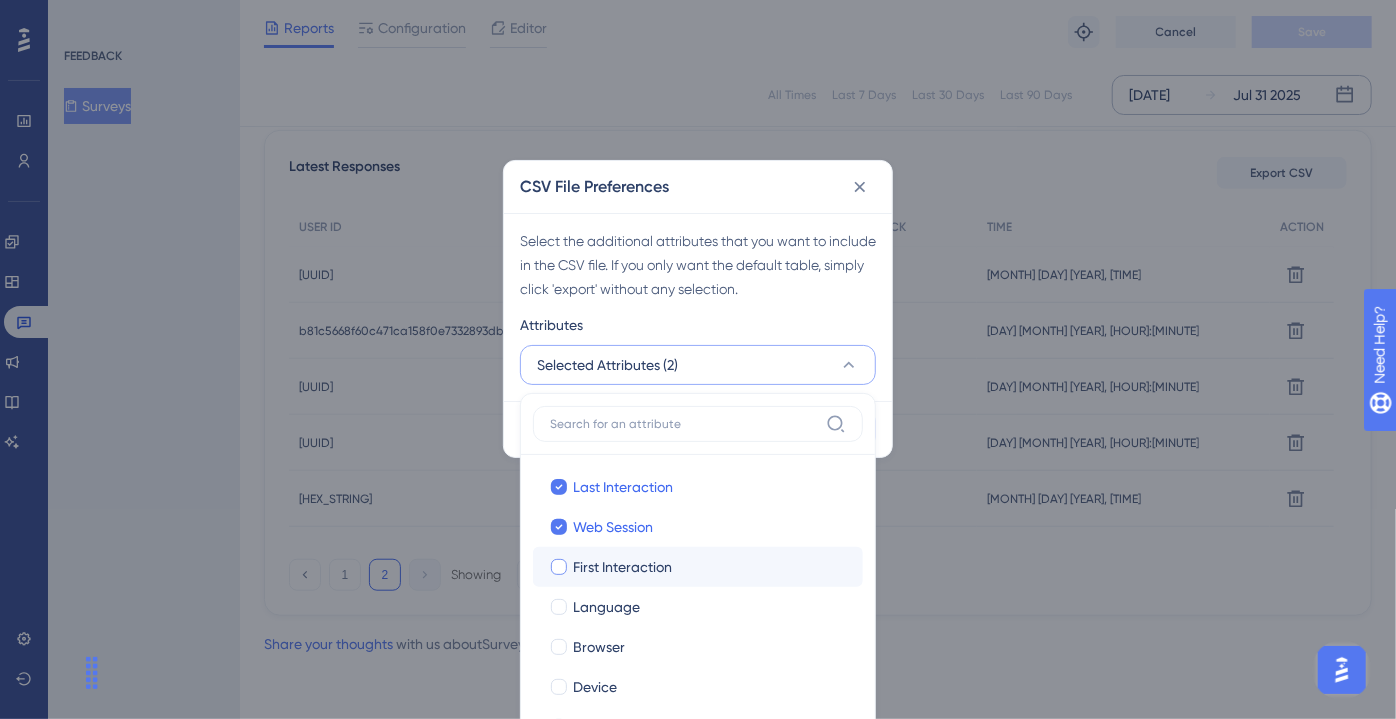 click on "First Interaction First Interaction" at bounding box center [698, 567] 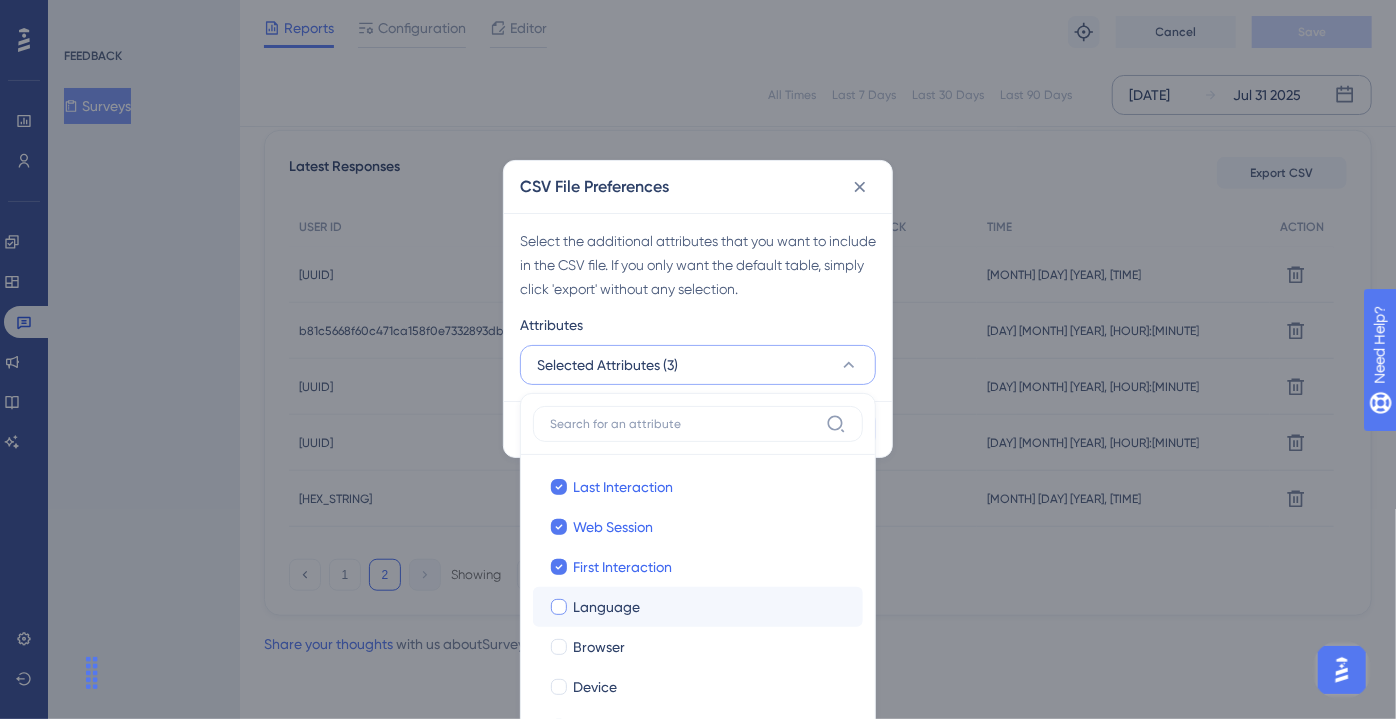 click on "Language Language" at bounding box center (698, 607) 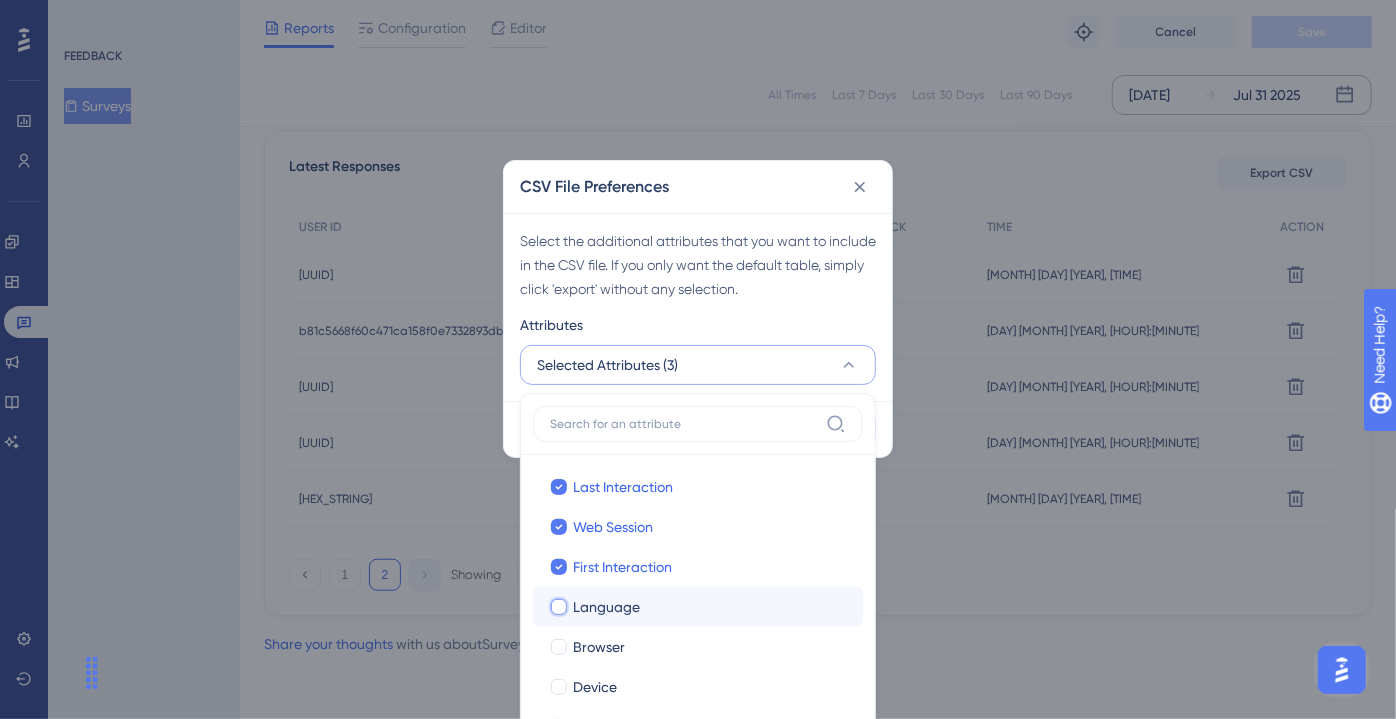 click on "Language" at bounding box center [559, 606] 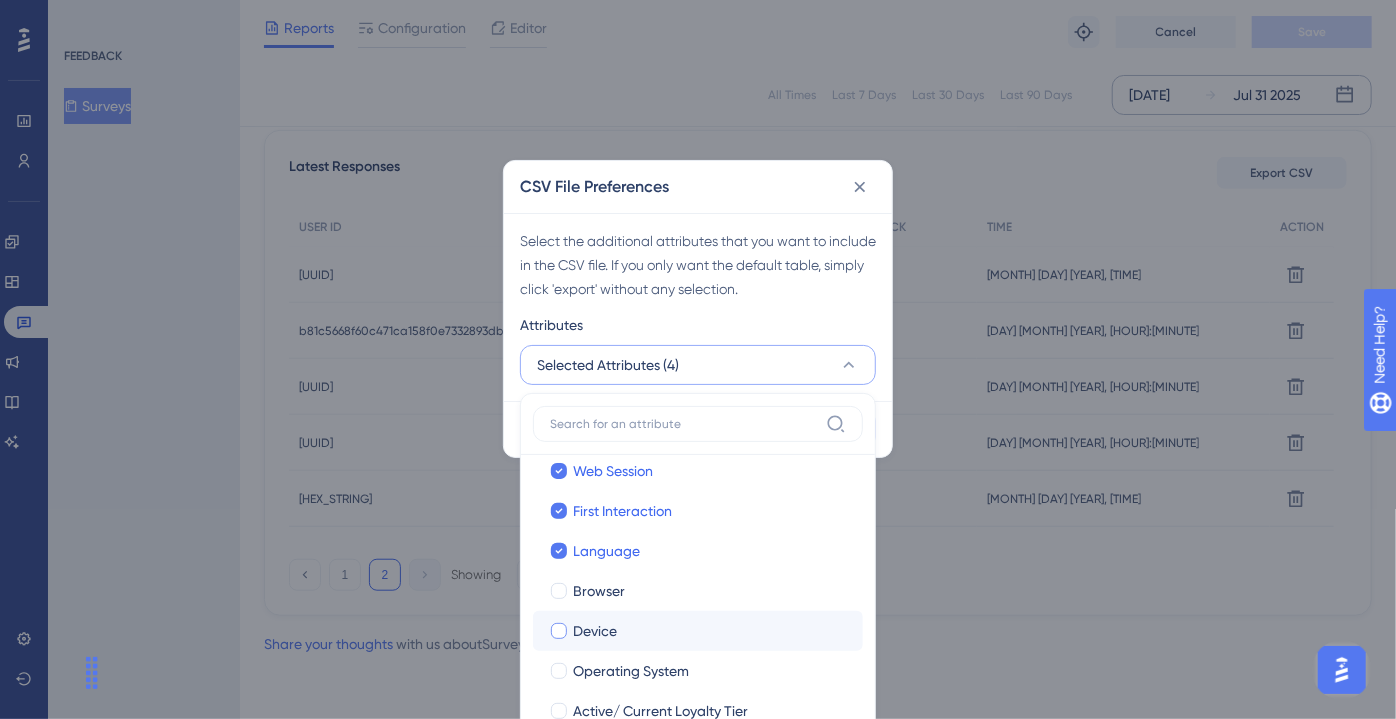 scroll, scrollTop: 90, scrollLeft: 0, axis: vertical 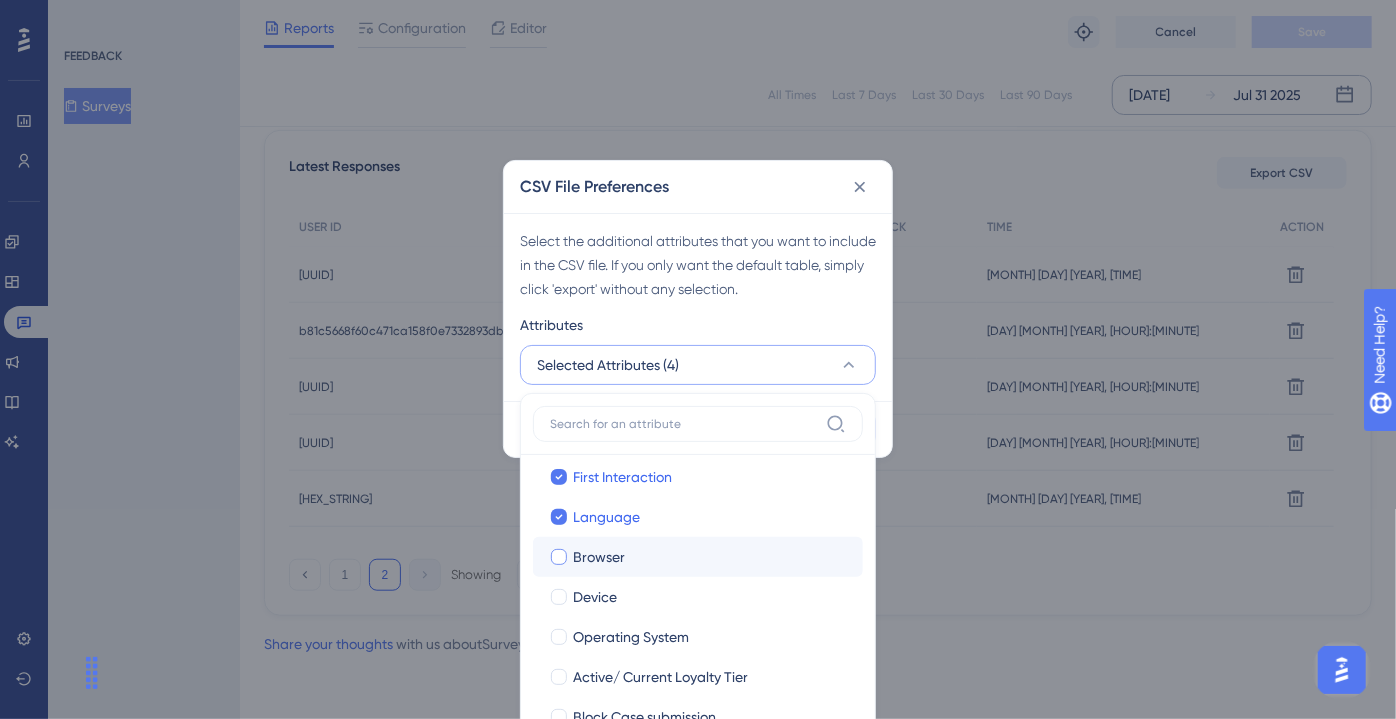 click on "Browser Browser" at bounding box center (698, 557) 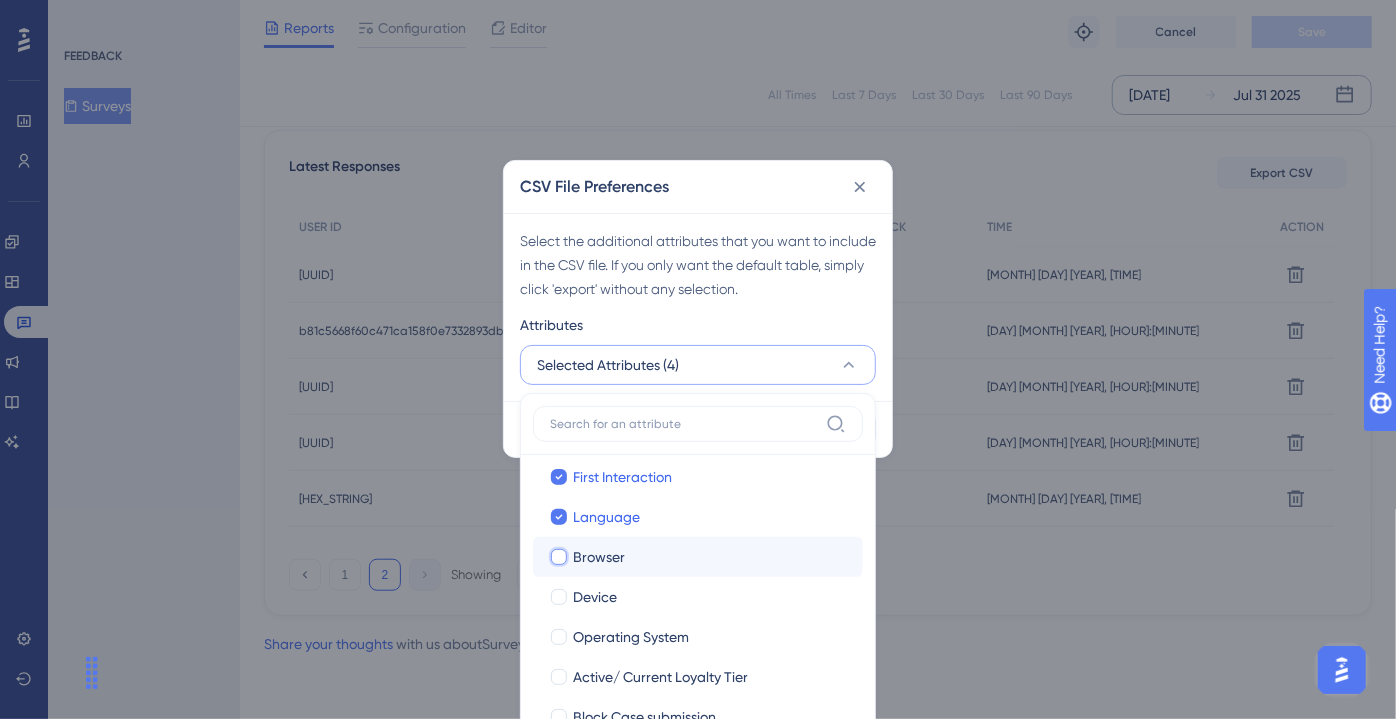 checkbox on "true" 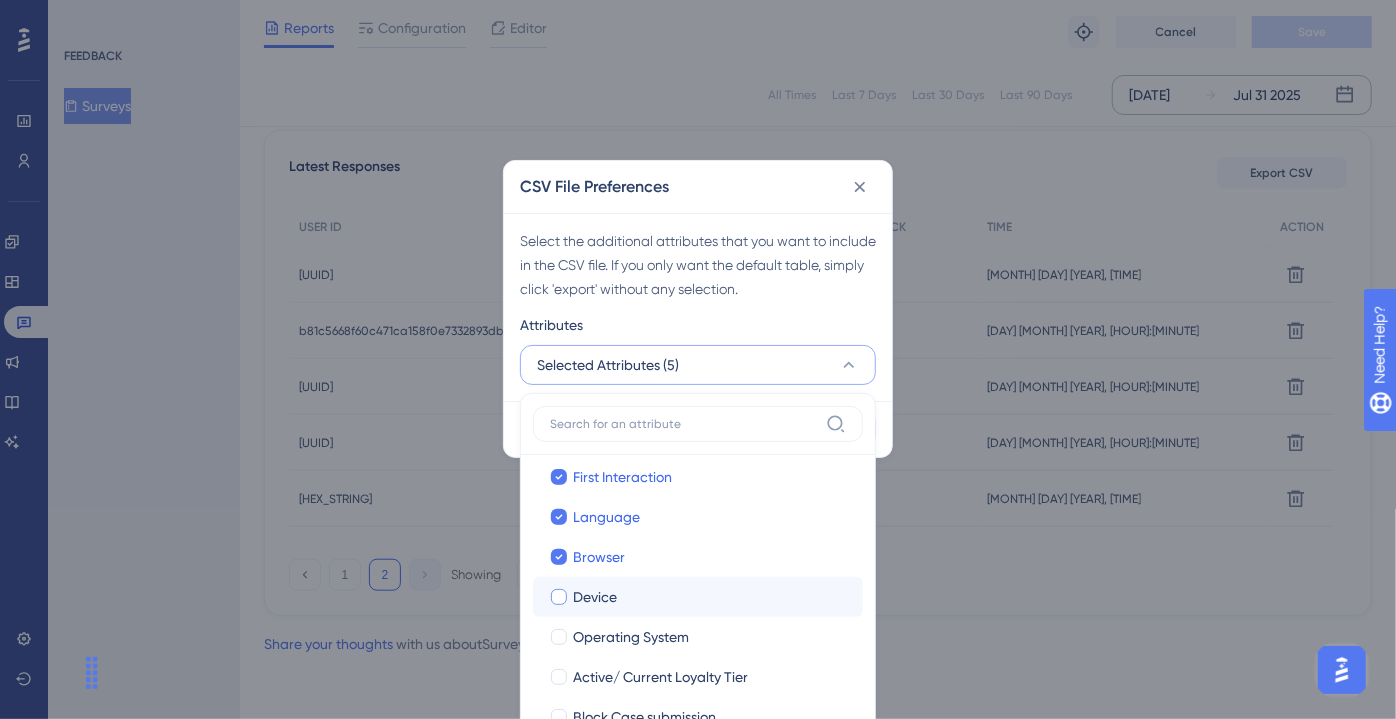 click on "Device" at bounding box center (710, 597) 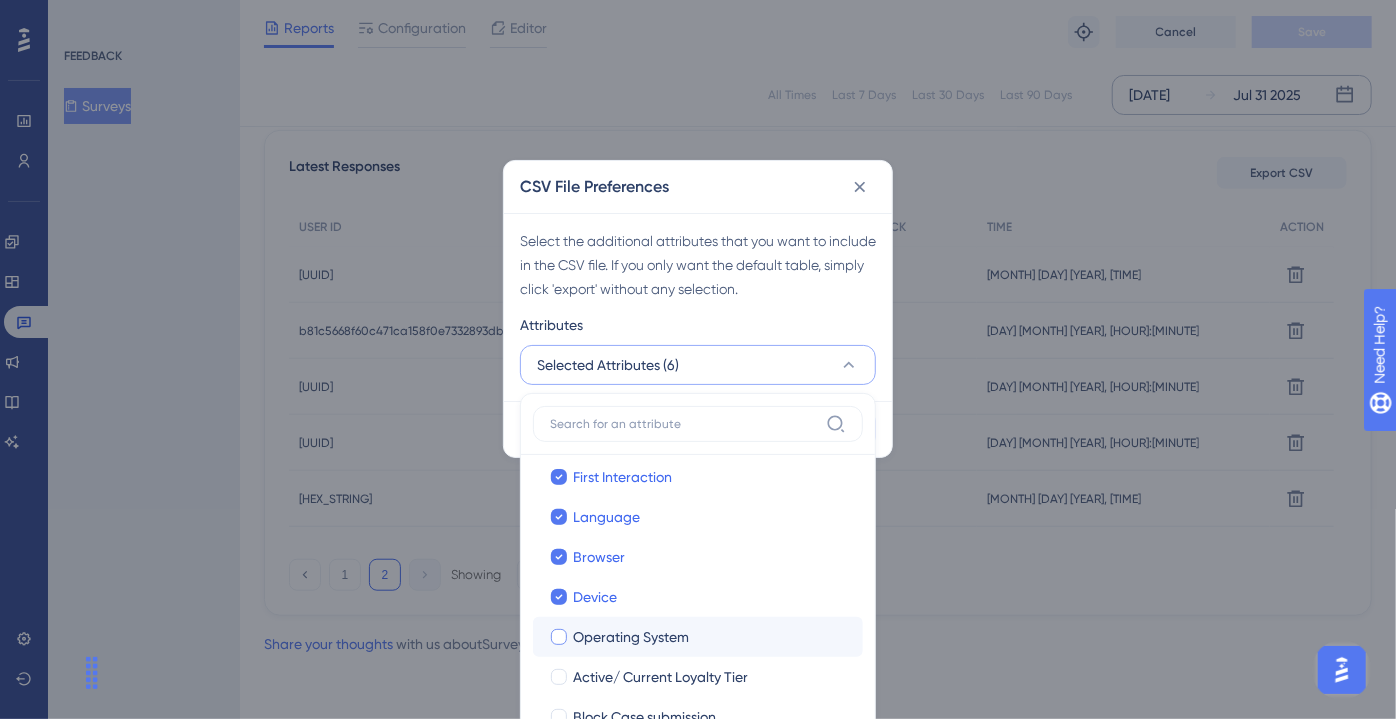 click on "Operating System" at bounding box center (631, 637) 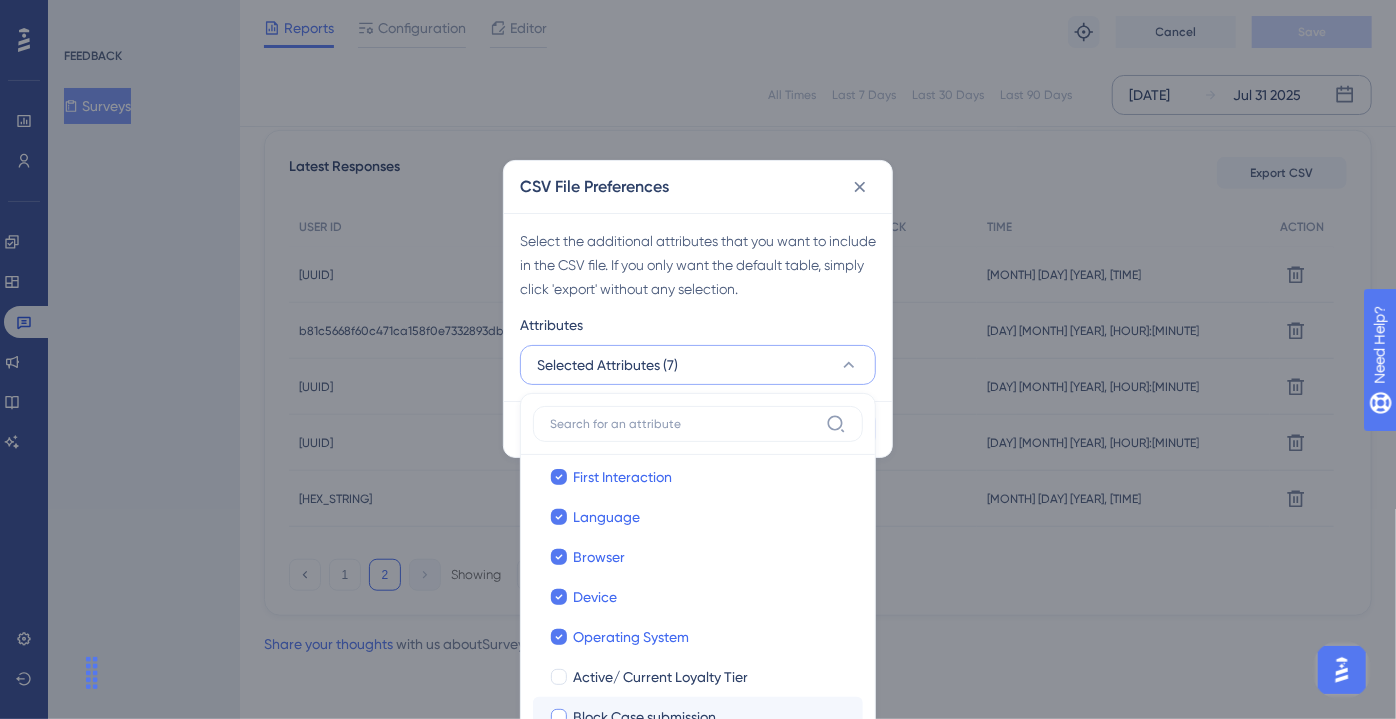 click on "Block Case submission Block Case submission" at bounding box center [698, 717] 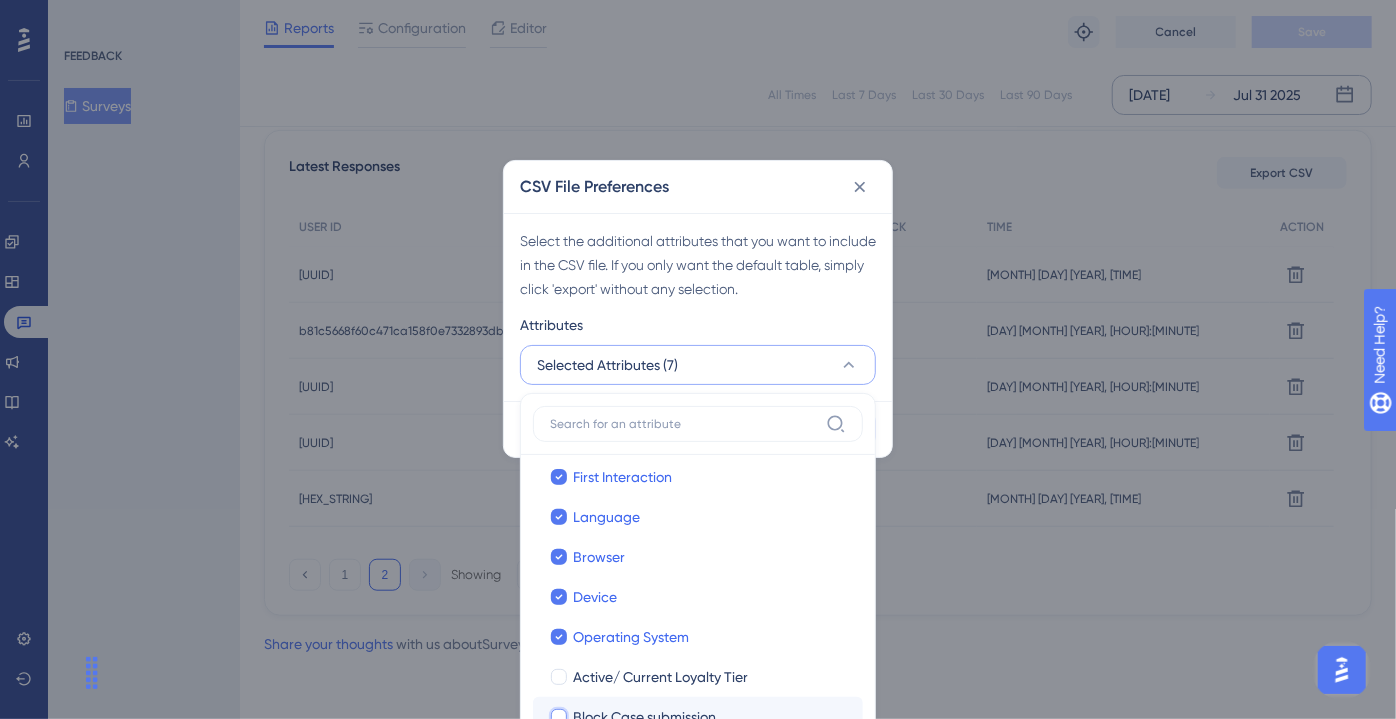 checkbox on "false" 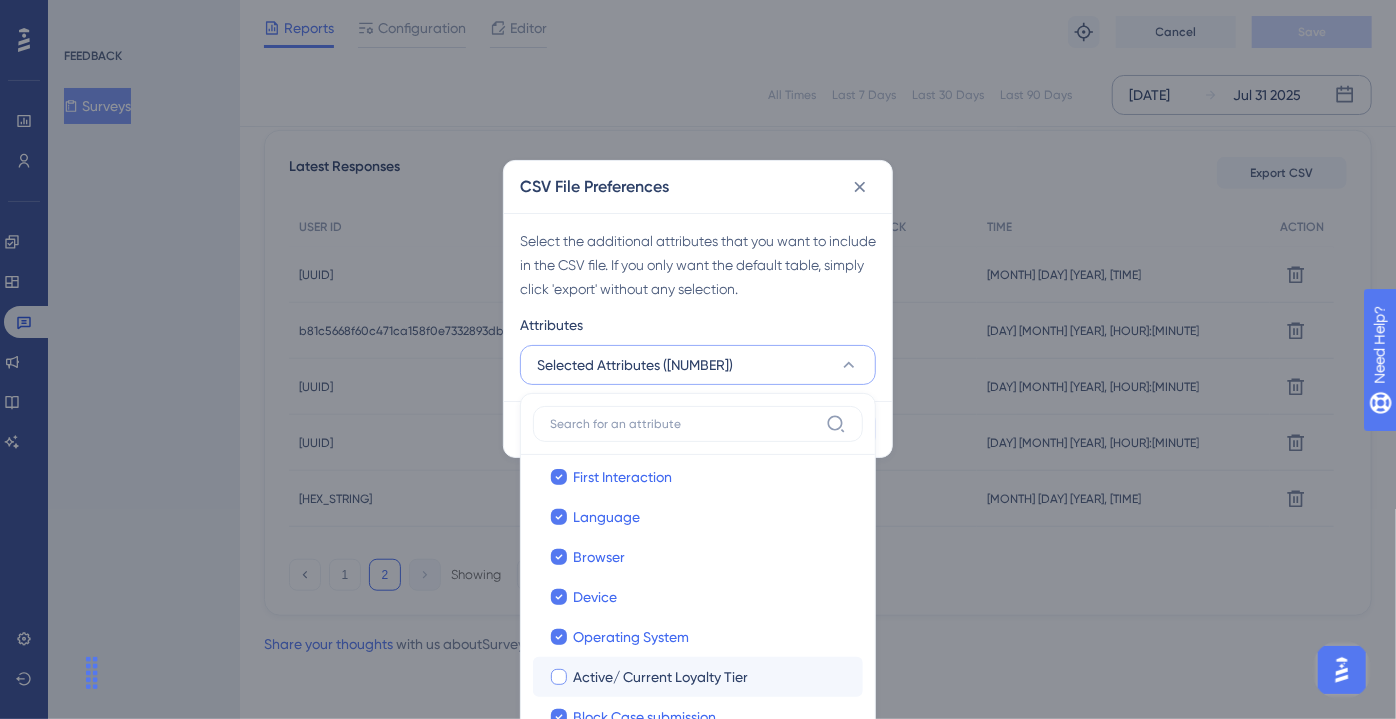 click on "Active/ Current Loyalty Tier" at bounding box center (660, 677) 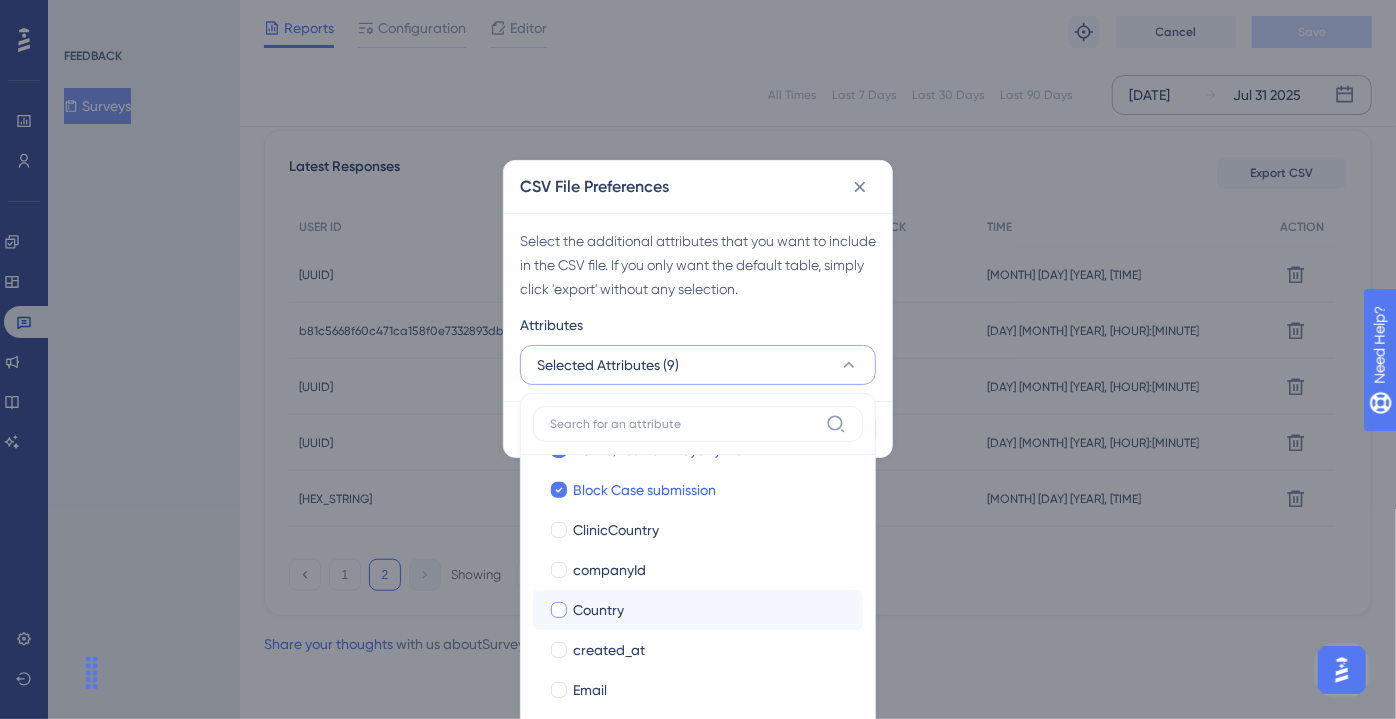 scroll, scrollTop: 363, scrollLeft: 0, axis: vertical 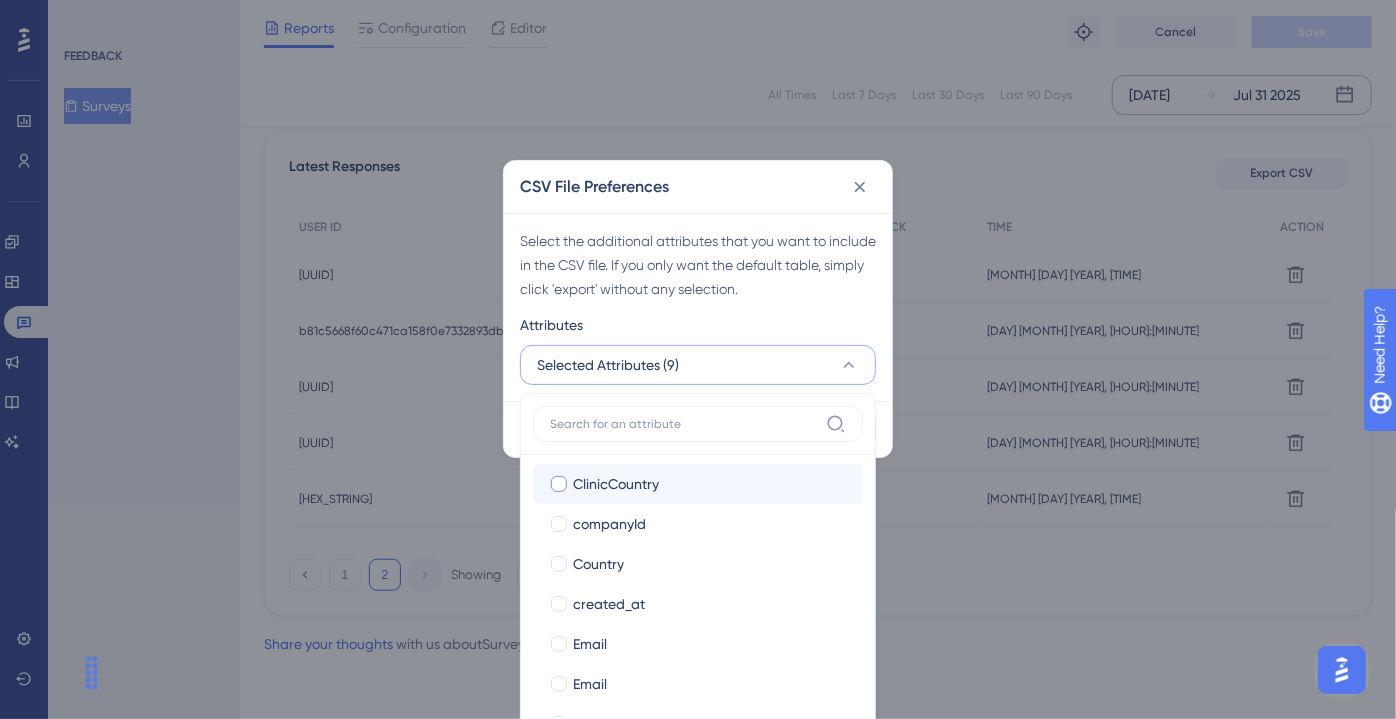 click on "ClinicCountry" at bounding box center [616, 484] 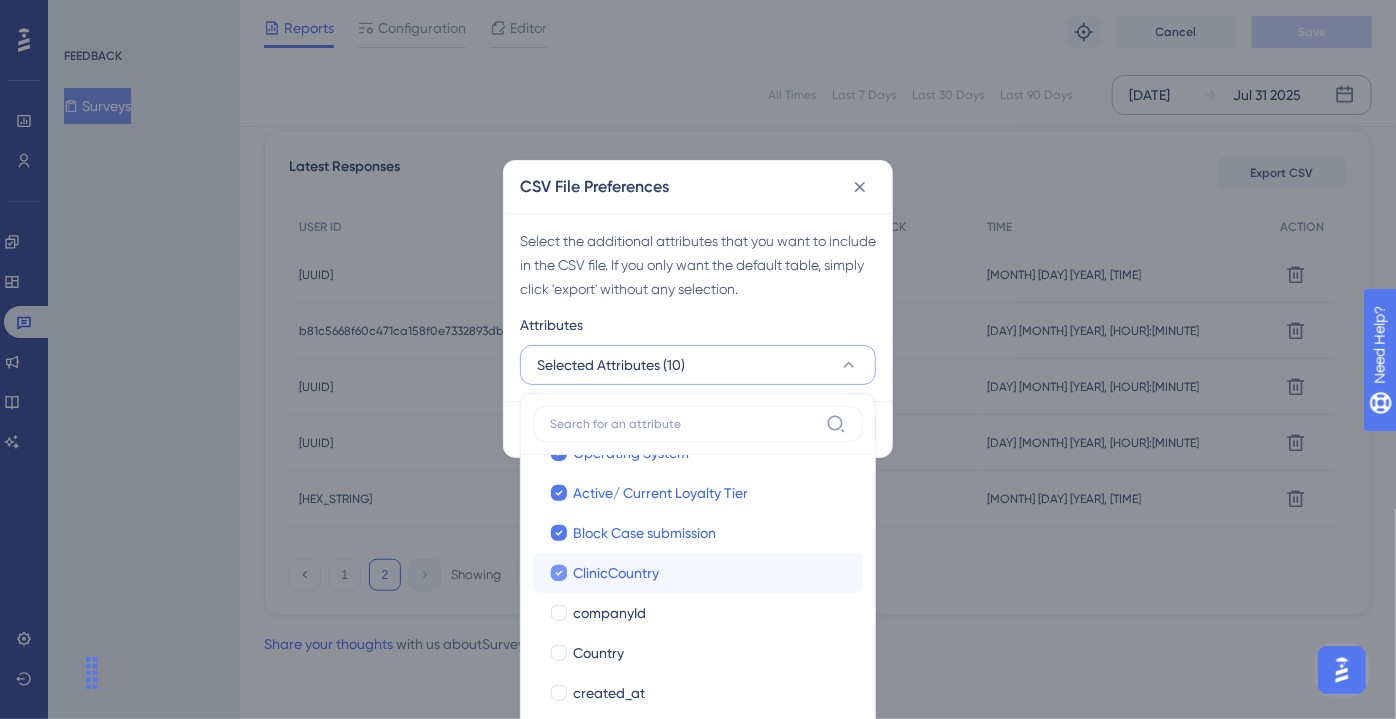 scroll, scrollTop: 272, scrollLeft: 0, axis: vertical 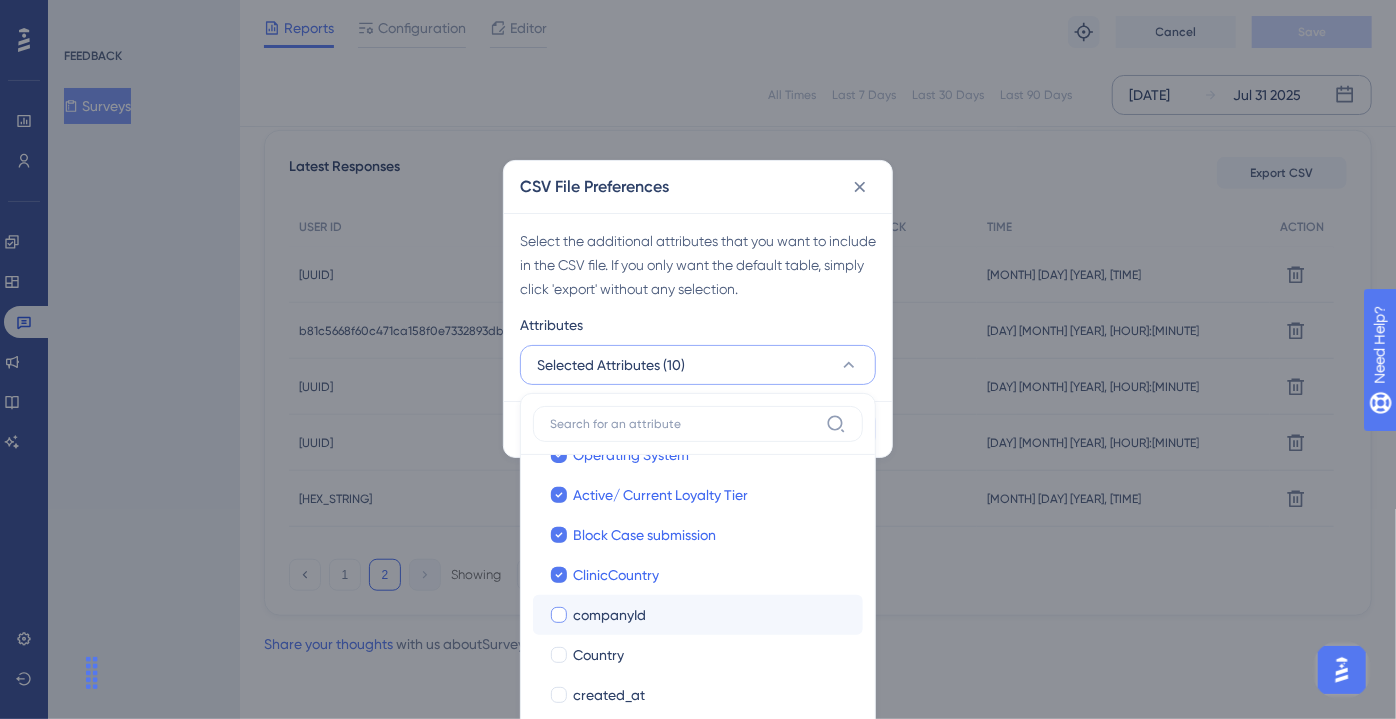 click on "companyId" at bounding box center (609, 615) 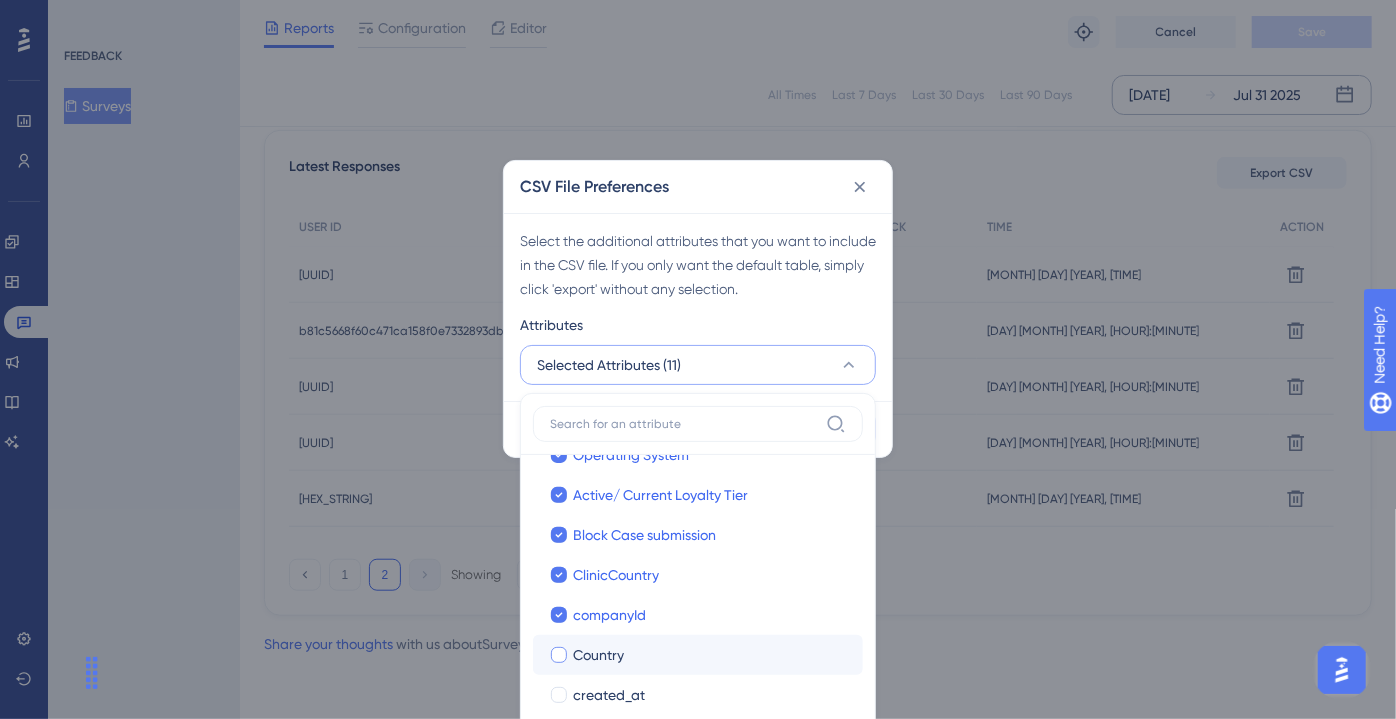 click on "Country" at bounding box center (710, 655) 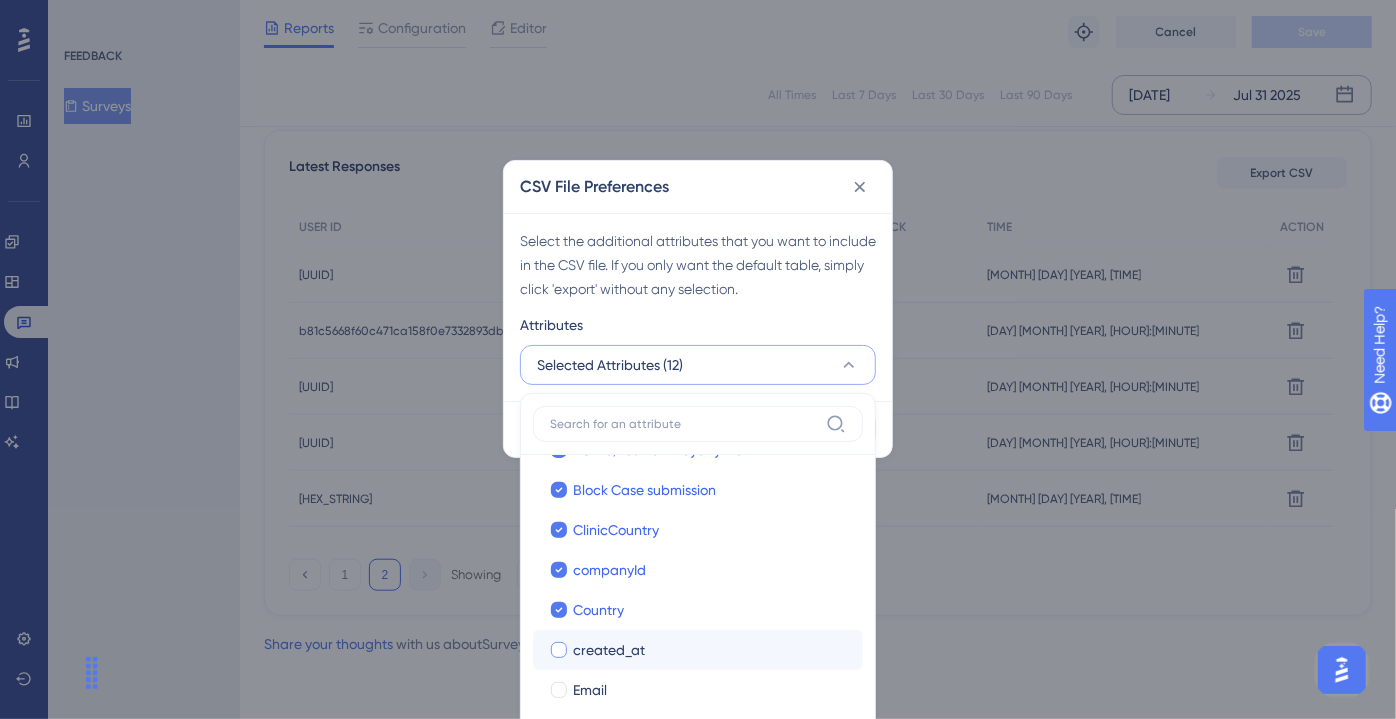 scroll, scrollTop: 363, scrollLeft: 0, axis: vertical 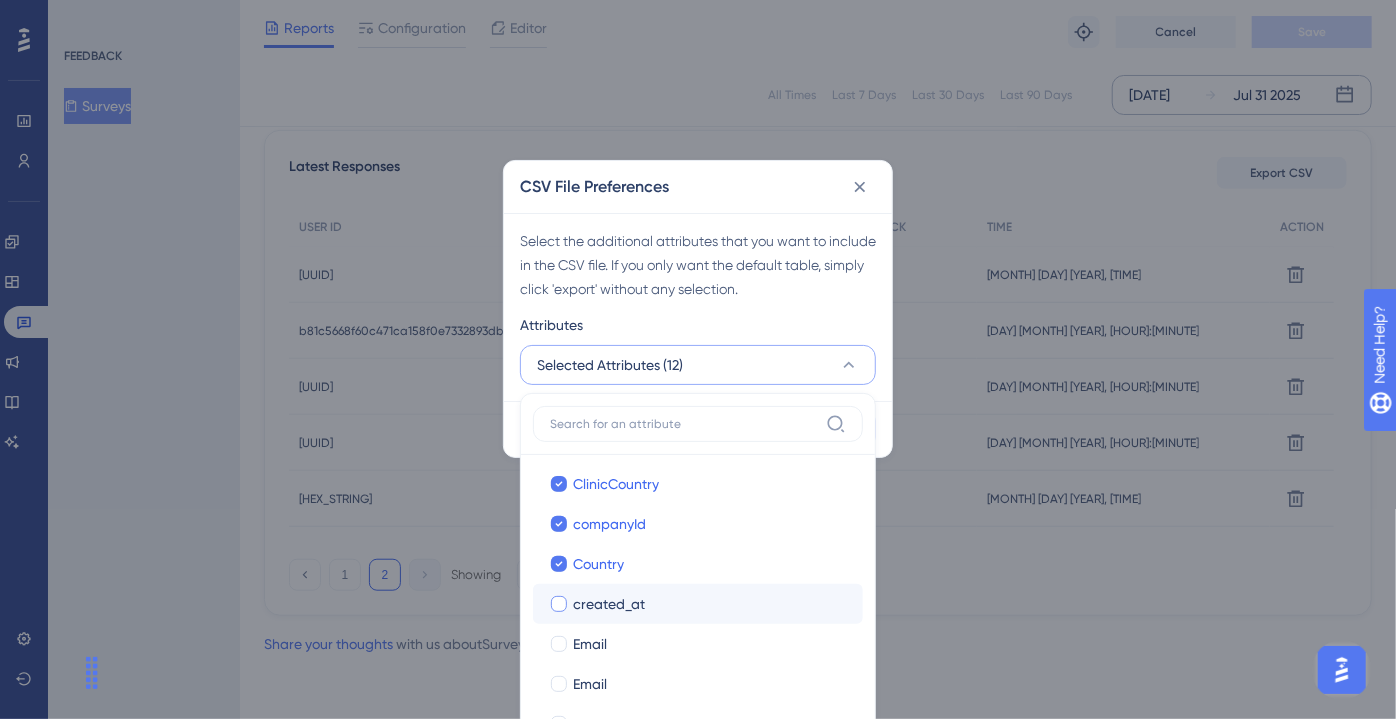 click on "created_at" at bounding box center [710, 604] 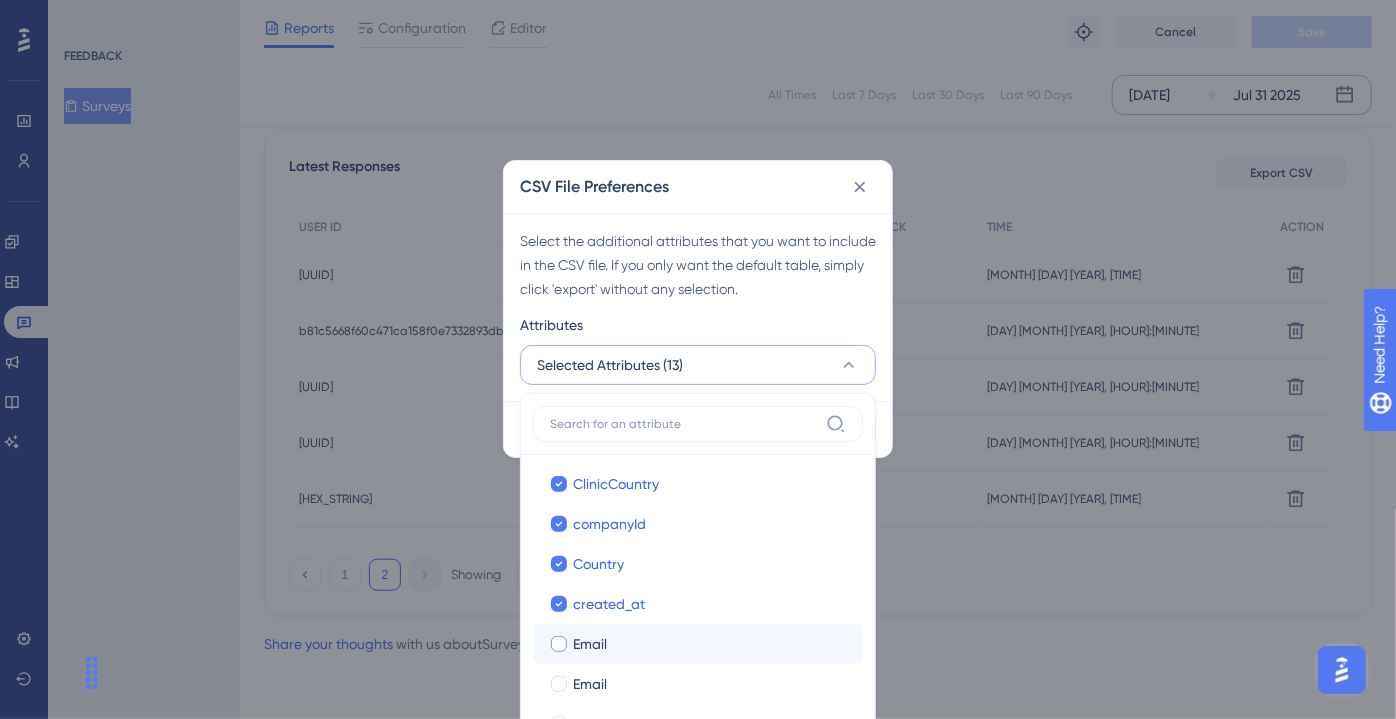 click on "Email" at bounding box center (710, 644) 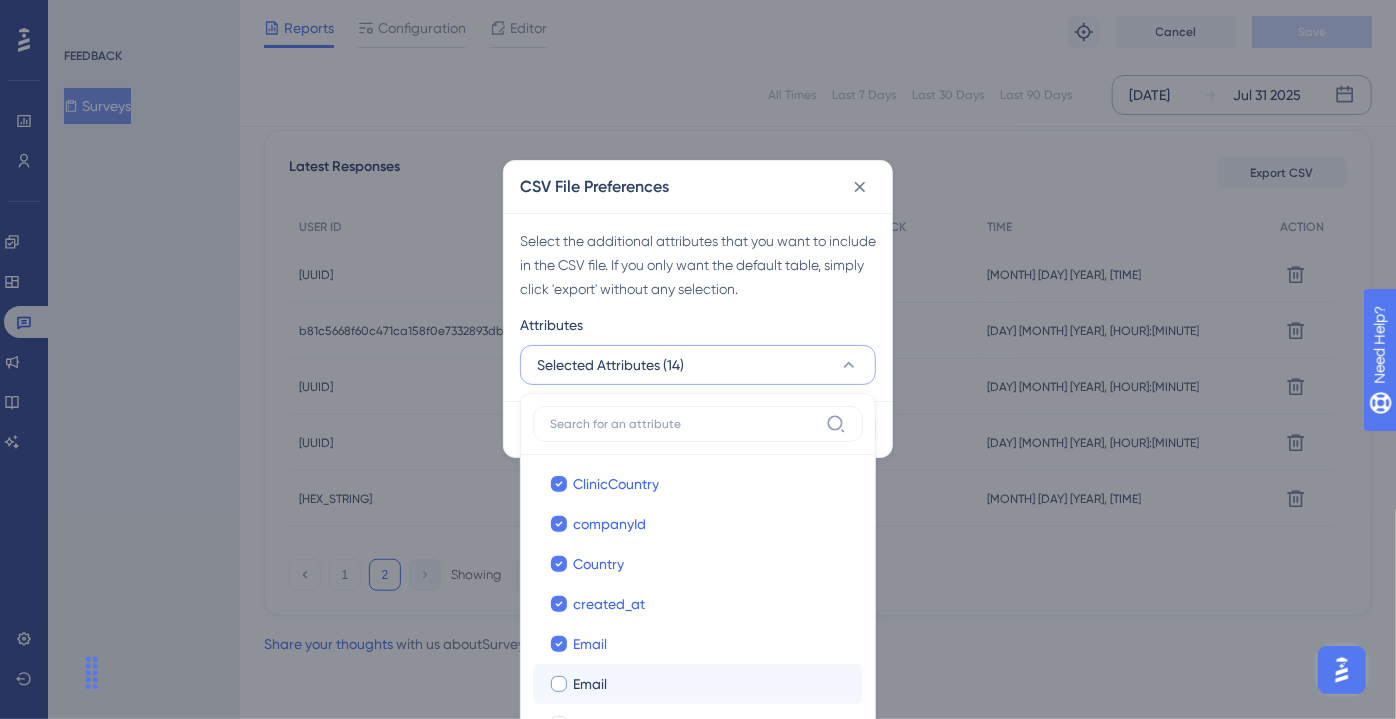 click on "Email" at bounding box center [710, 684] 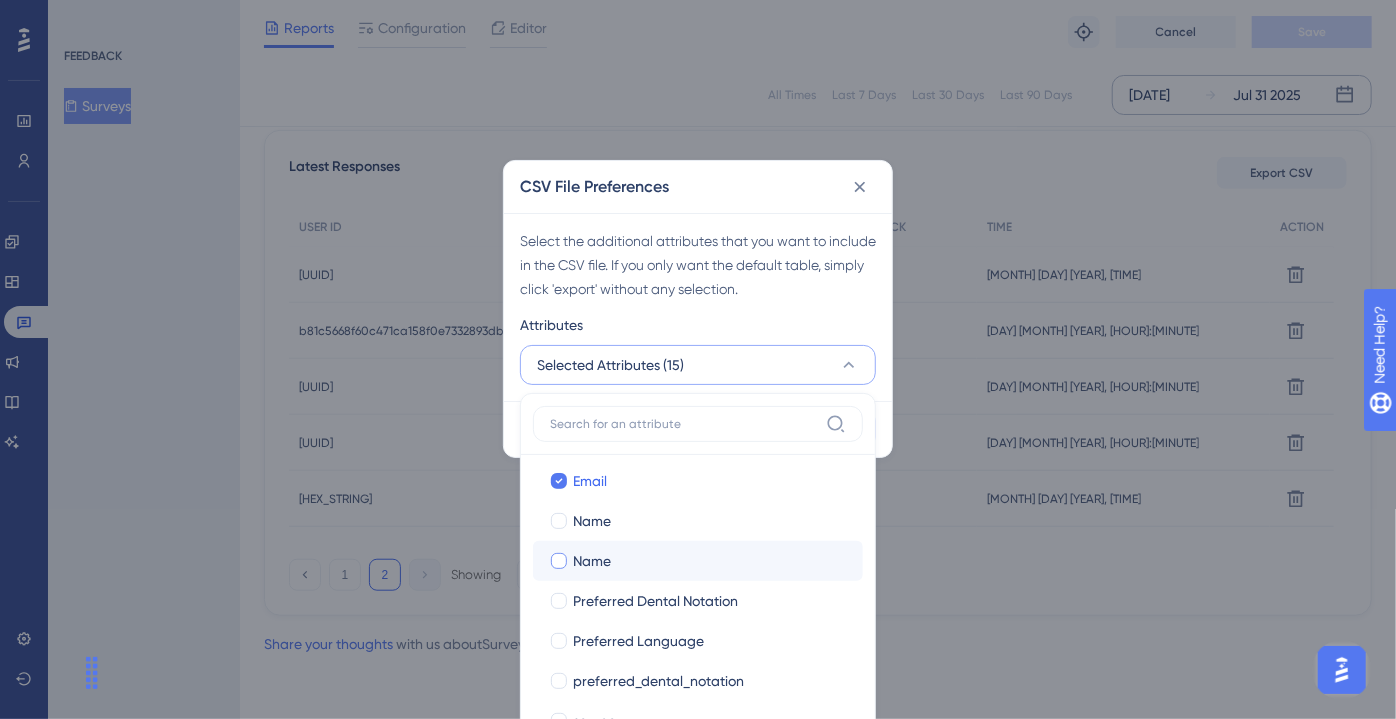 scroll, scrollTop: 576, scrollLeft: 0, axis: vertical 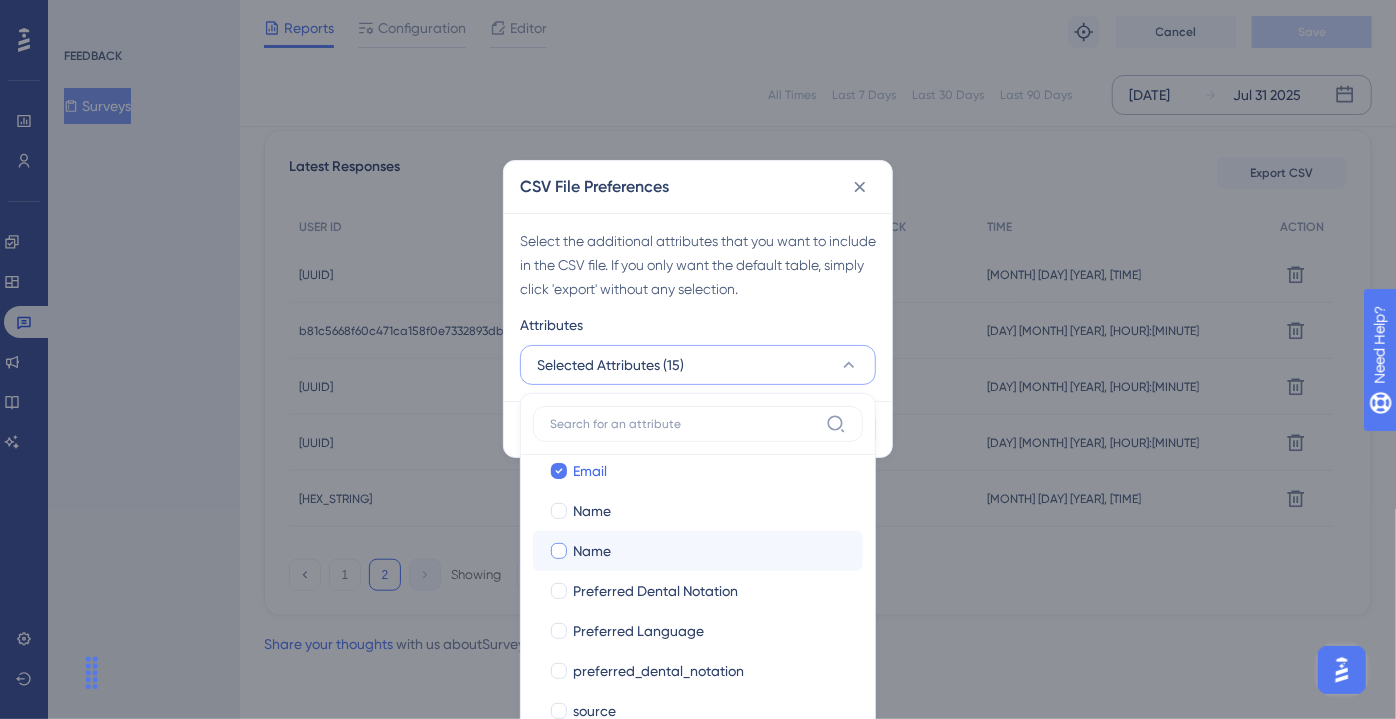 click on "Name" at bounding box center (710, 551) 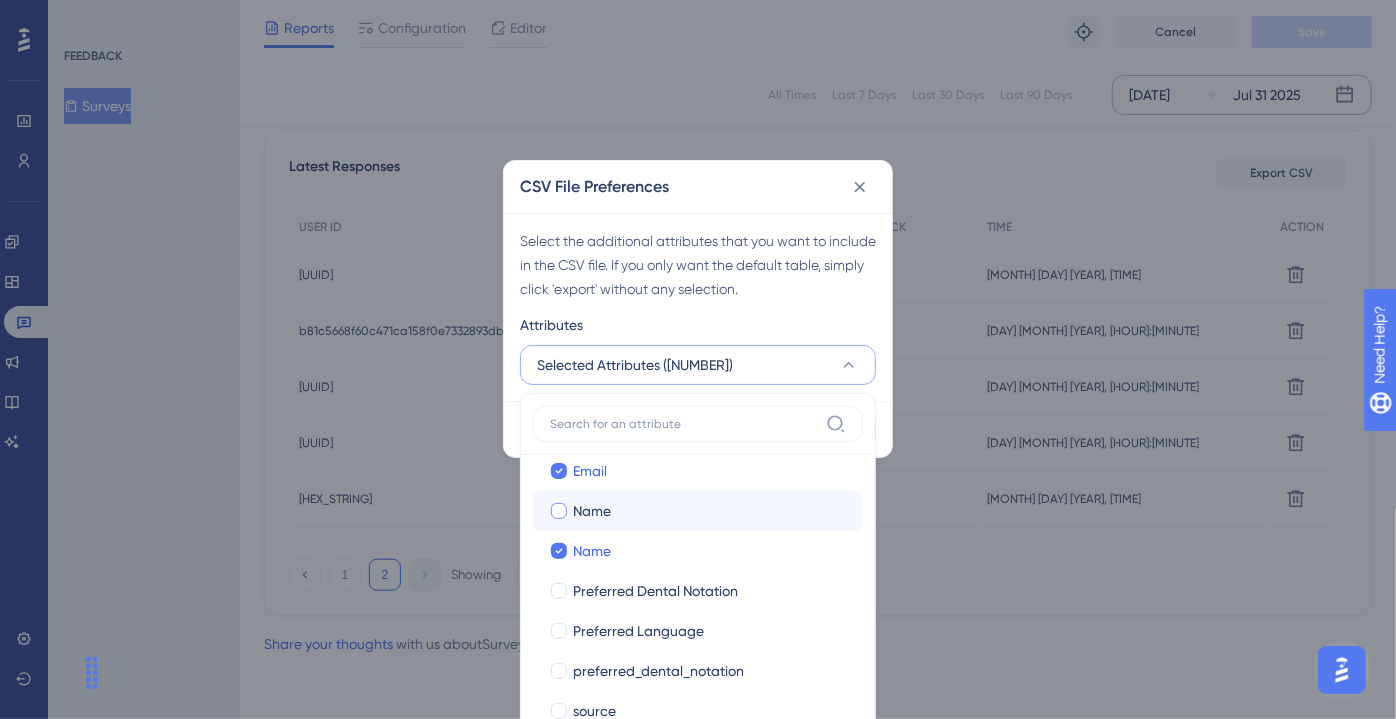 click on "Name Name" at bounding box center [698, 511] 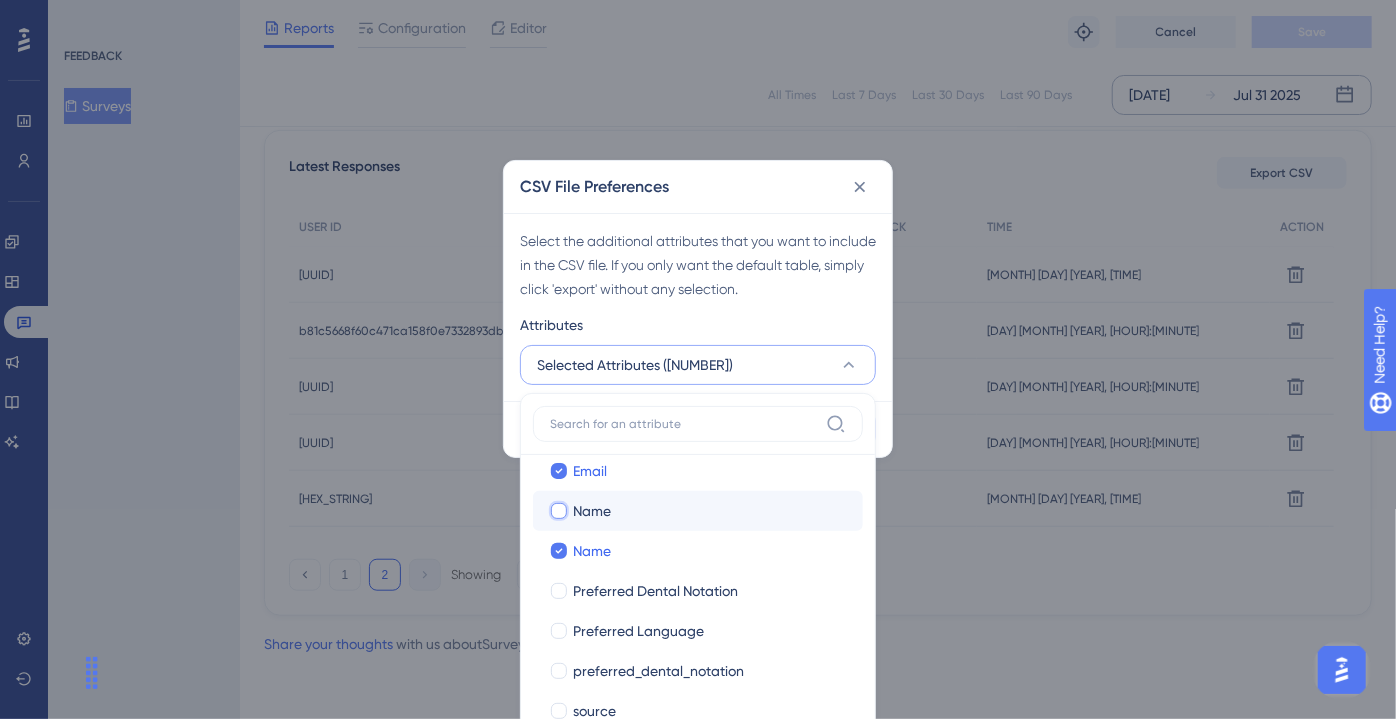 click on "Name" at bounding box center (559, 1086) 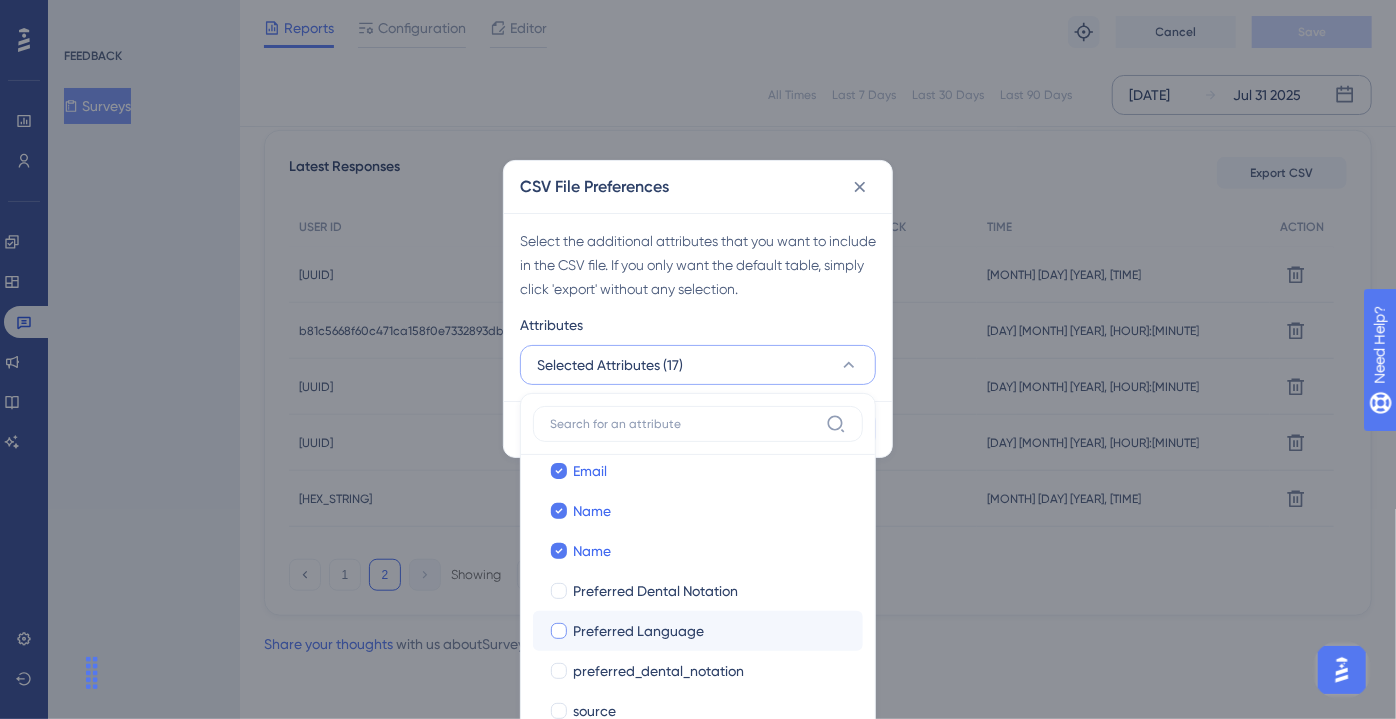 click on "Preferred Language Preferred Language" at bounding box center (698, 631) 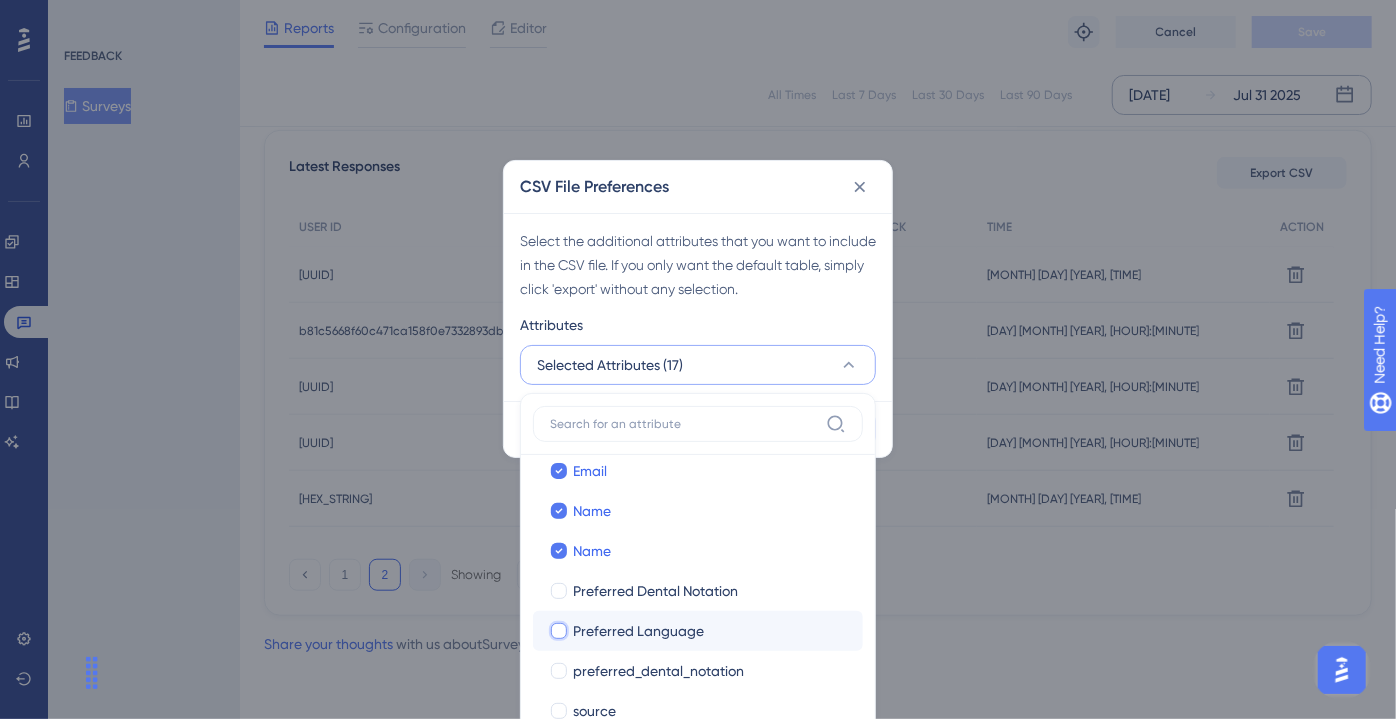 click on "Preferred Language" at bounding box center [559, 1206] 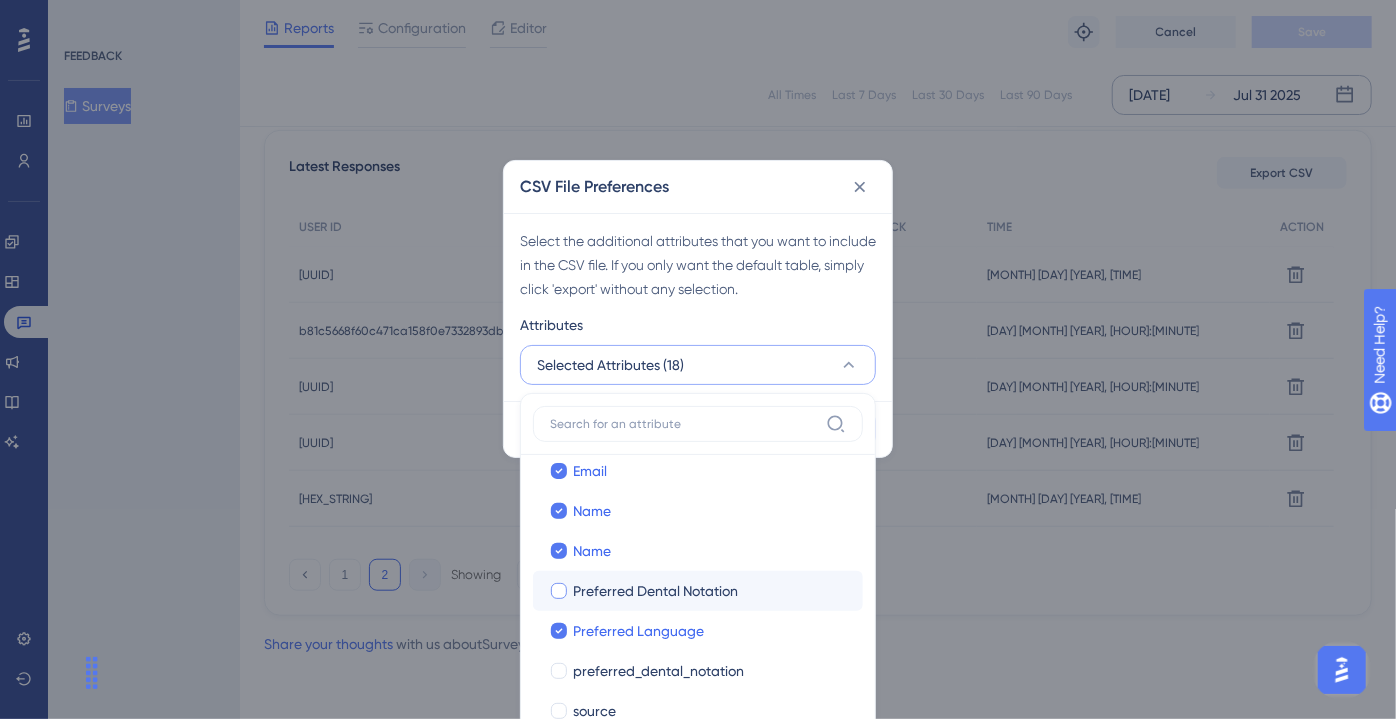 click on "Preferred Dental Notation" at bounding box center [655, 591] 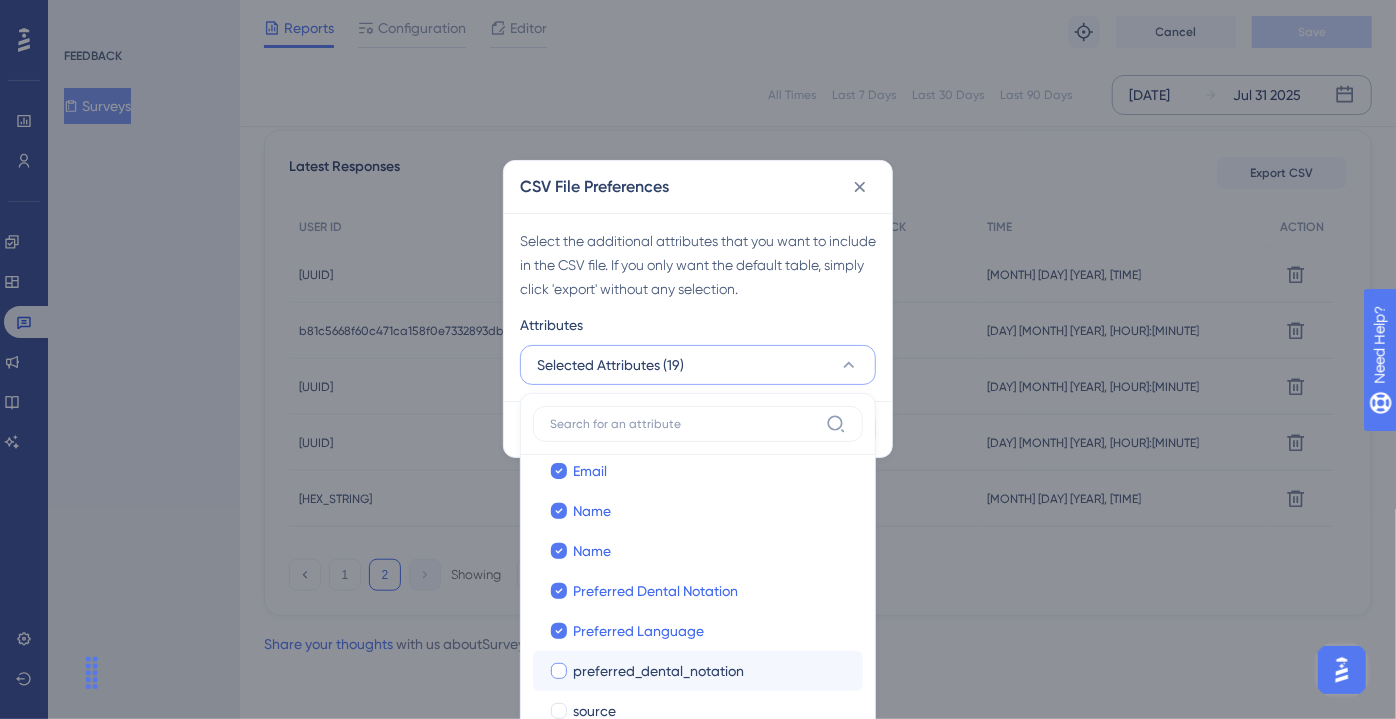 click on "preferred_dental_notation" at bounding box center (658, 671) 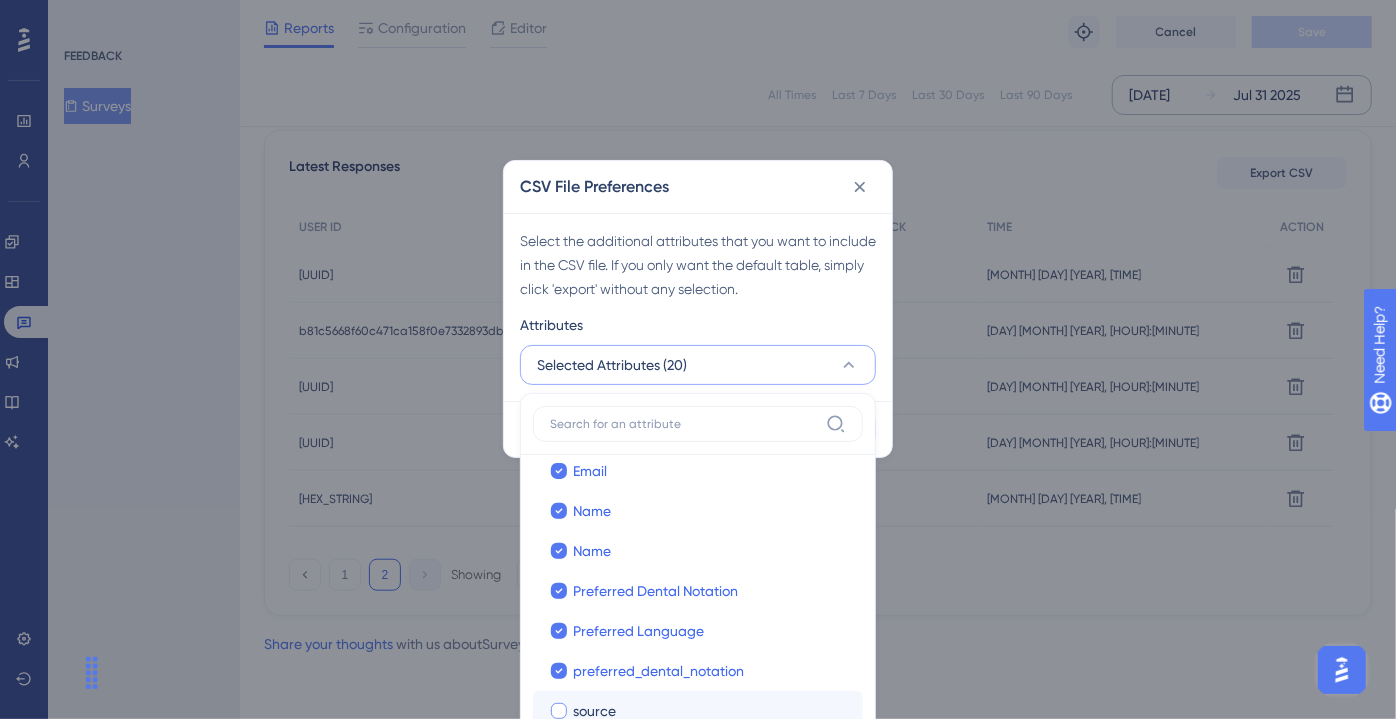 click on "source" at bounding box center (710, 711) 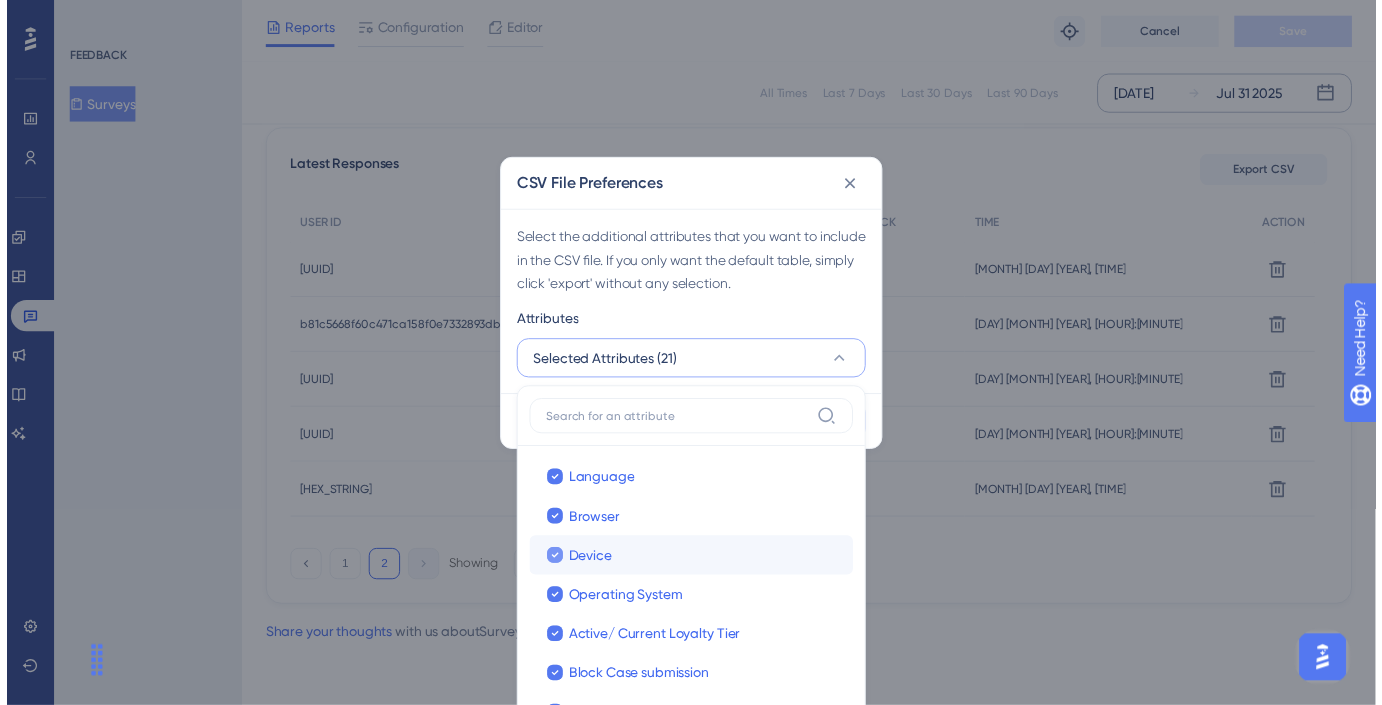scroll, scrollTop: 0, scrollLeft: 0, axis: both 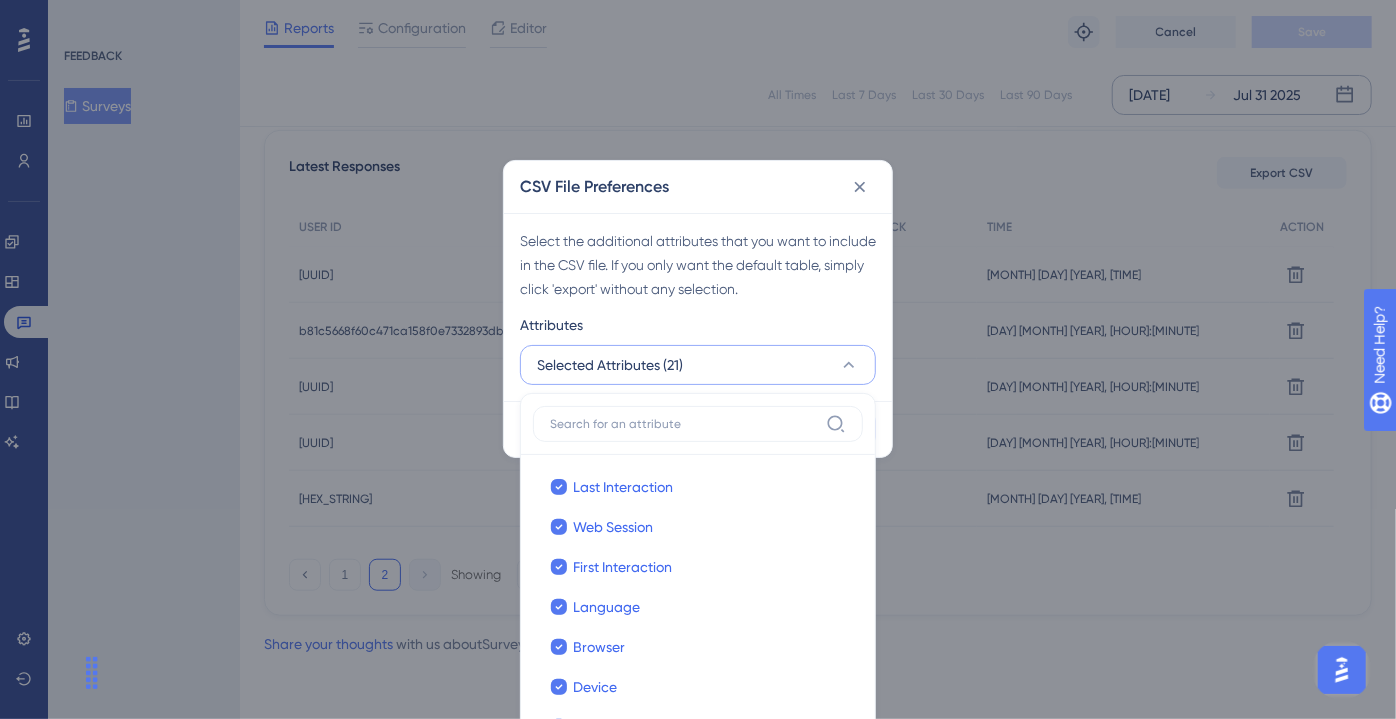 click on "Selected Attributes (21)" at bounding box center (698, 365) 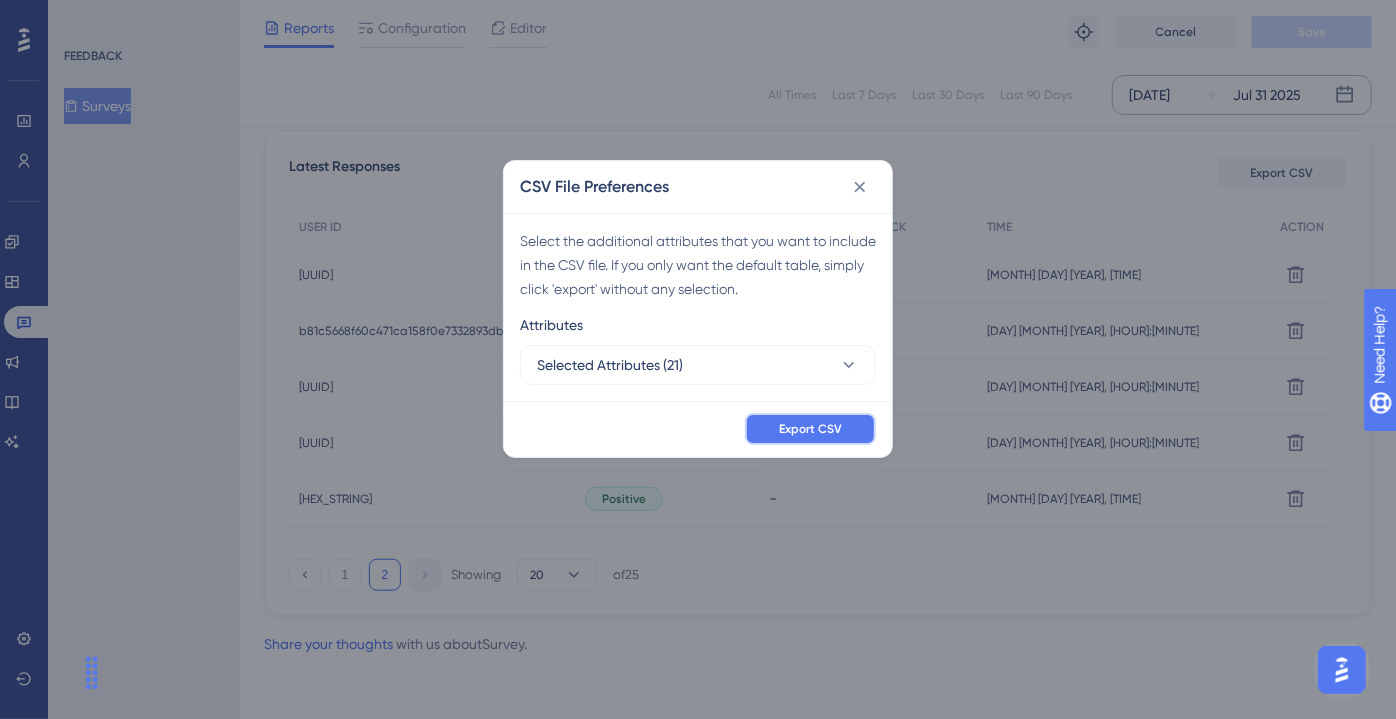 click on "Export CSV" at bounding box center [810, 429] 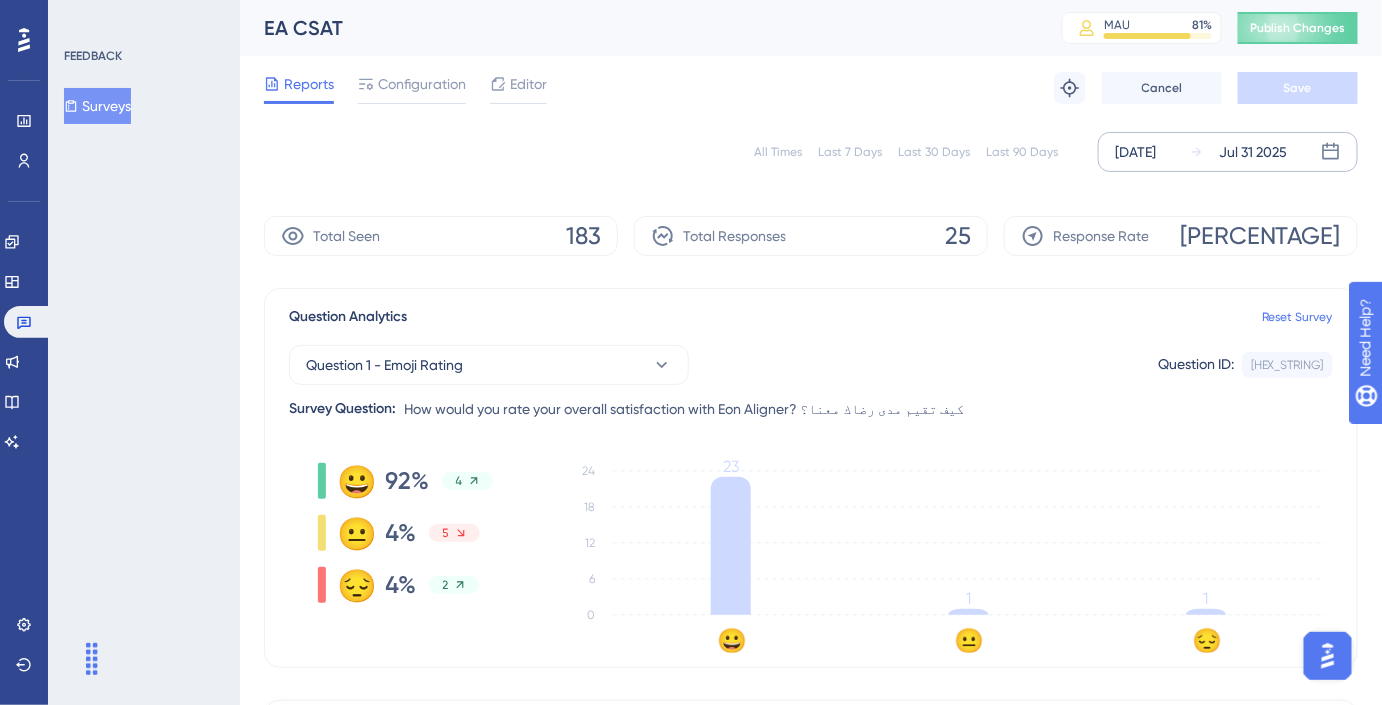 scroll, scrollTop: 0, scrollLeft: 0, axis: both 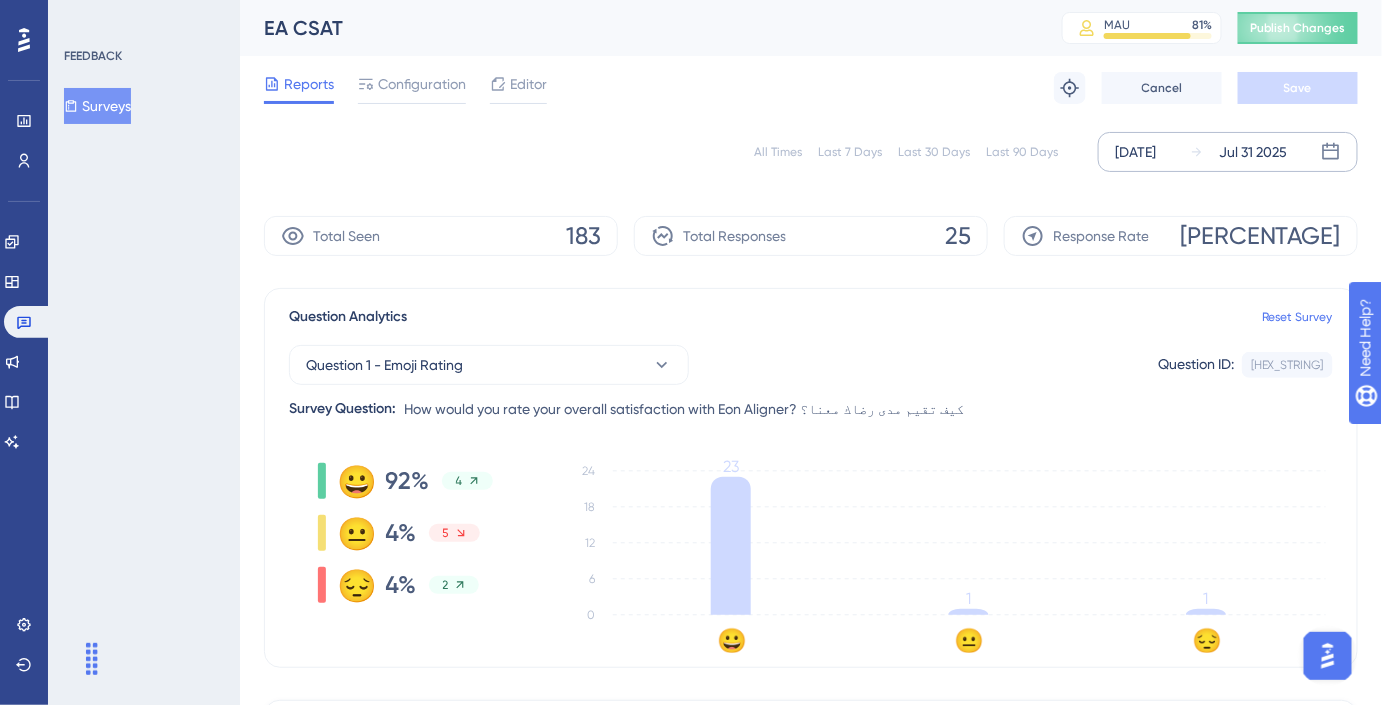 click on "Surveys" at bounding box center [97, 106] 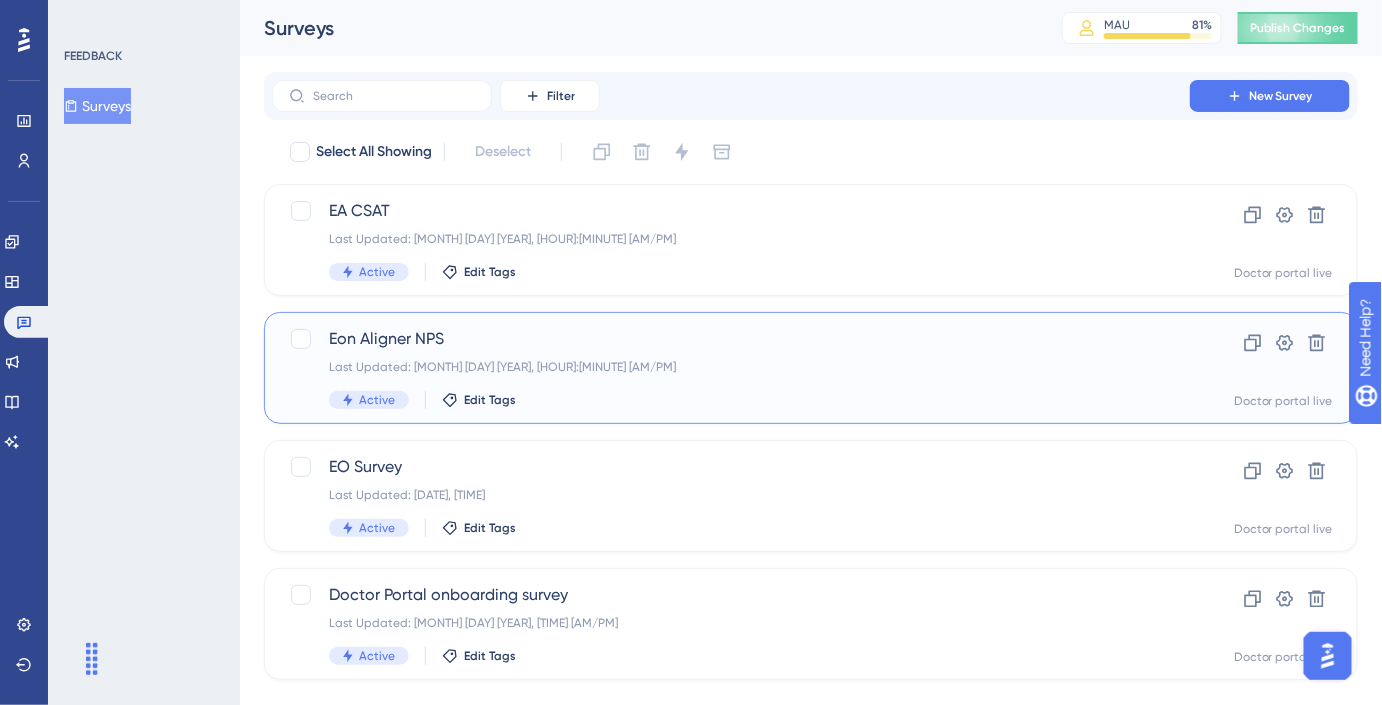 click on "Eon Aligner NPS Last Updated: [MONTH] [DAY] [YEAR], [HOUR]:[MINUTE] [AM/PM] Active Edit Tags" at bounding box center [731, 368] 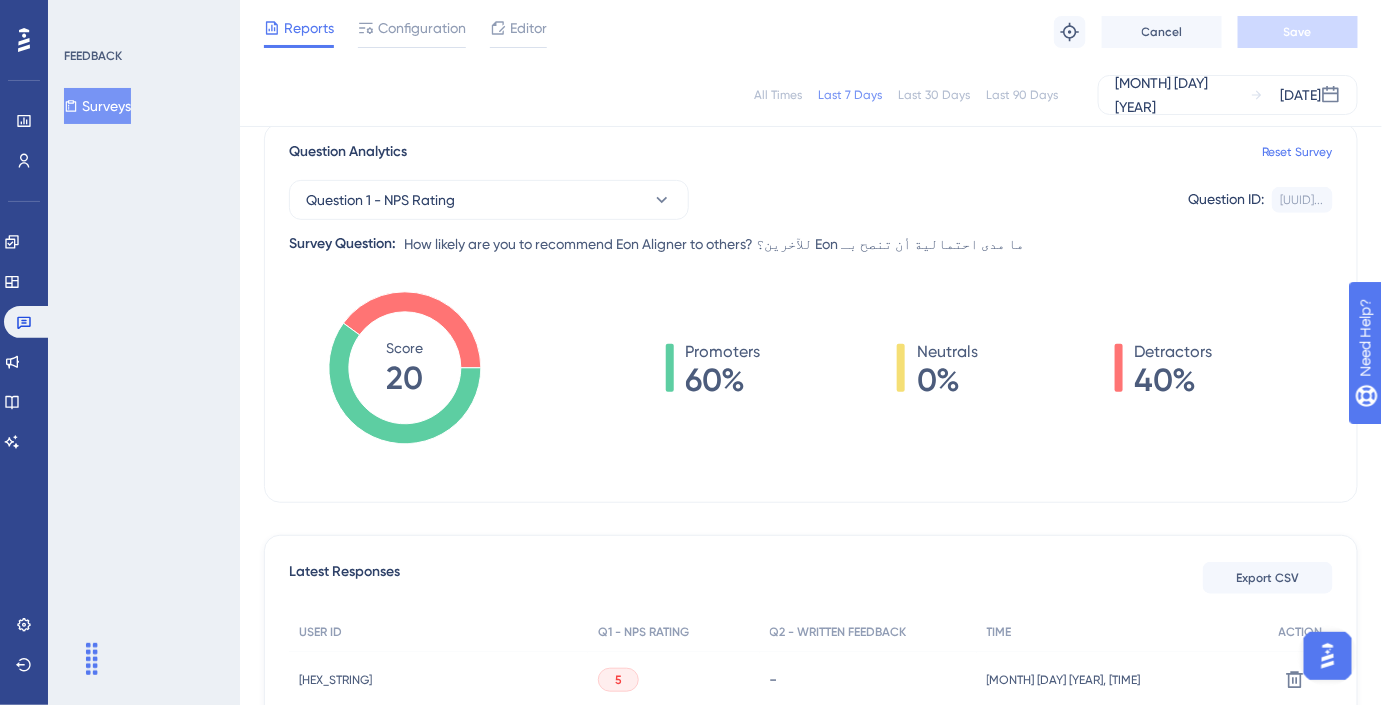 scroll, scrollTop: 0, scrollLeft: 0, axis: both 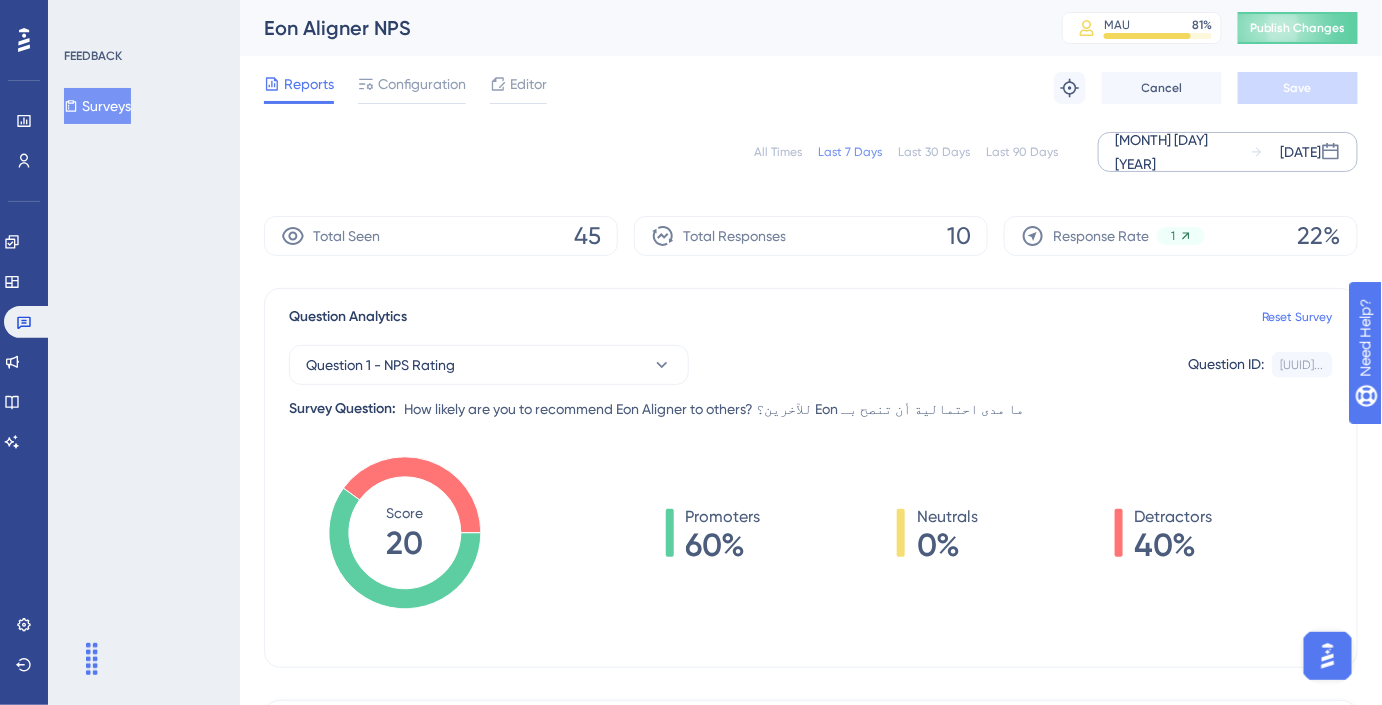 click on "[MONTH] [DAY] [YEAR]" at bounding box center [1182, 152] 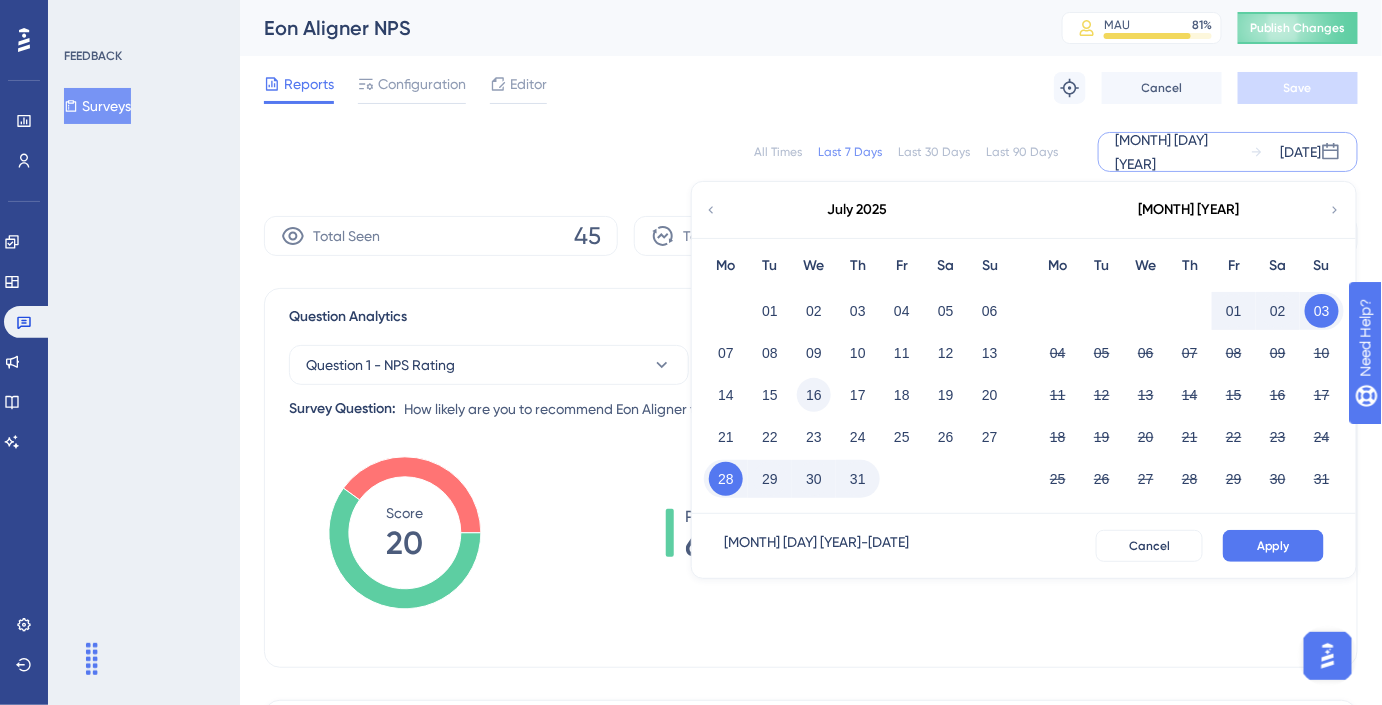 click on "16" at bounding box center [814, 395] 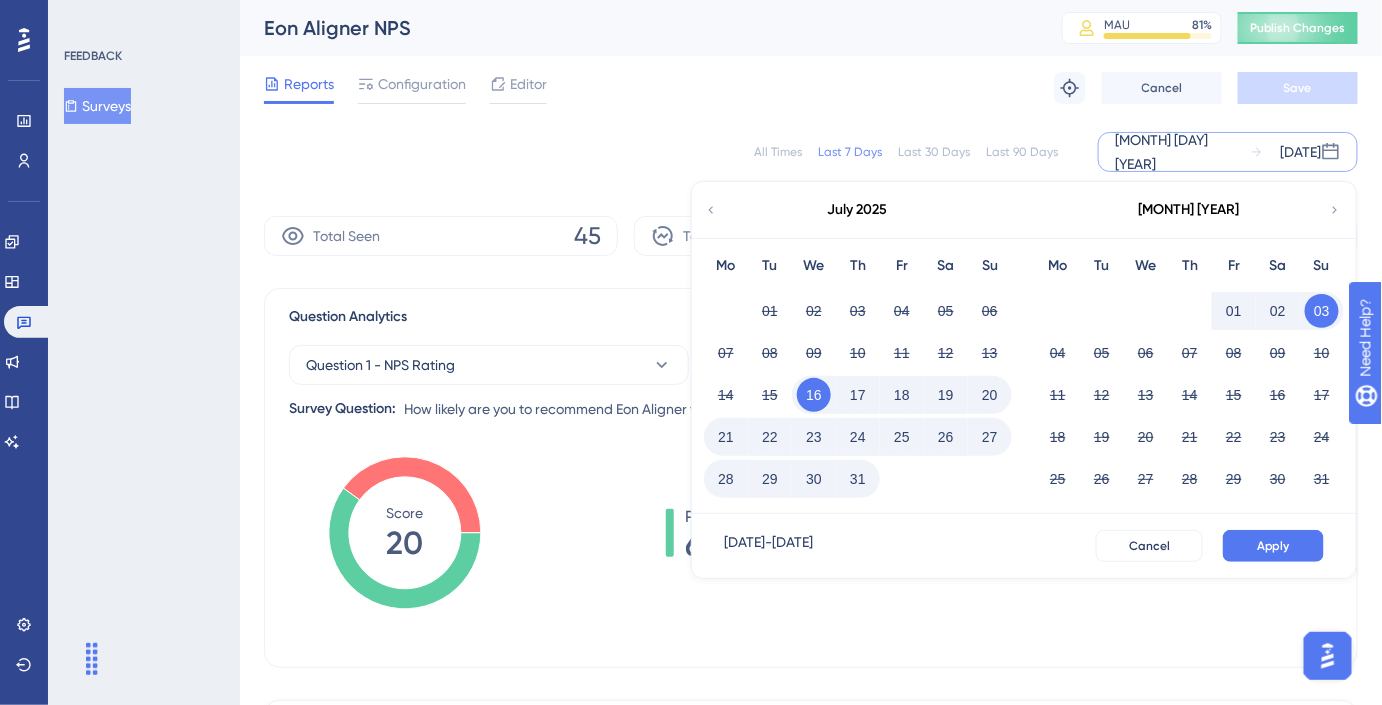 click on "31" at bounding box center [858, 479] 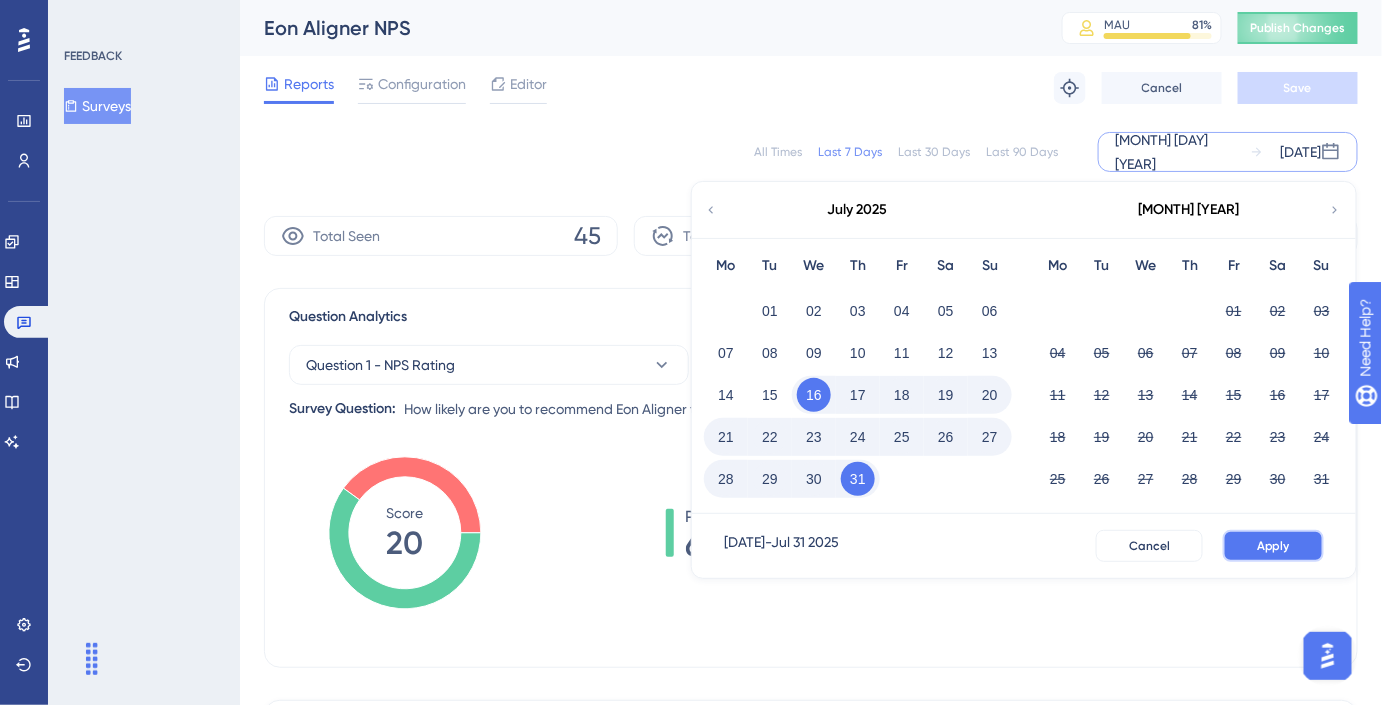 click on "Apply" at bounding box center [1273, 546] 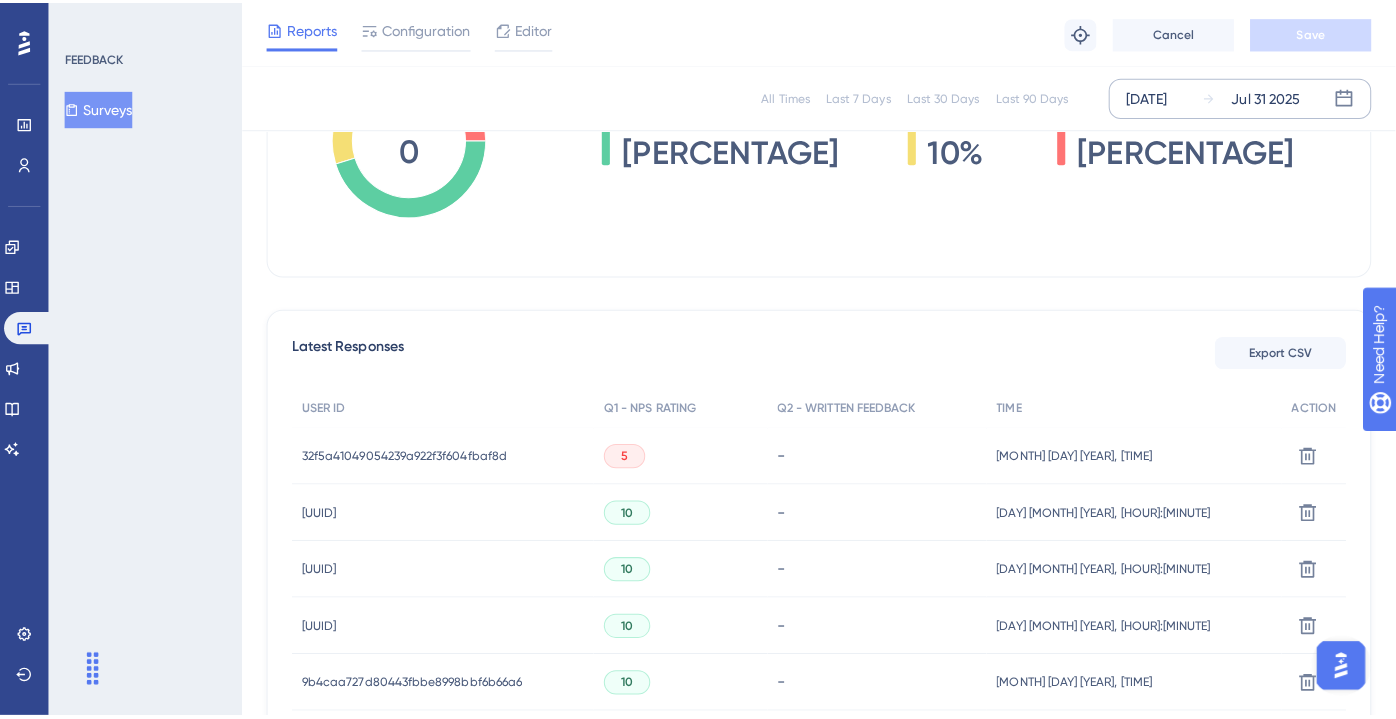 scroll, scrollTop: 454, scrollLeft: 0, axis: vertical 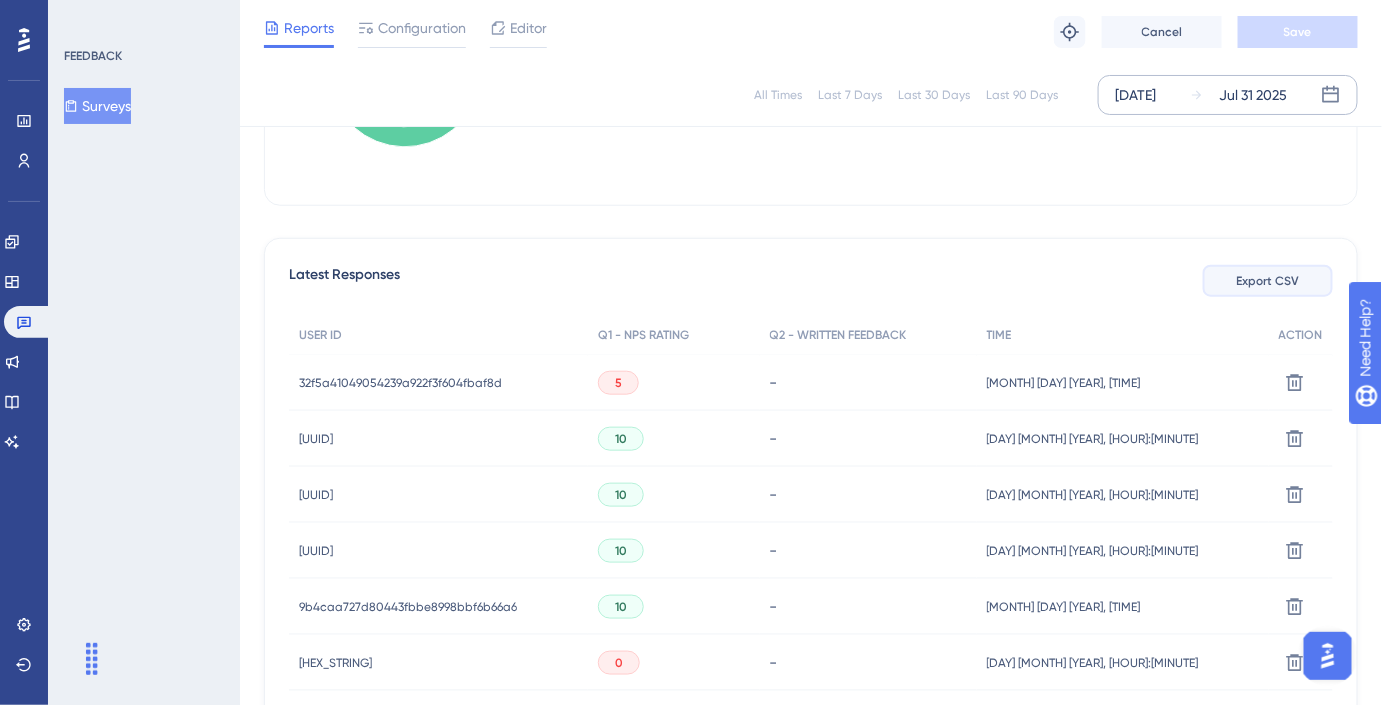 click on "Export CSV" at bounding box center [1268, 281] 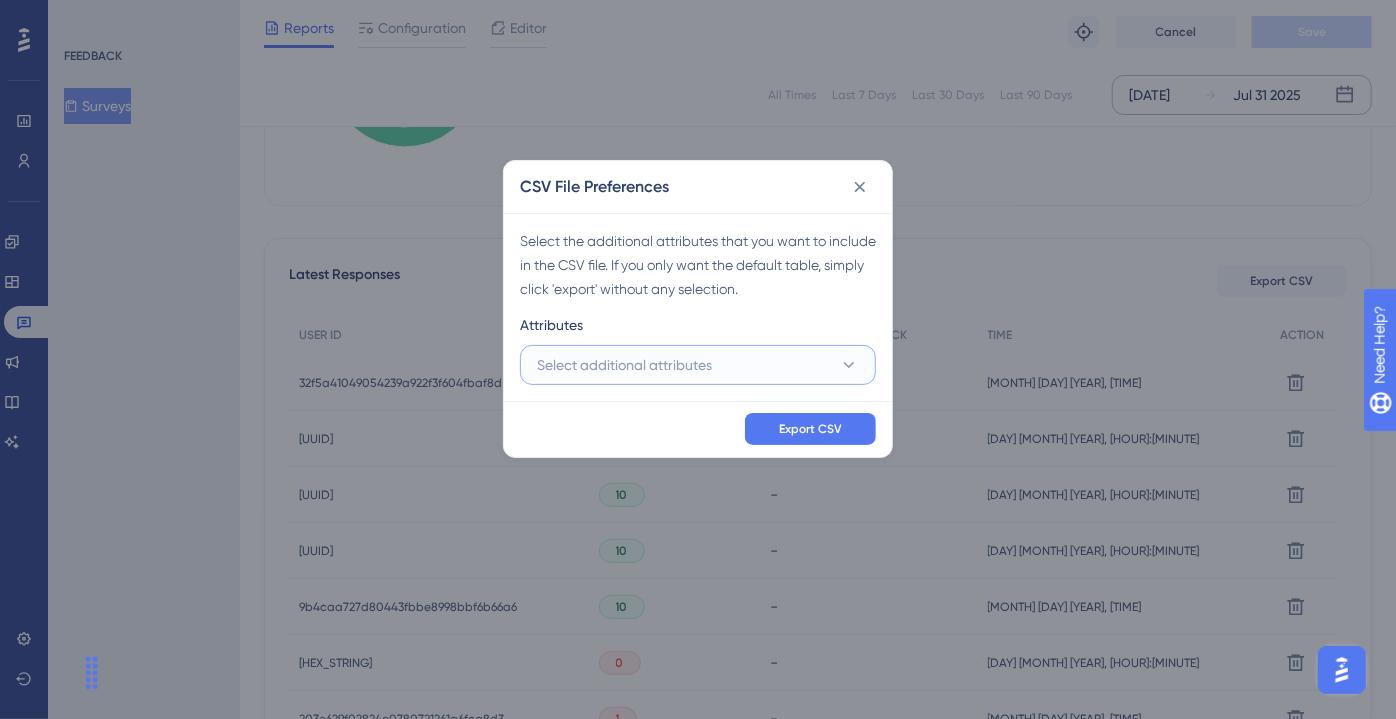 click on "Select additional attributes" at bounding box center (624, 365) 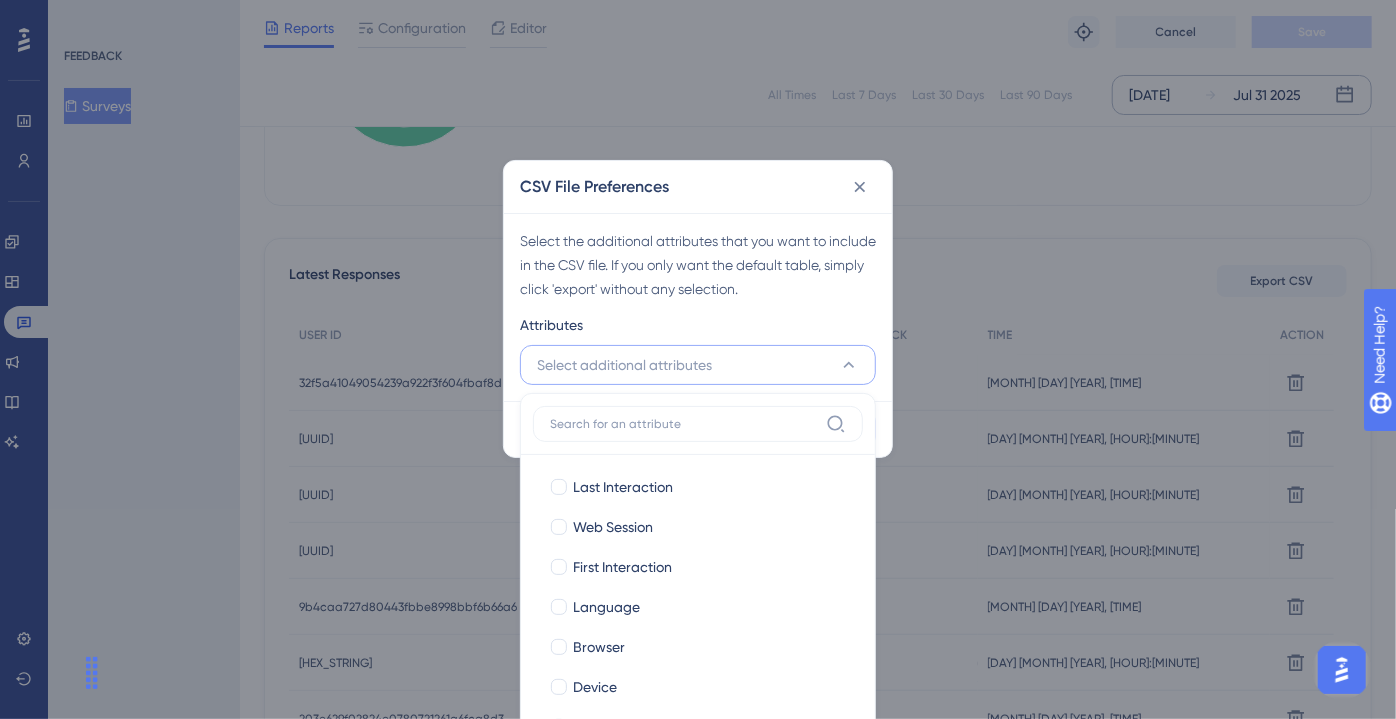 scroll, scrollTop: 544, scrollLeft: 0, axis: vertical 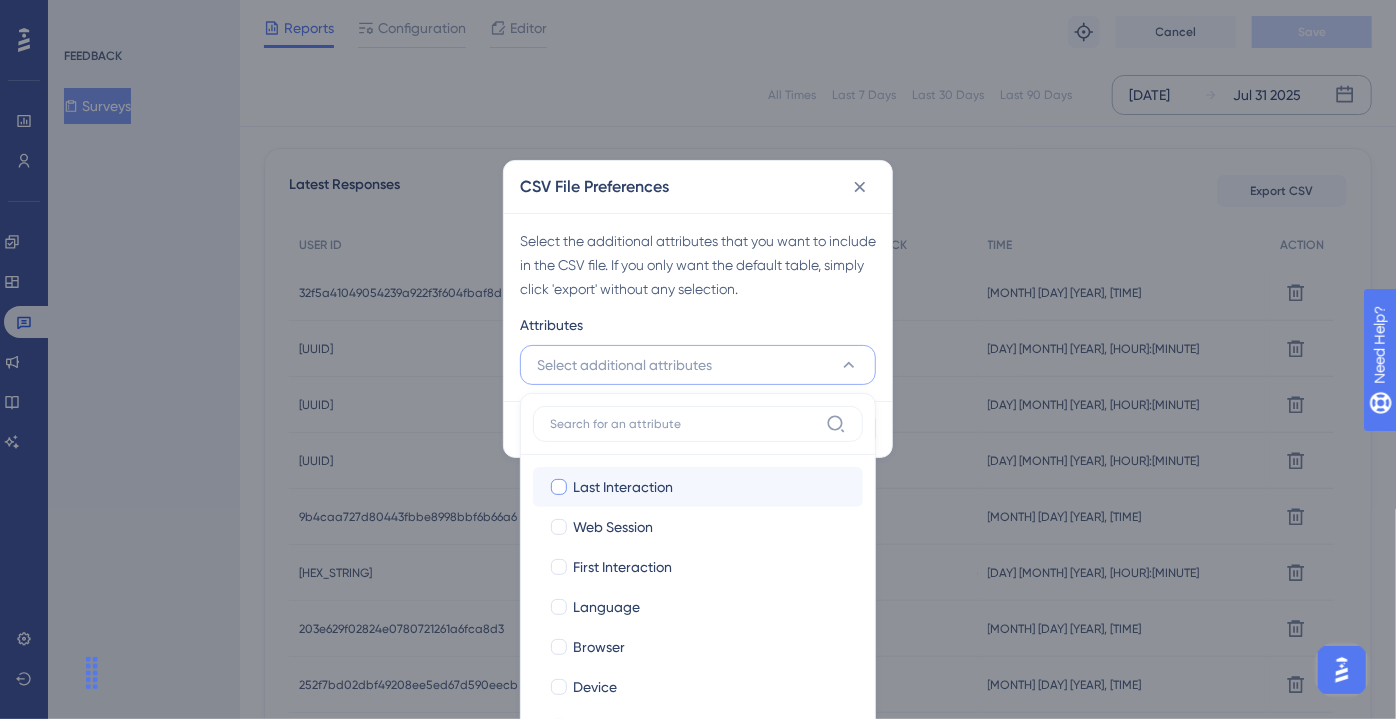 click on "Last Interaction" at bounding box center [710, 487] 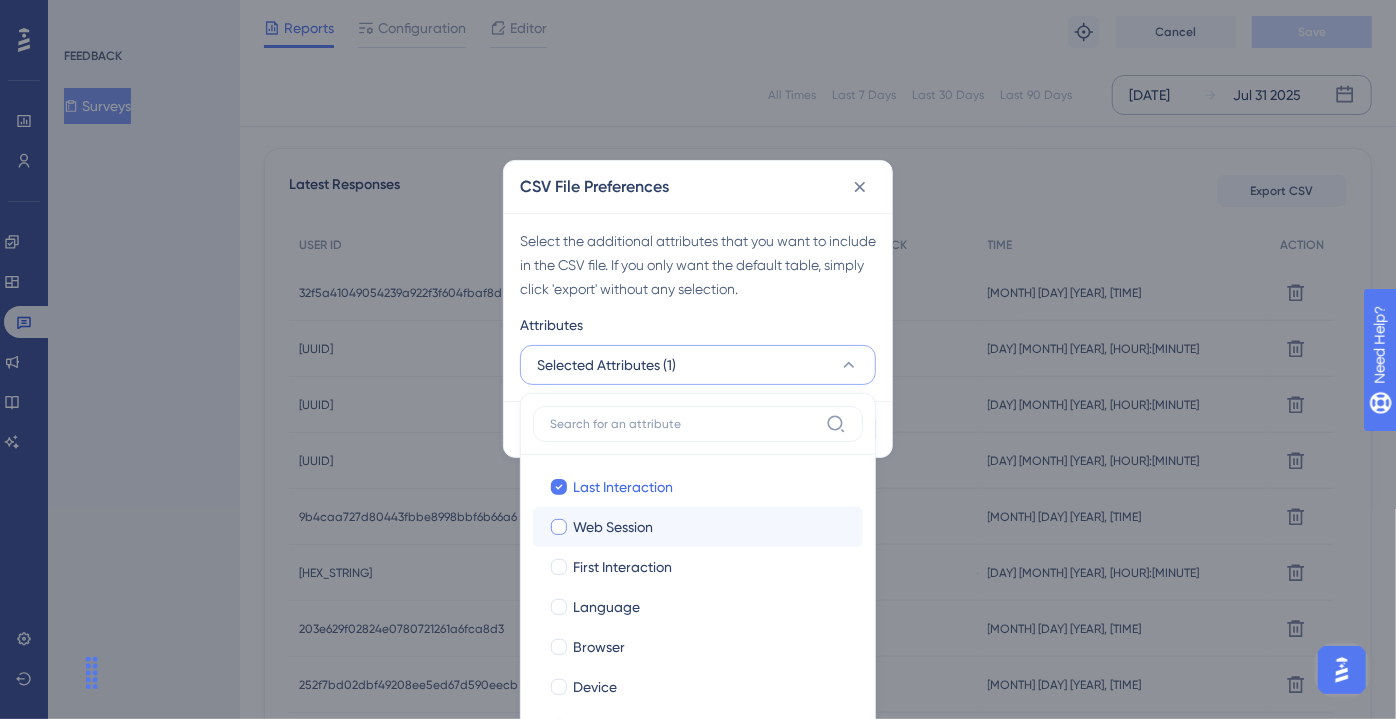 click on "Web Session" at bounding box center [710, 527] 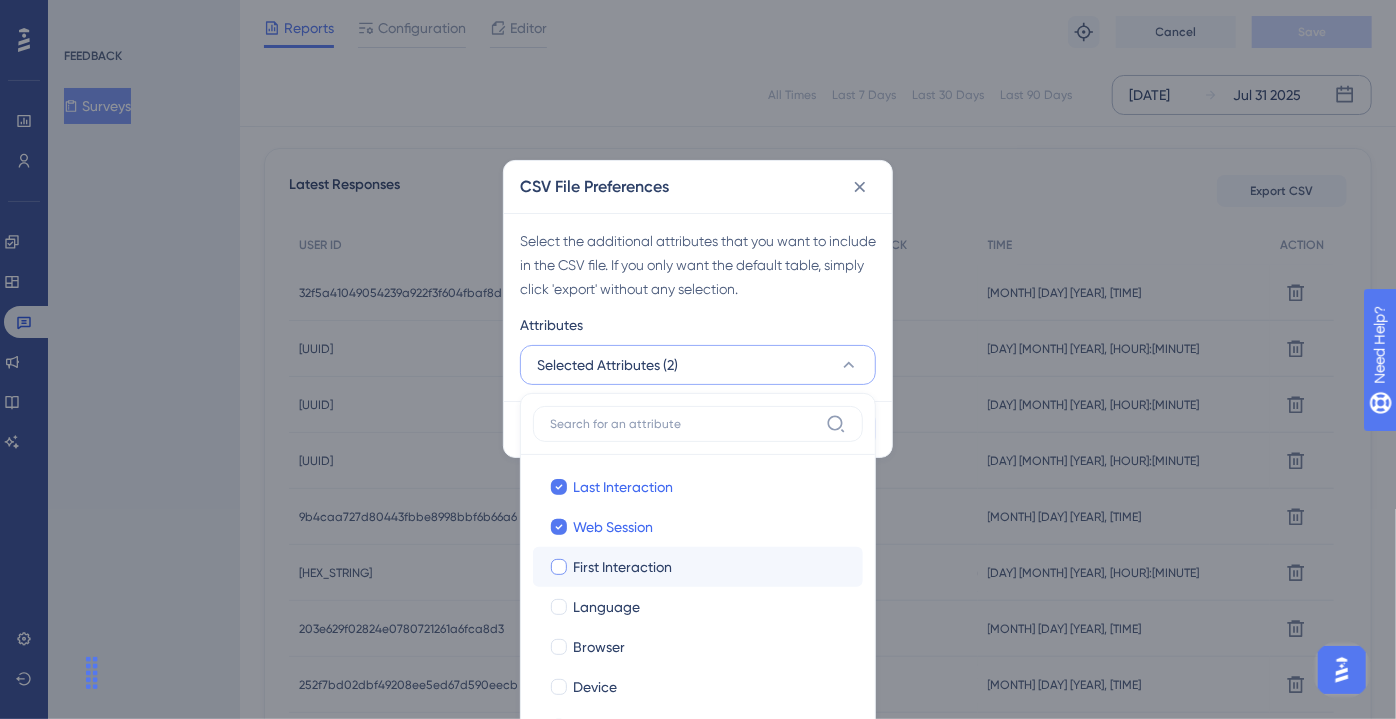click on "First Interaction" at bounding box center [710, 567] 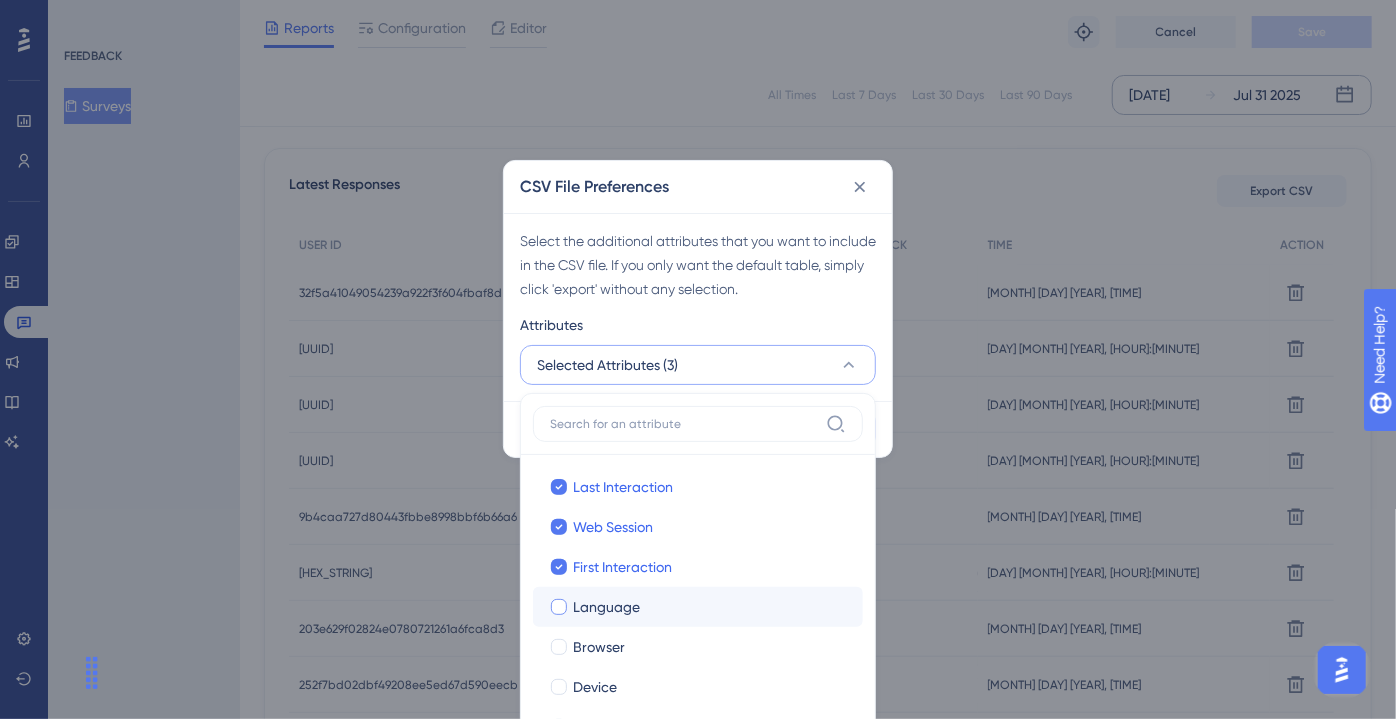 click on "Language Language" at bounding box center (698, 607) 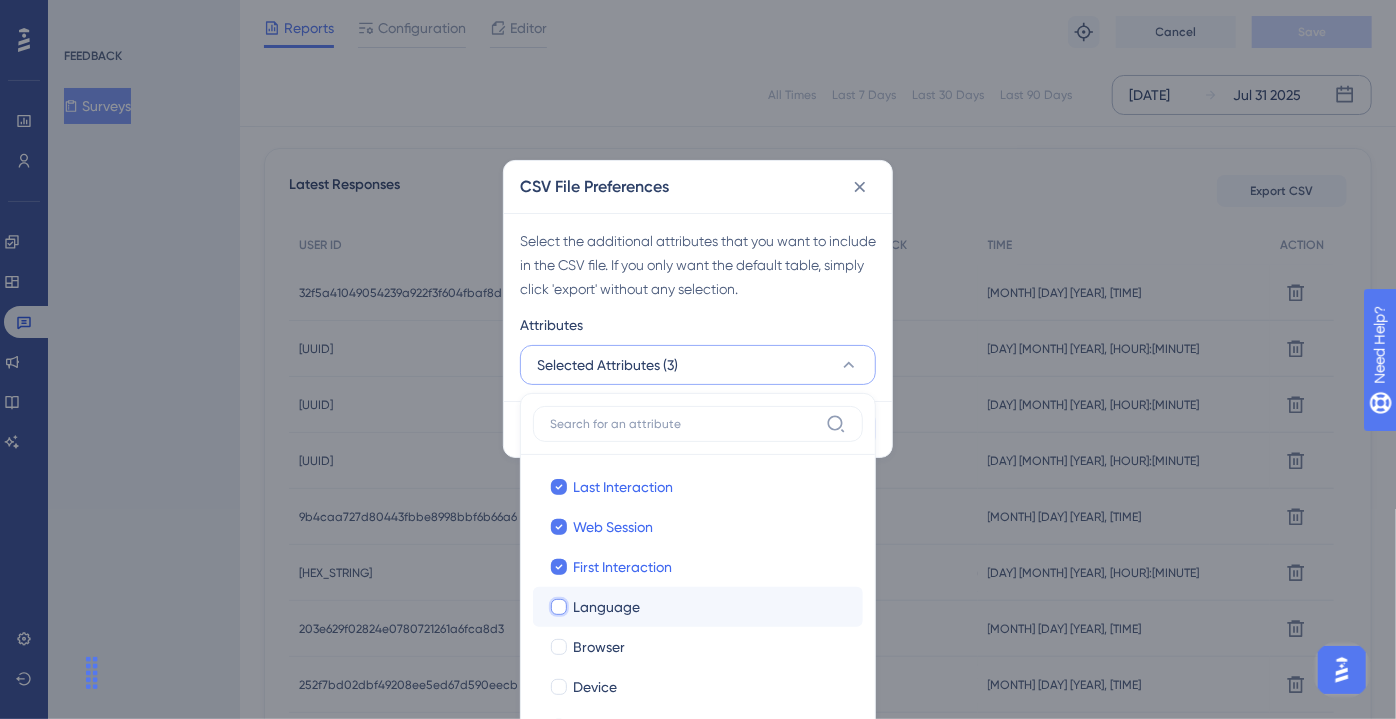 click on "Language" at bounding box center (559, 606) 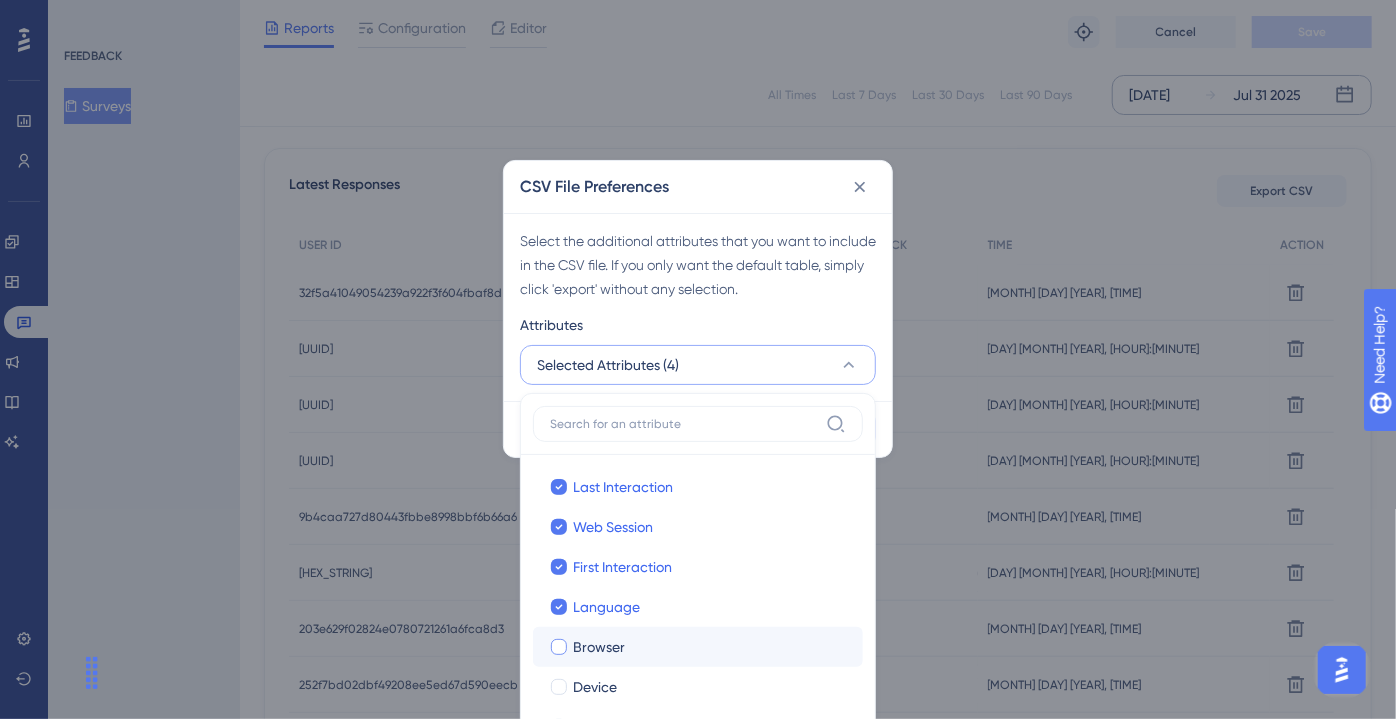 click on "Browser" at bounding box center (710, 647) 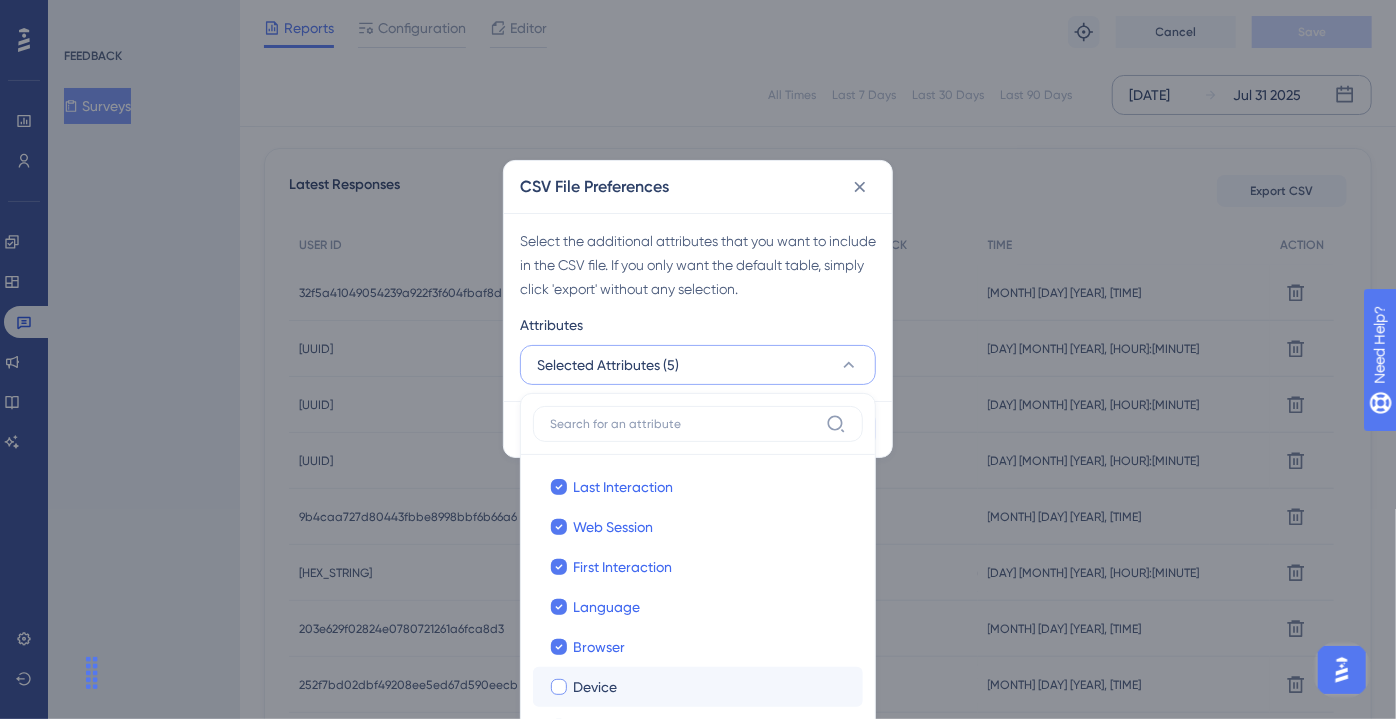 click on "Device Device" at bounding box center [698, 687] 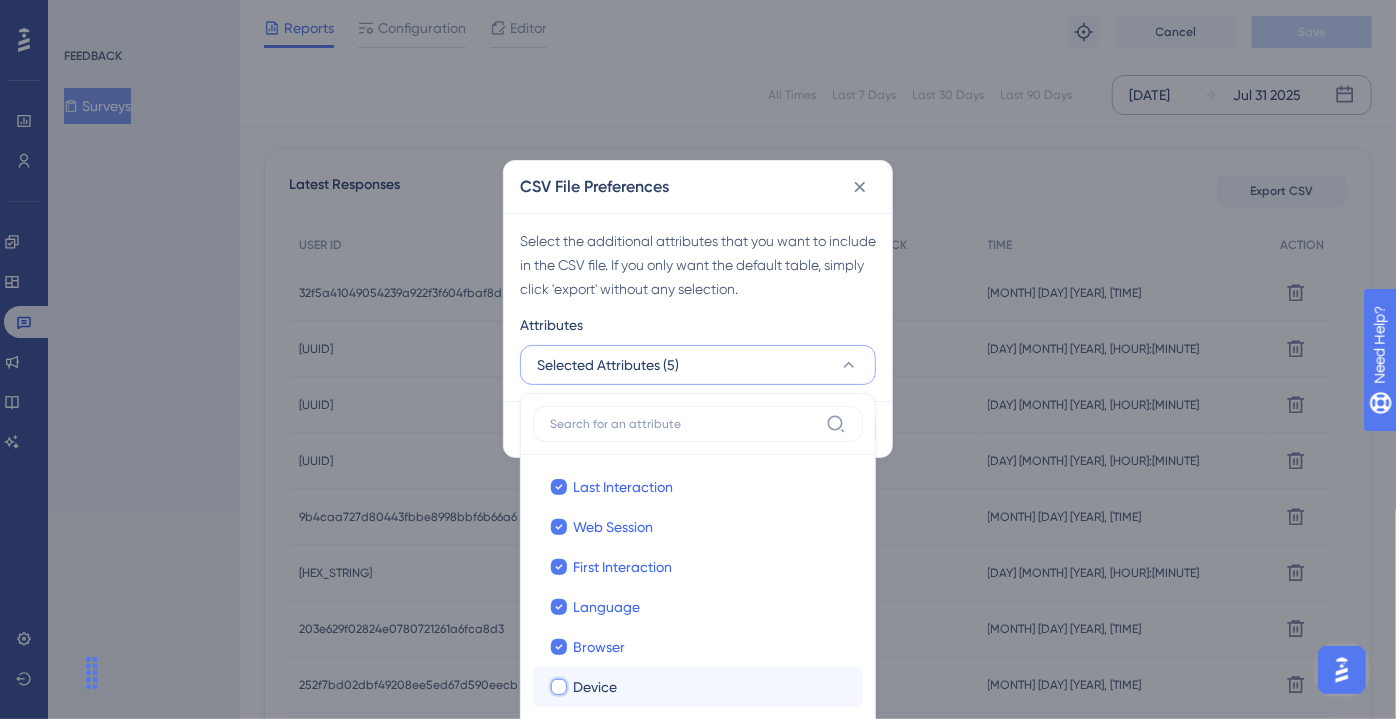 click on "Device" at bounding box center [559, 686] 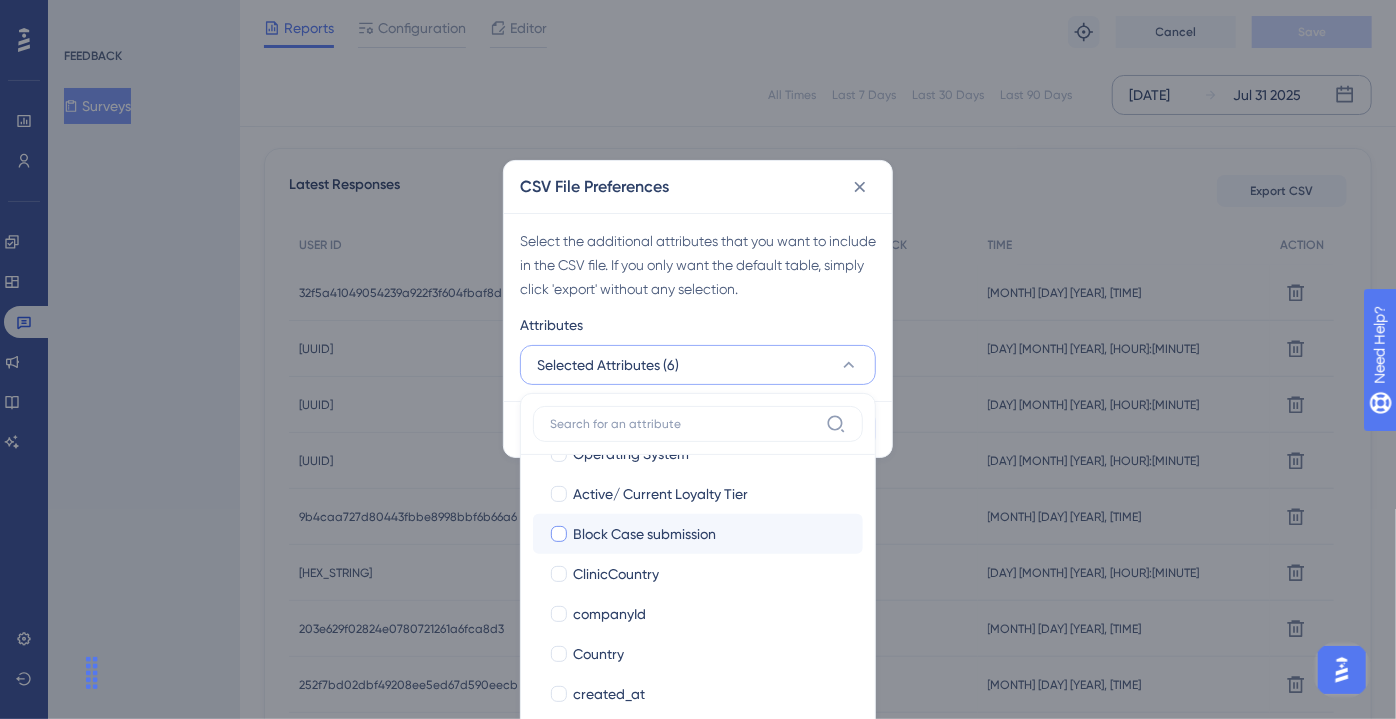 scroll, scrollTop: 272, scrollLeft: 0, axis: vertical 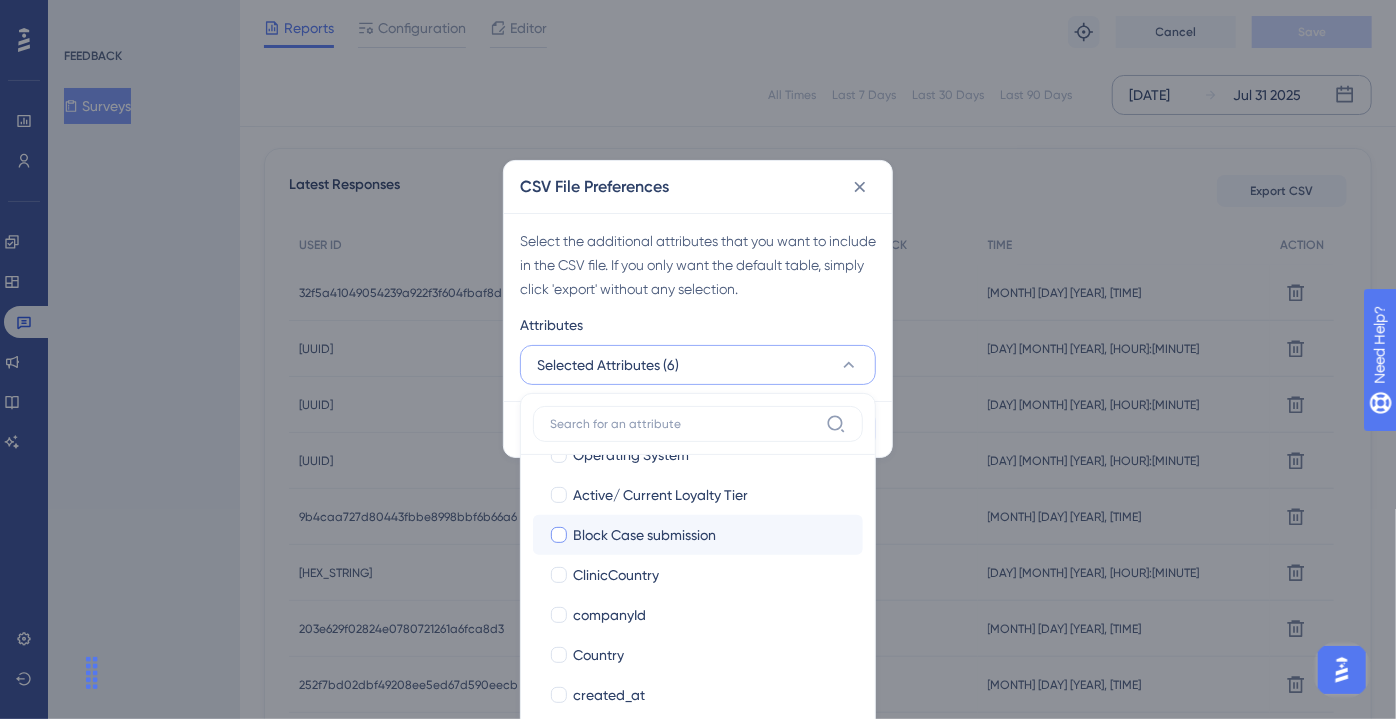 click on "Block Case submission" at bounding box center (644, 535) 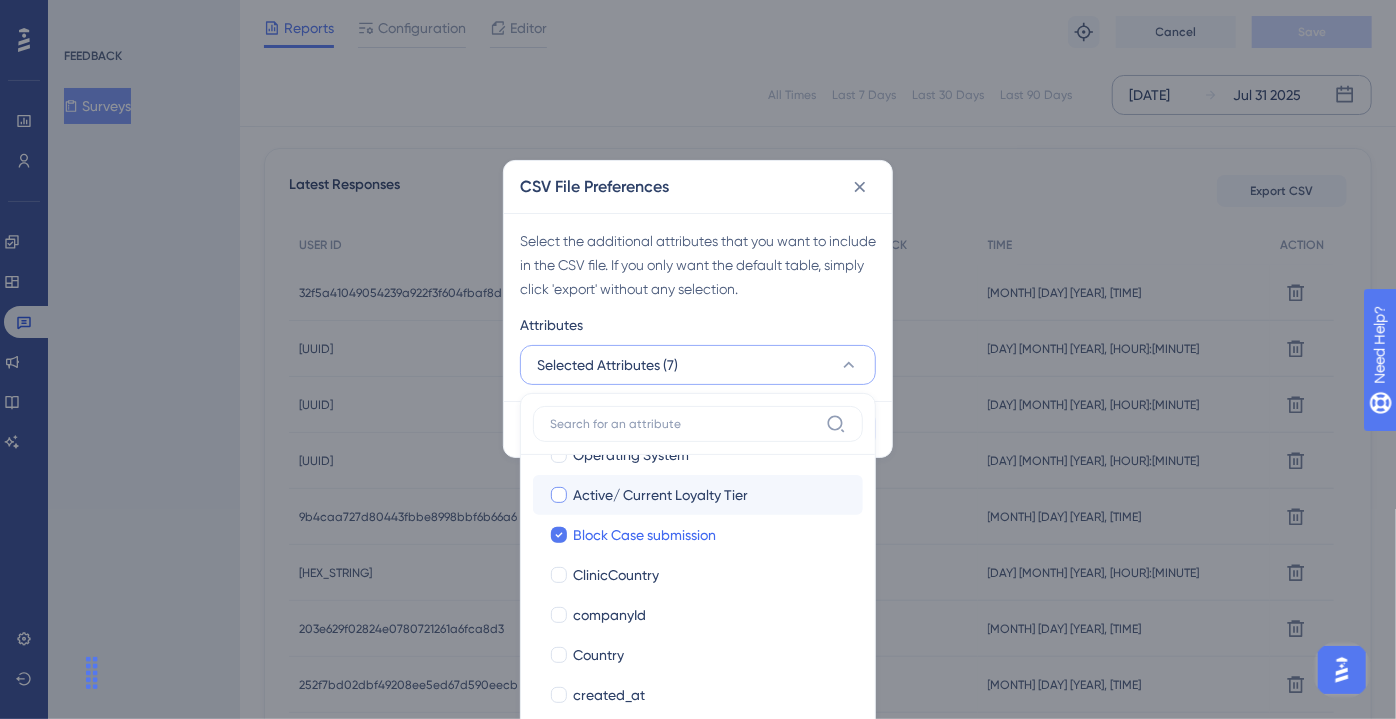 click on "Active/ Current Loyalty Tier" at bounding box center (660, 495) 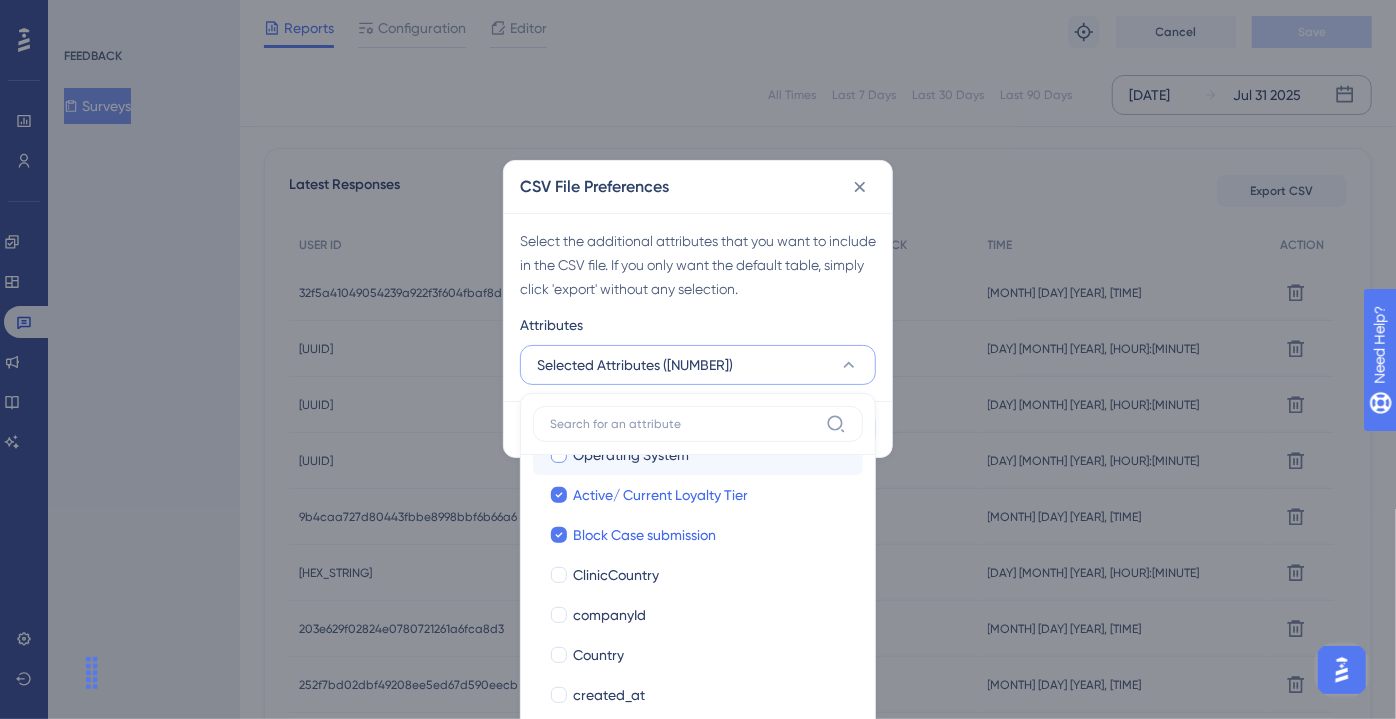 click on "Operating System" at bounding box center [710, 455] 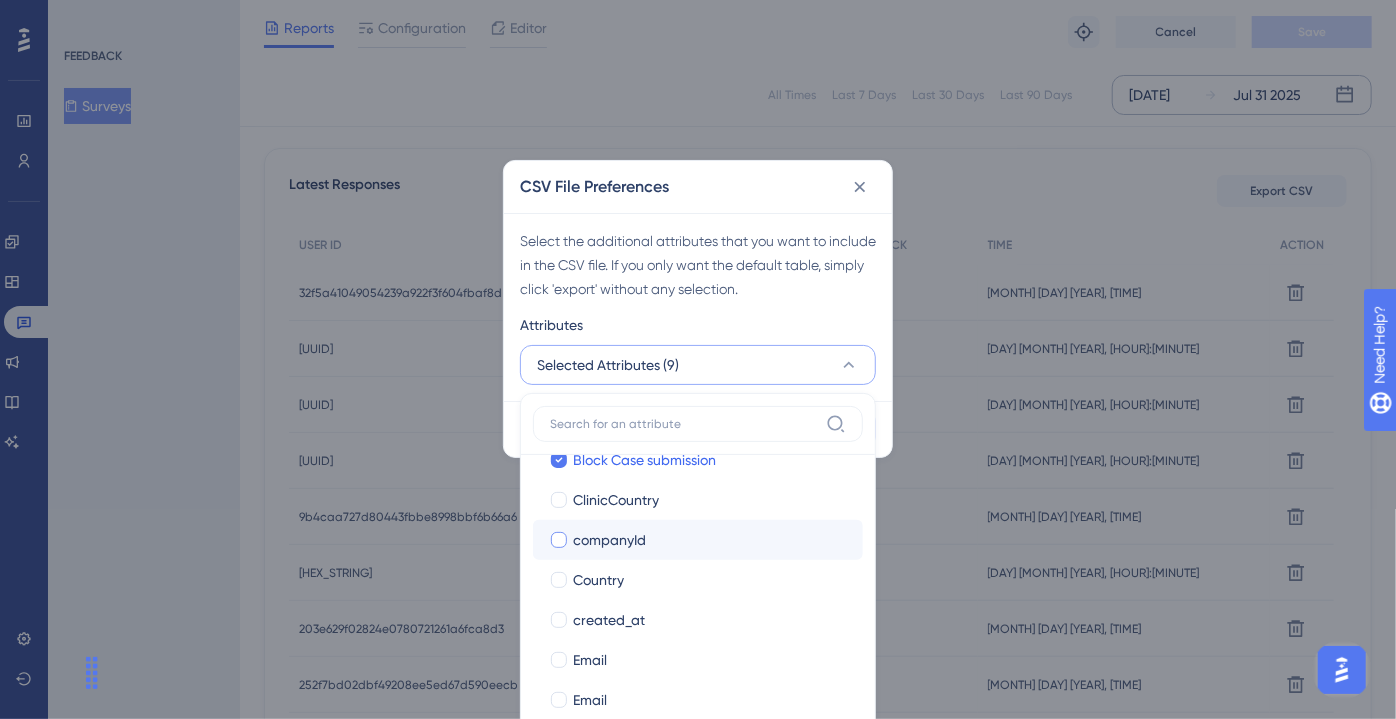 scroll, scrollTop: 363, scrollLeft: 0, axis: vertical 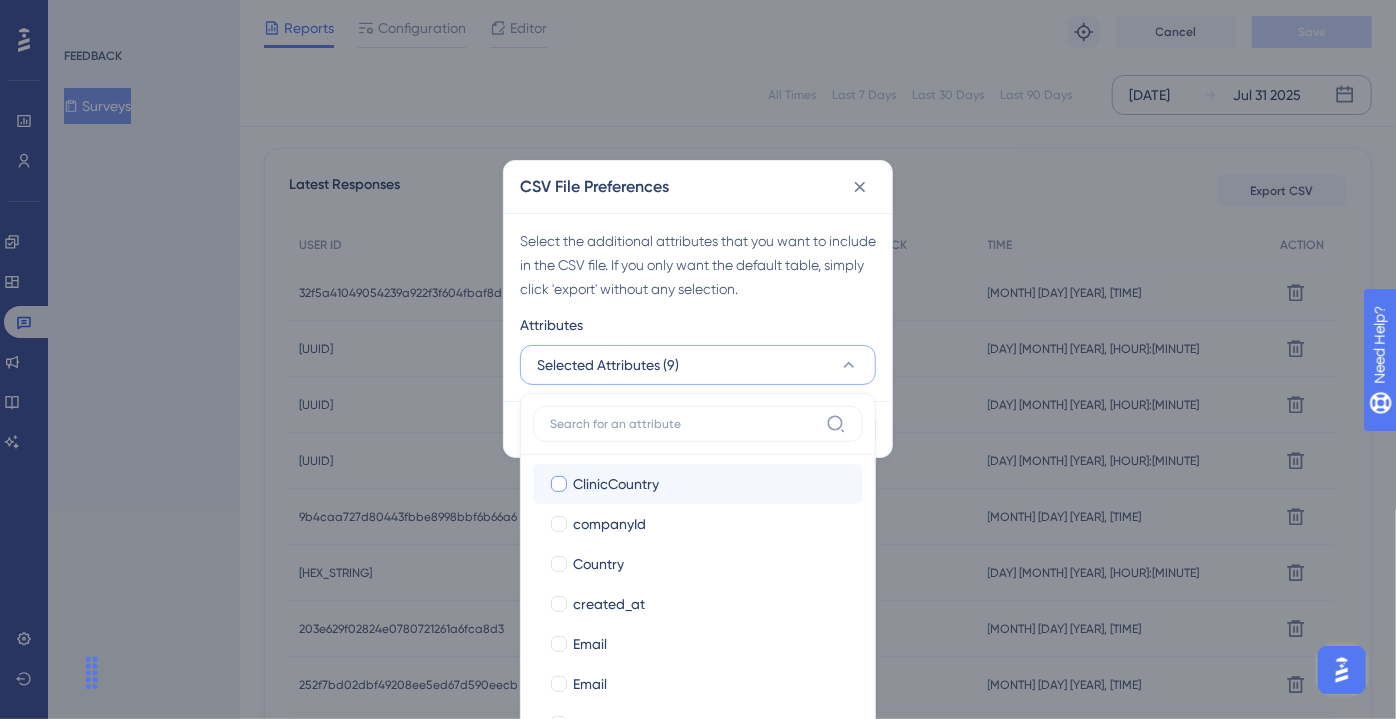 click on "ClinicCountry ClinicCountry" at bounding box center [698, 484] 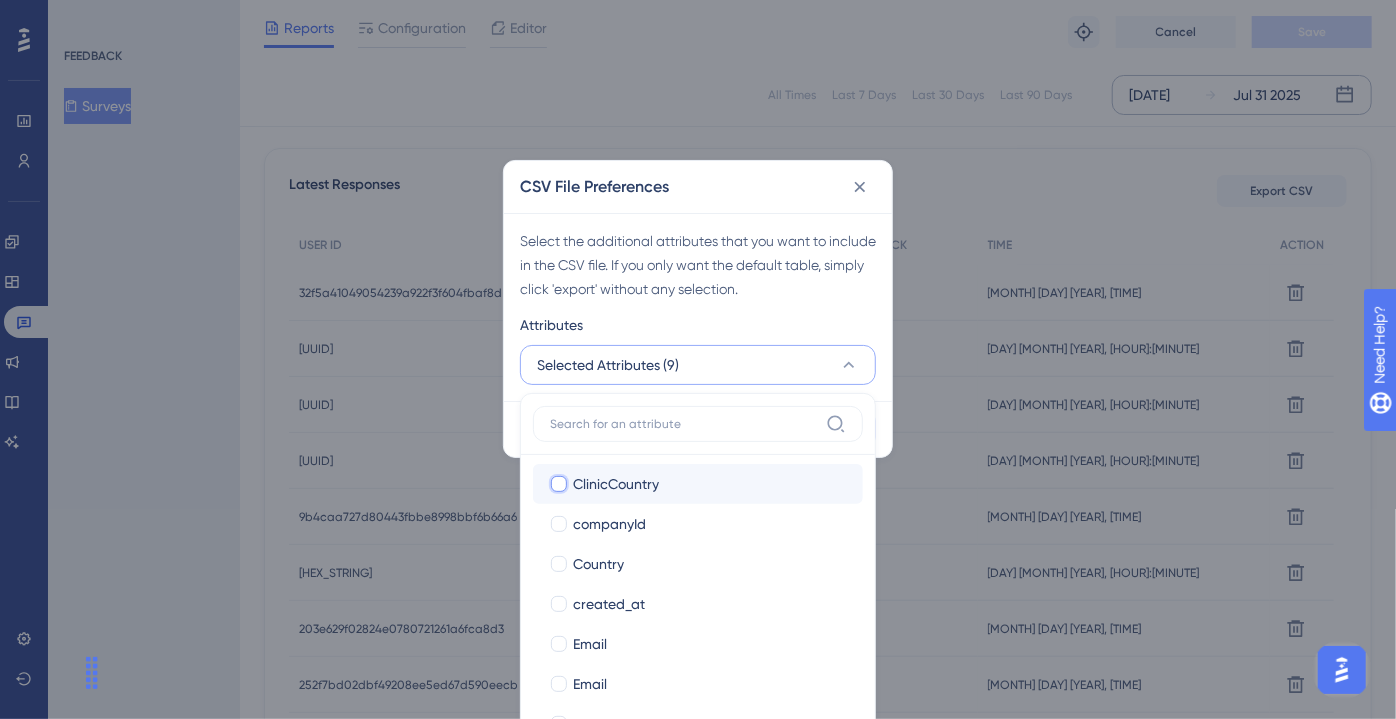 click on "ClinicCountry" at bounding box center [559, 846] 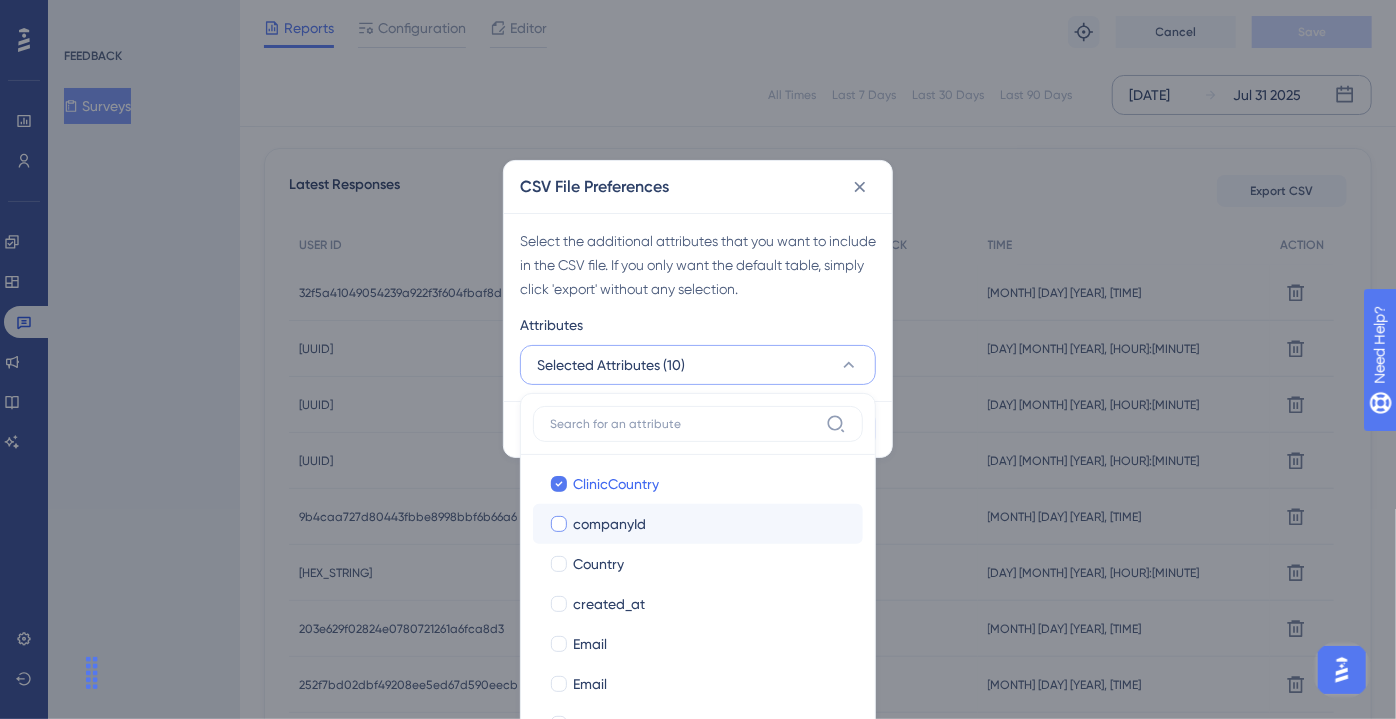 click on "companyId companyId" at bounding box center [698, 524] 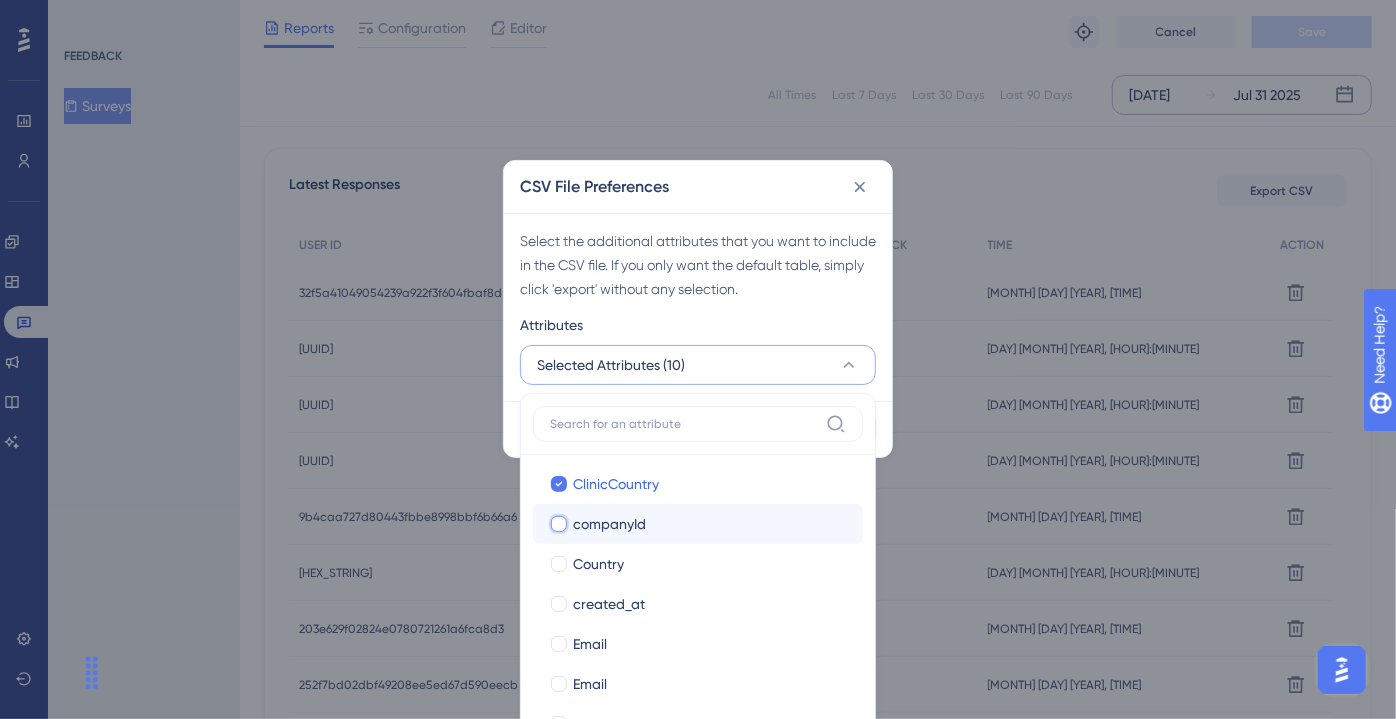 click on "companyId" at bounding box center (559, 886) 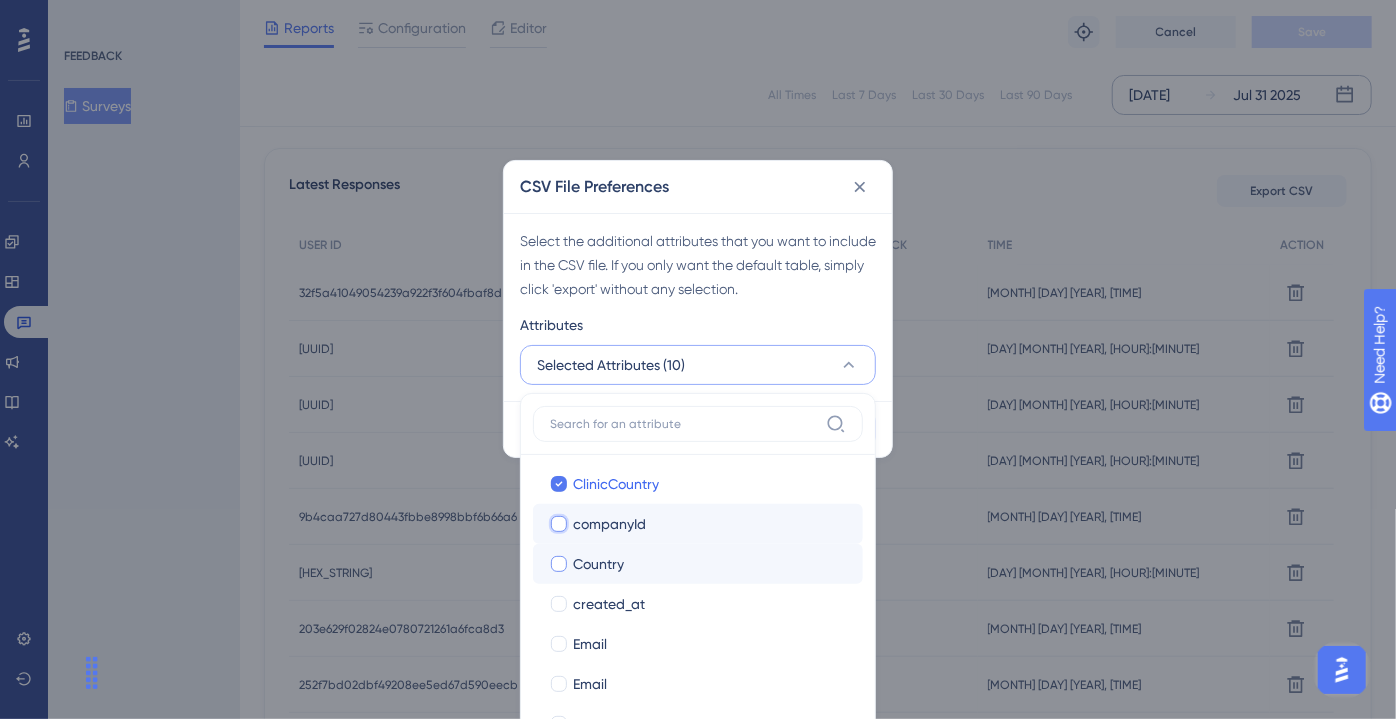 checkbox on "true" 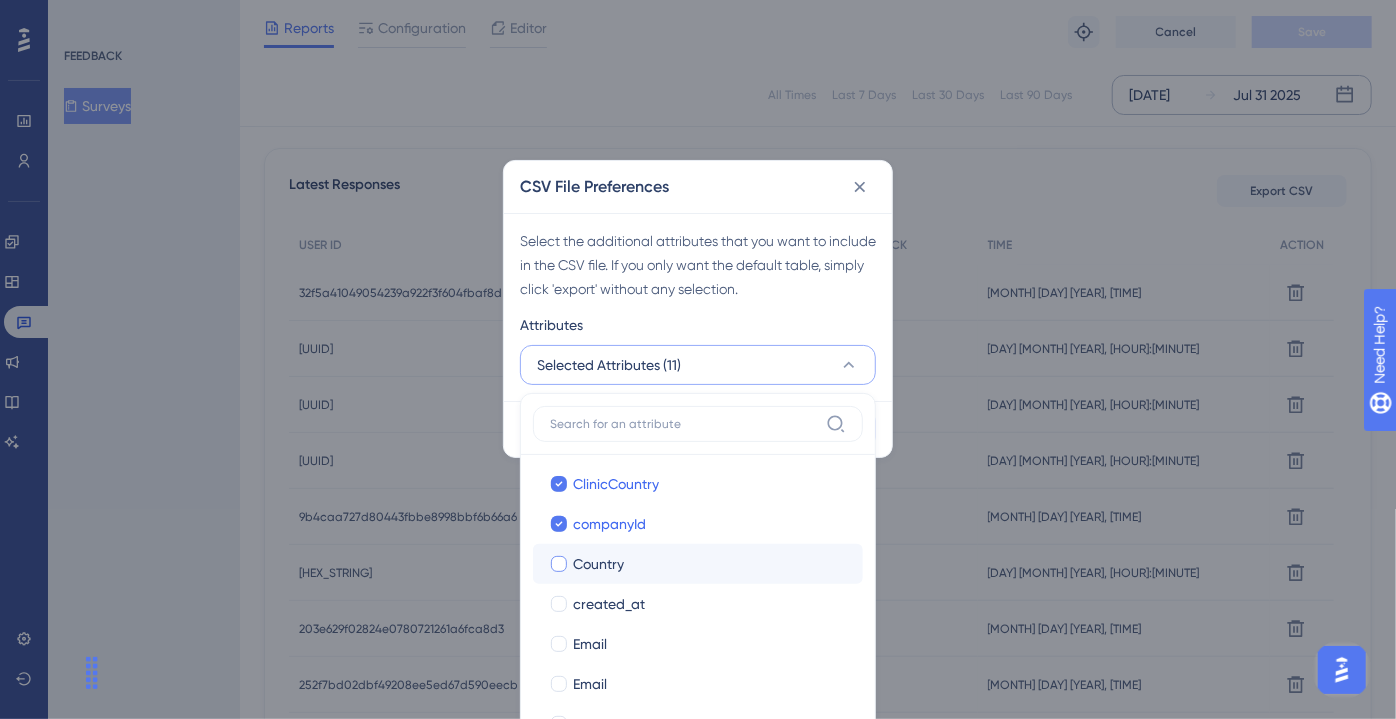 click on "Country Country" at bounding box center (698, 564) 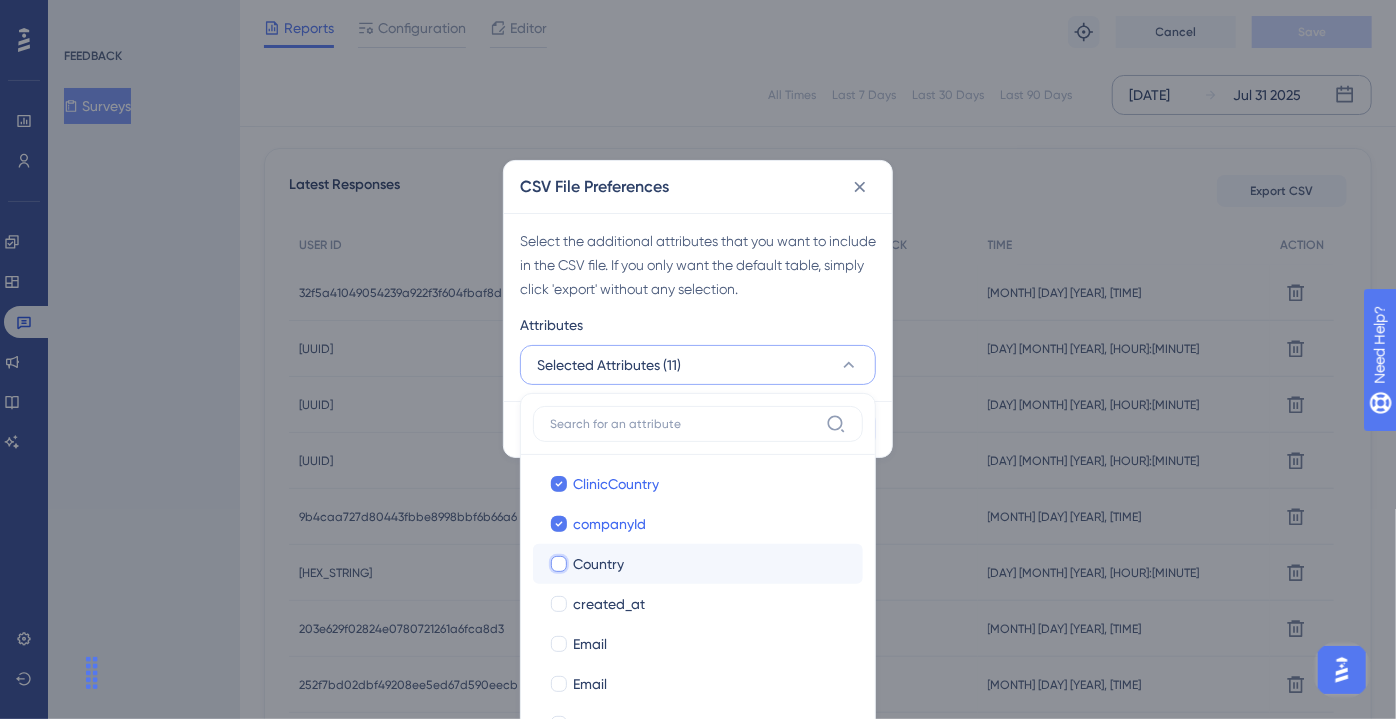checkbox on "true" 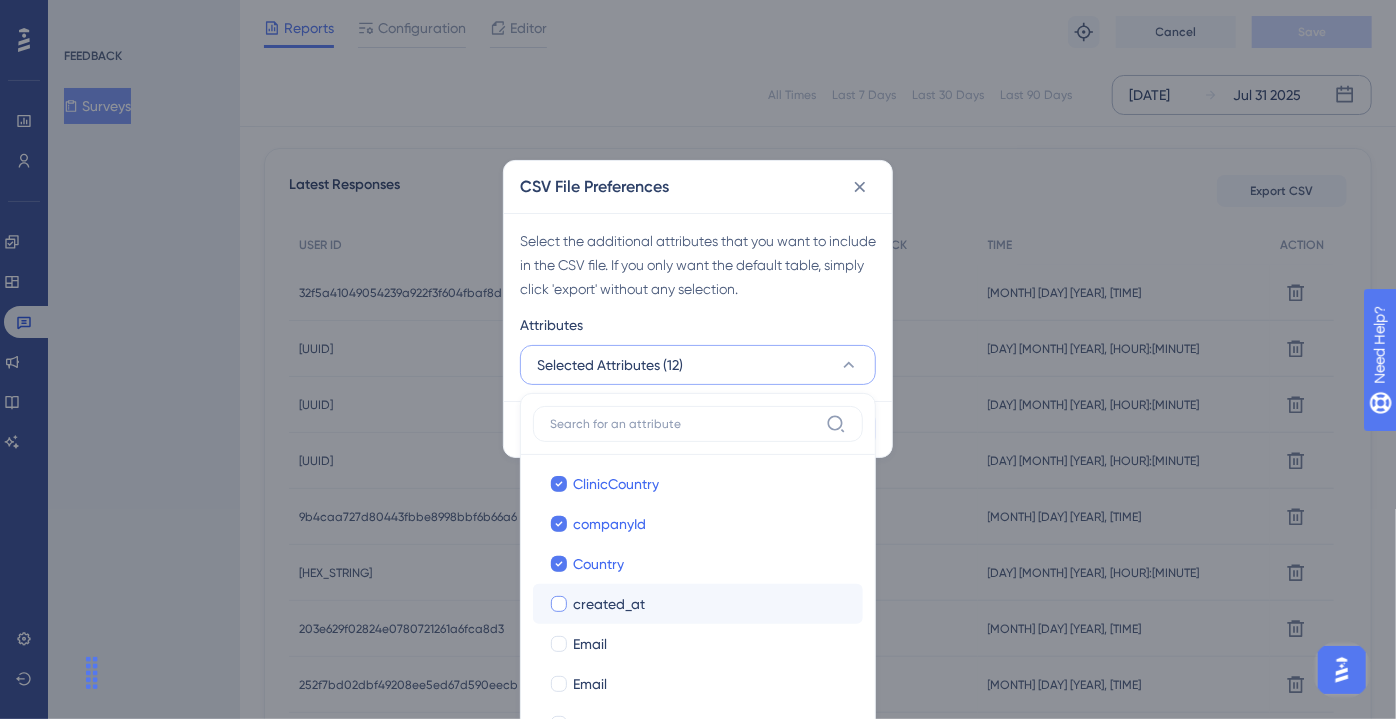 click on "created_at created_at" at bounding box center [698, 604] 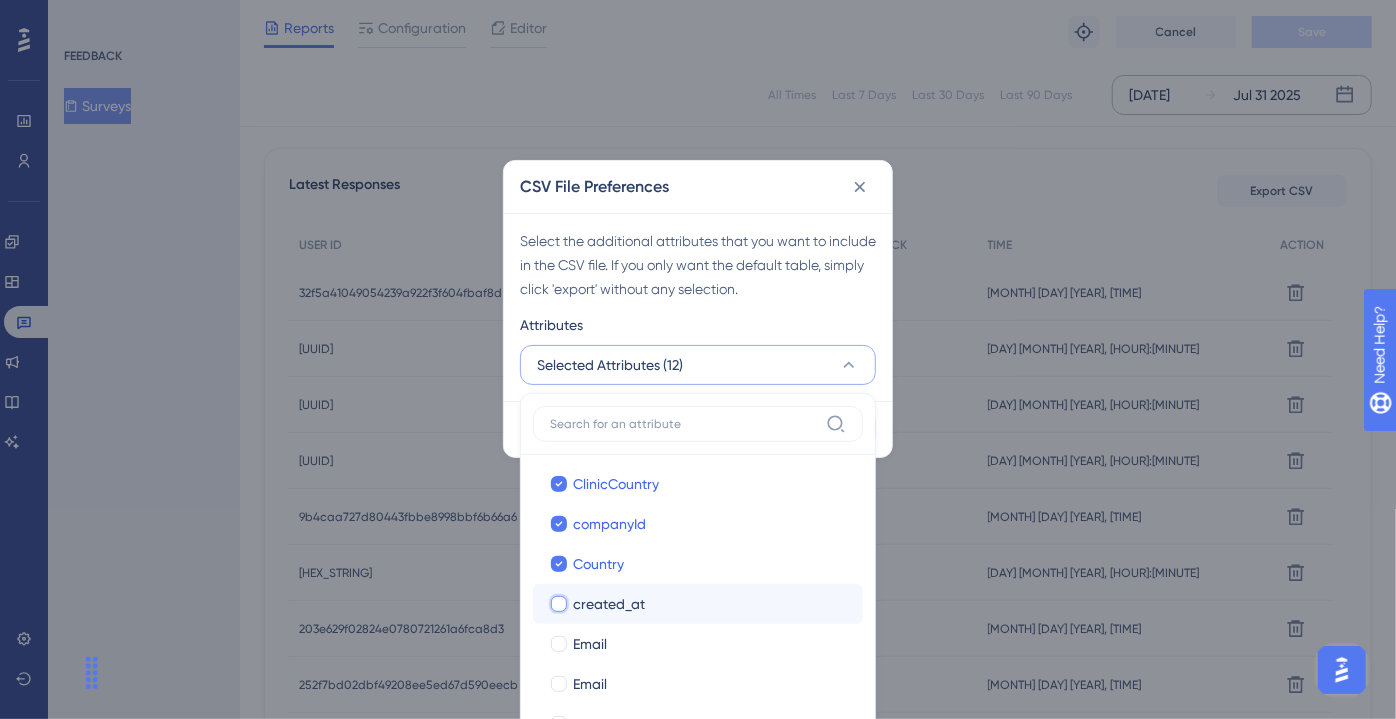 click on "created_at" at bounding box center [559, 966] 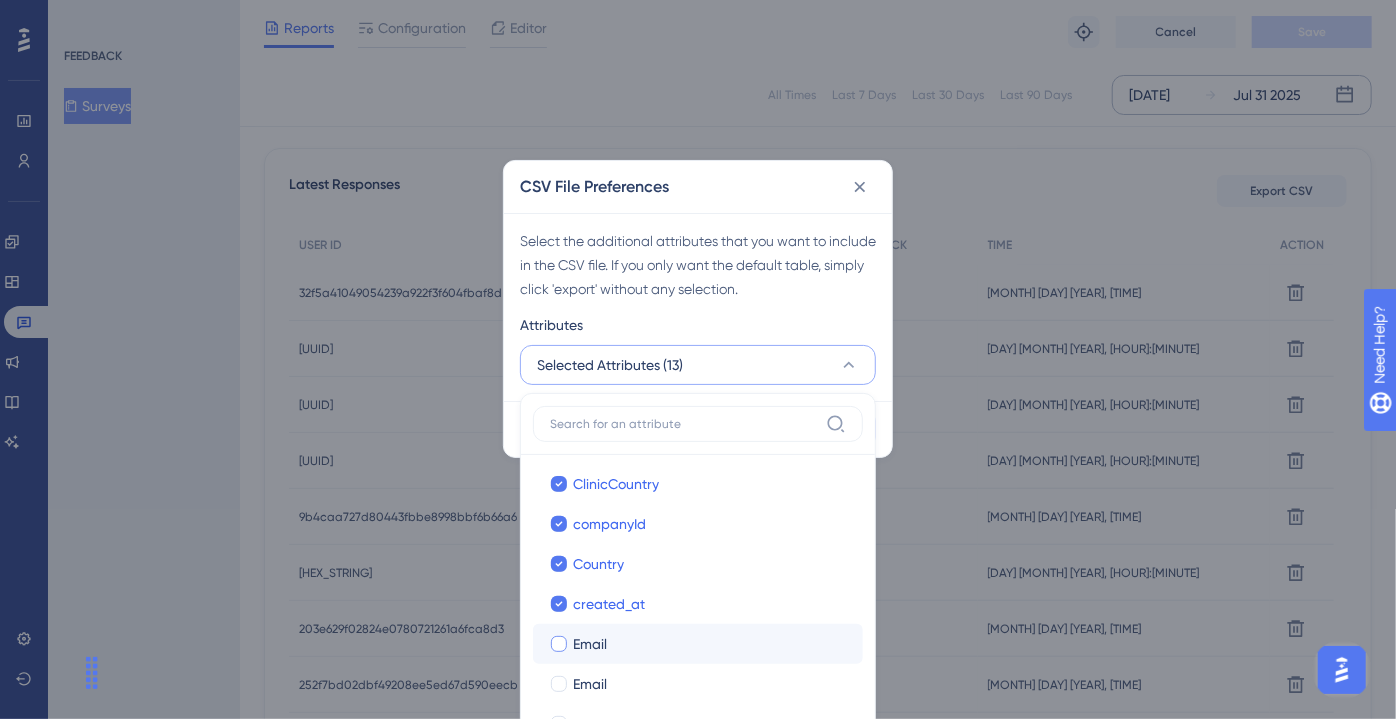 click on "Email" at bounding box center [710, 644] 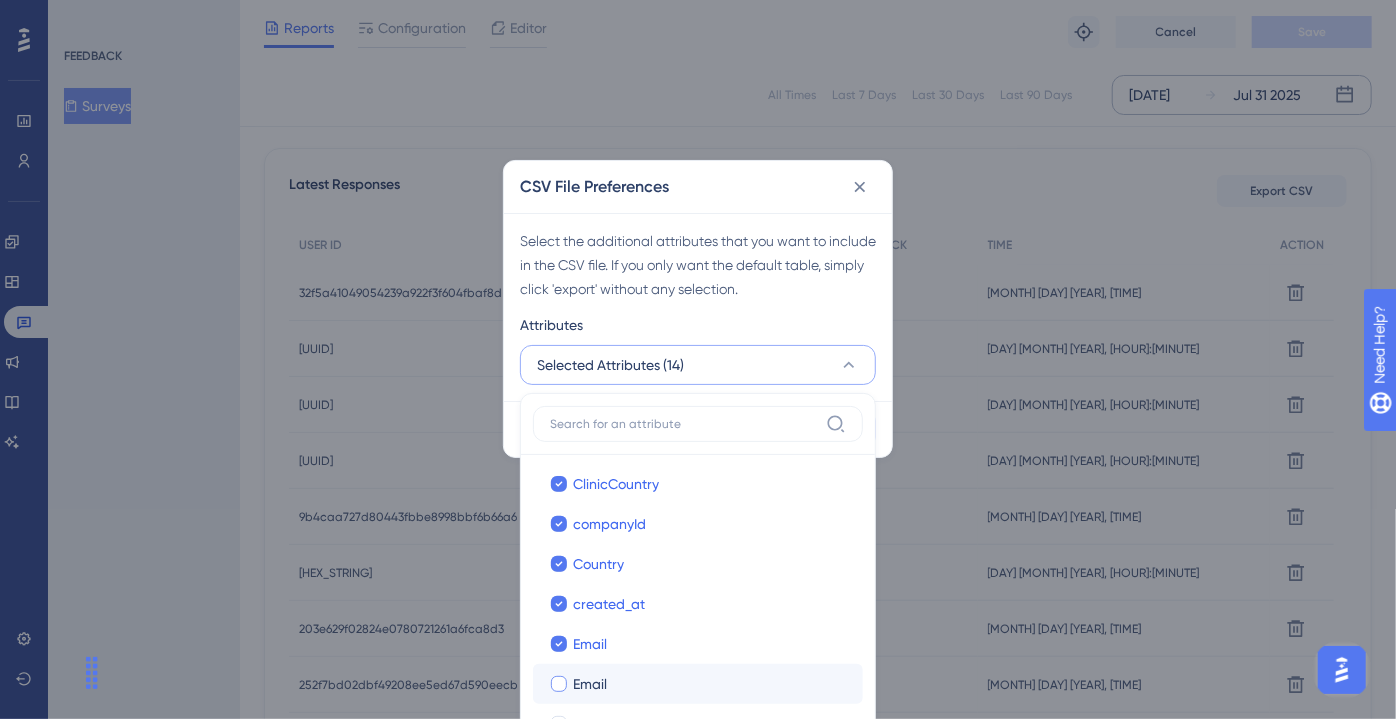 click on "Email" at bounding box center (710, 684) 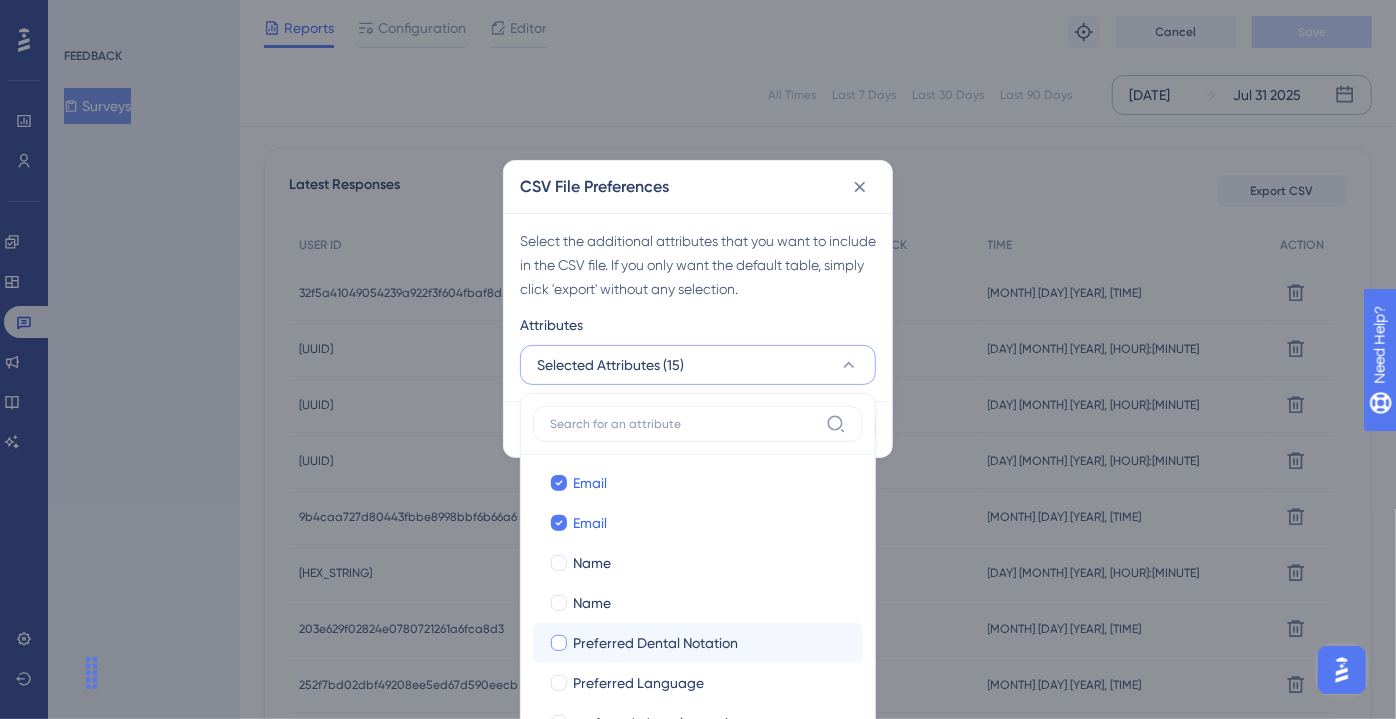 scroll, scrollTop: 545, scrollLeft: 0, axis: vertical 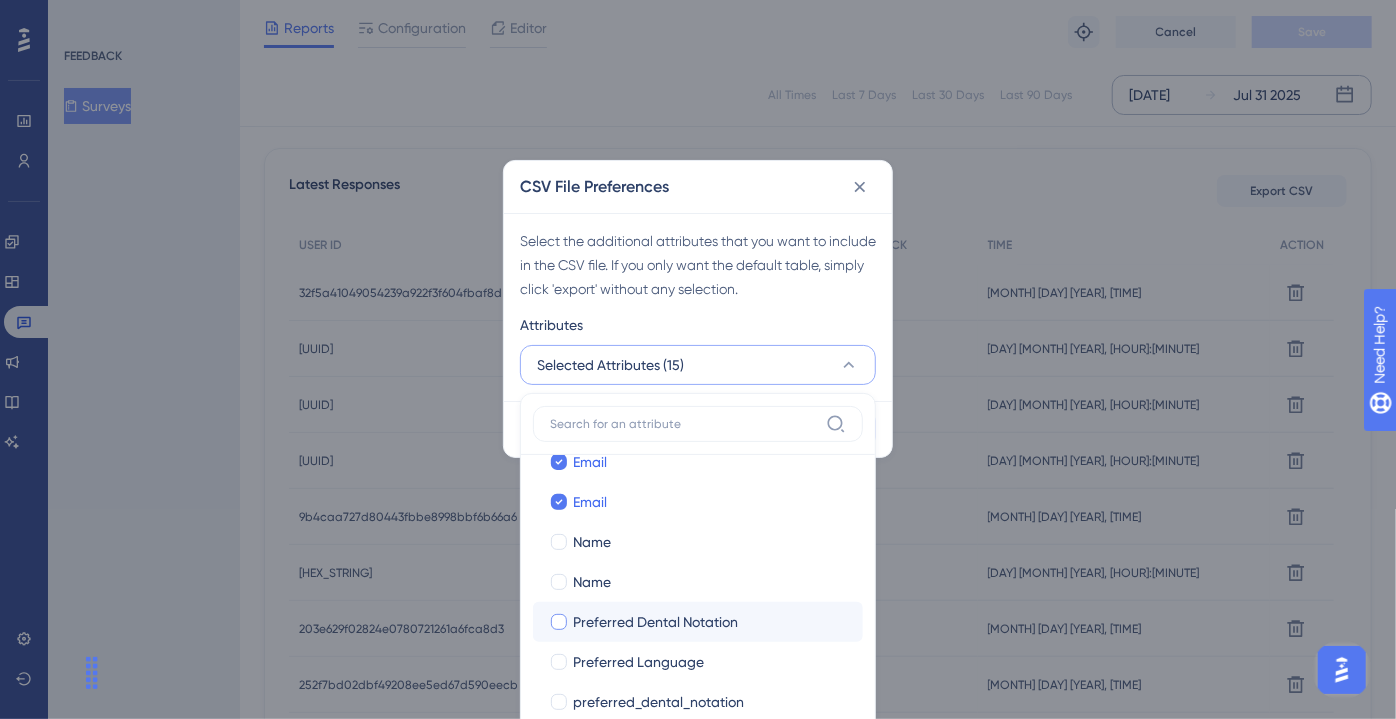 click on "Preferred Dental Notation" at bounding box center [655, 622] 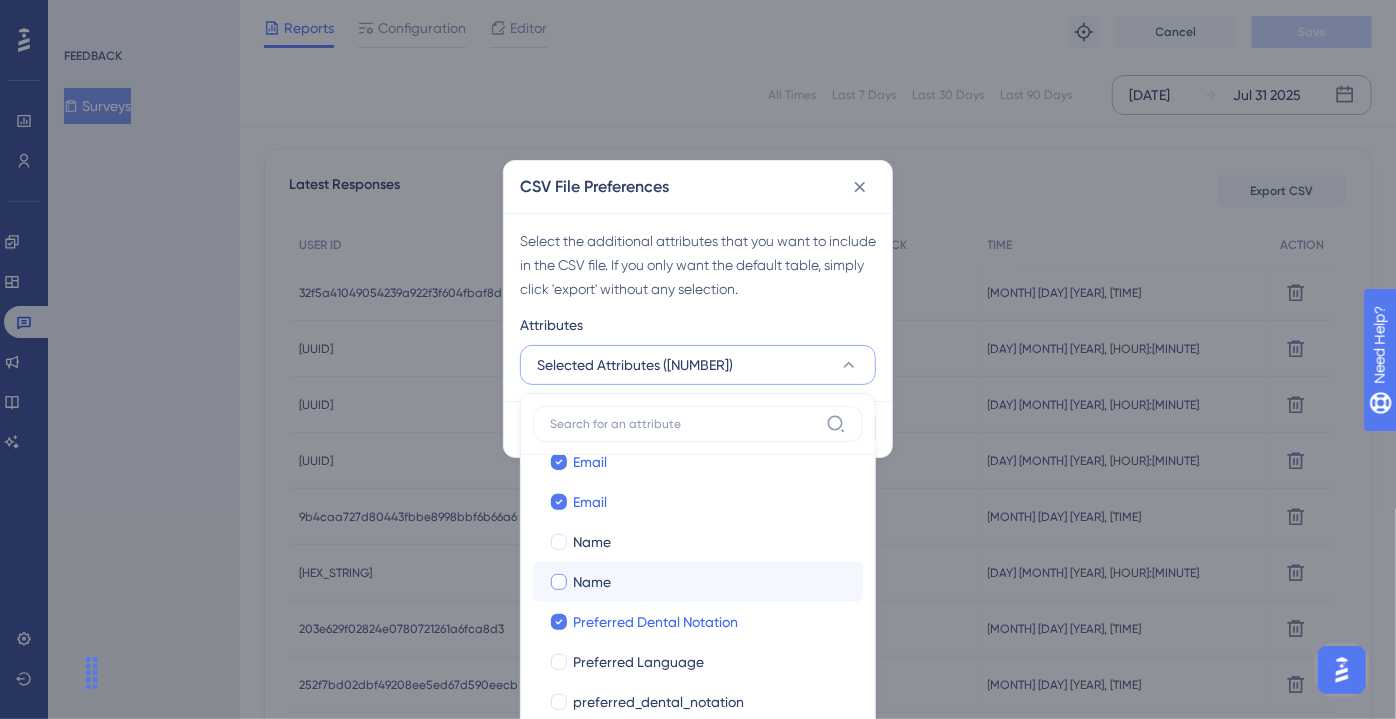 click on "Name" at bounding box center (710, 582) 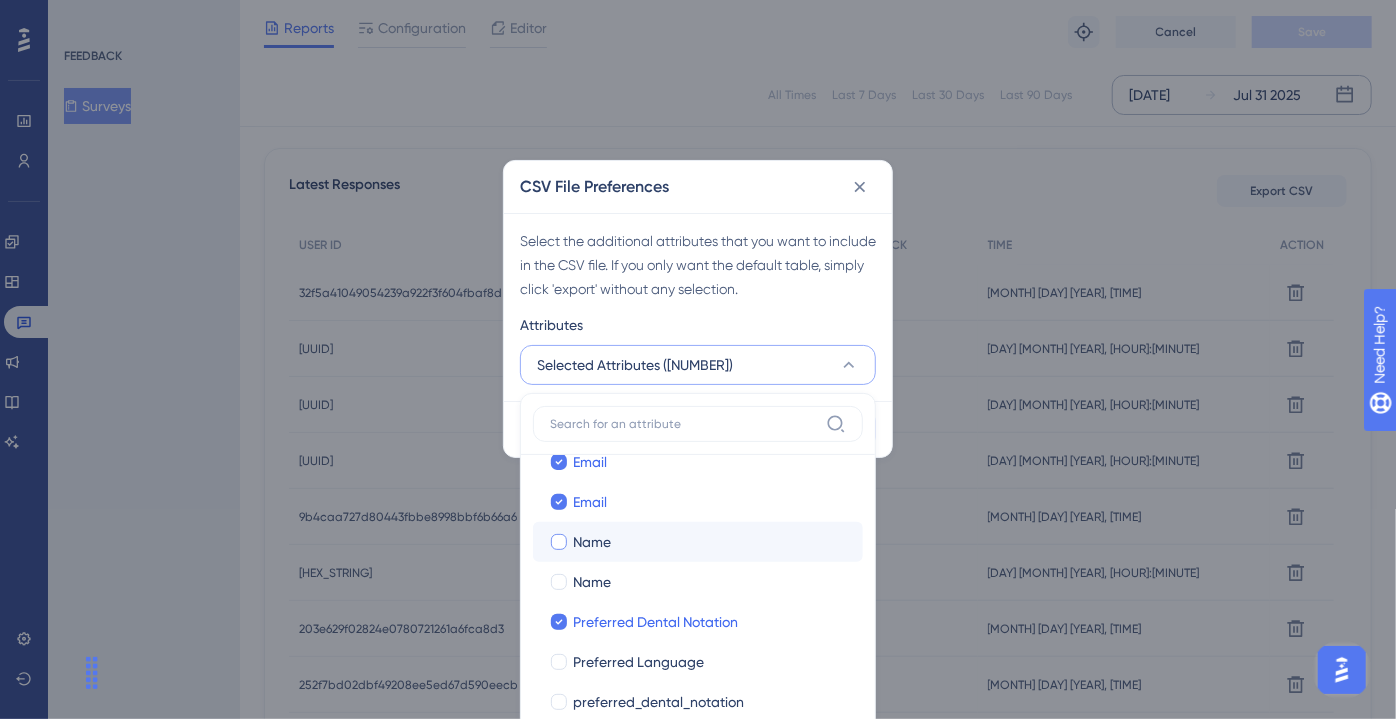 checkbox on "true" 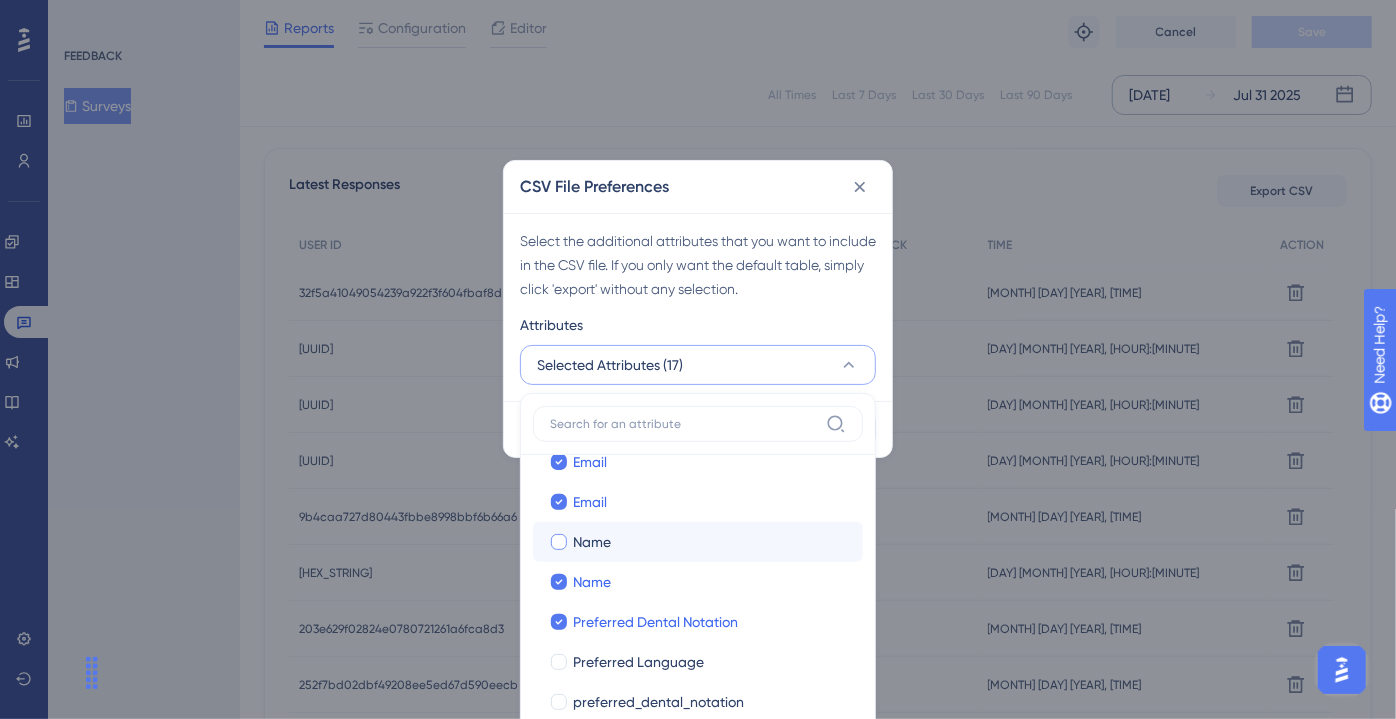 click on "Name" at bounding box center (710, 542) 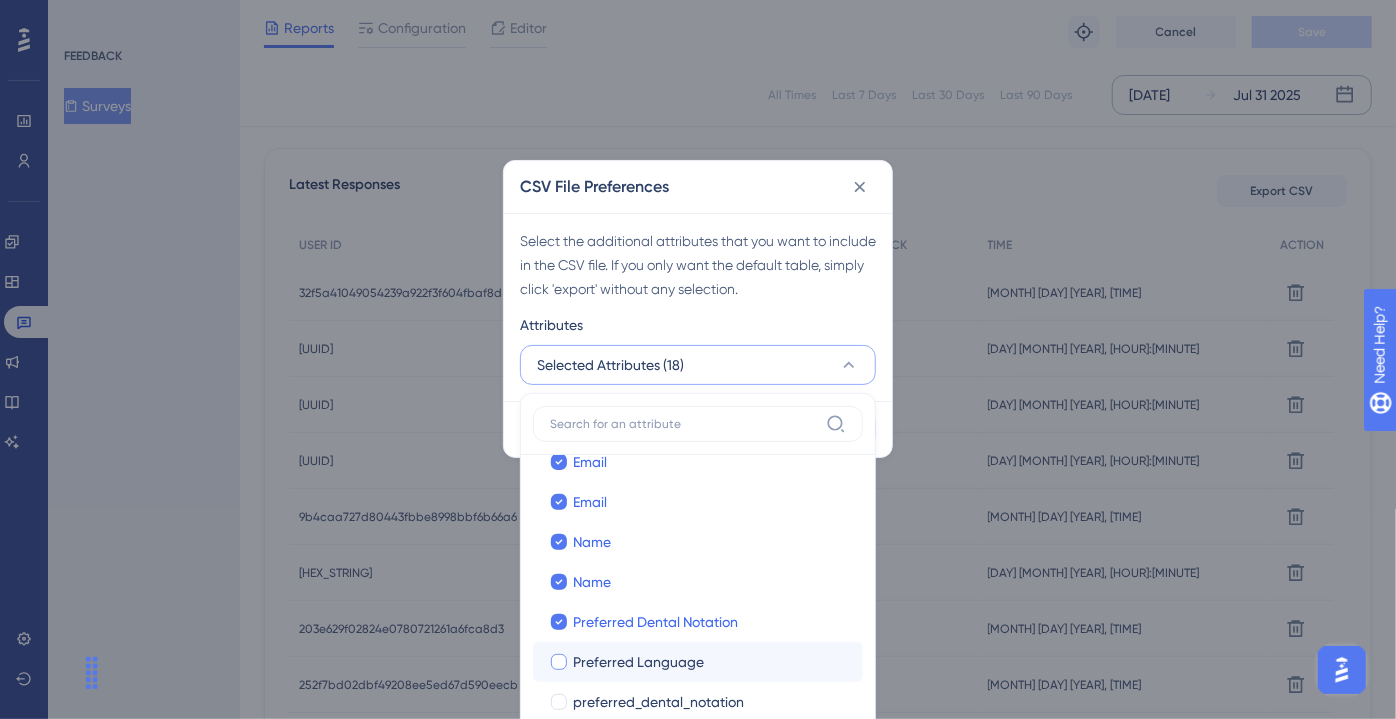 click on "Preferred Language" at bounding box center [710, 662] 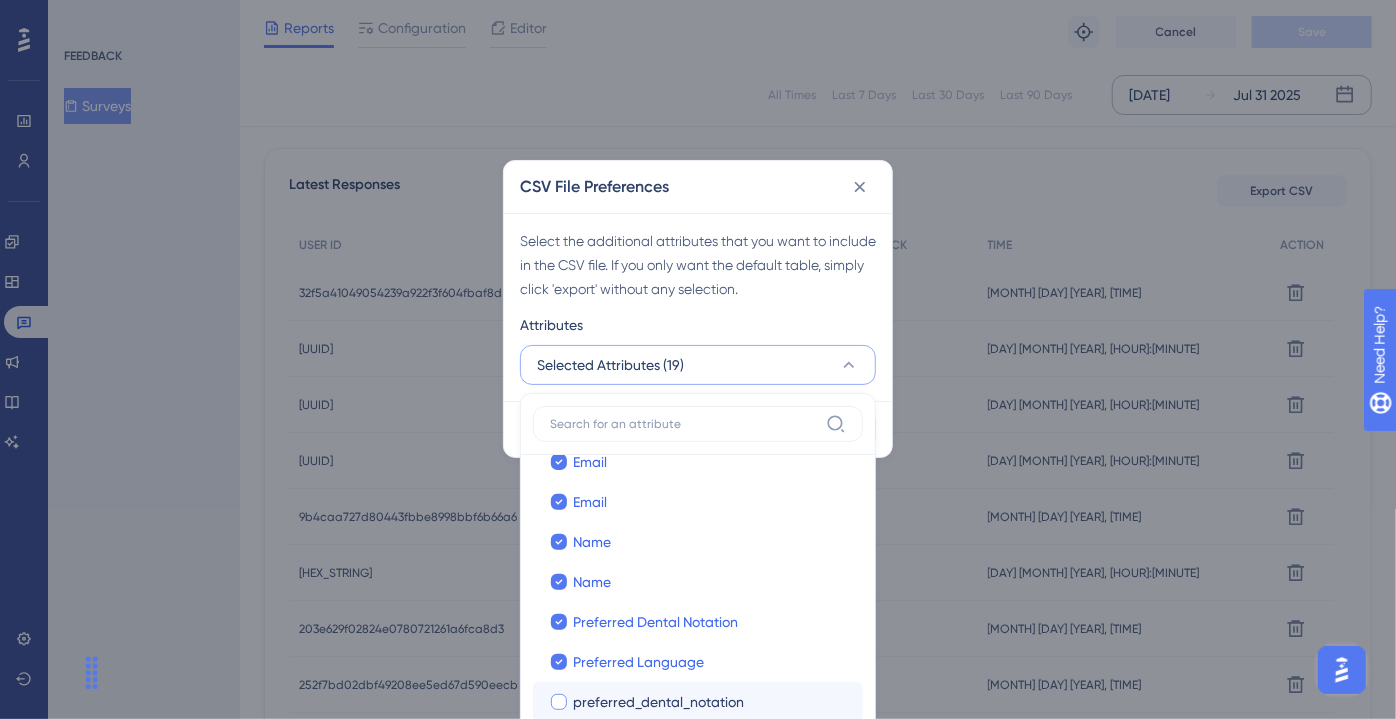 click on "preferred_dental_notation" at bounding box center (658, 702) 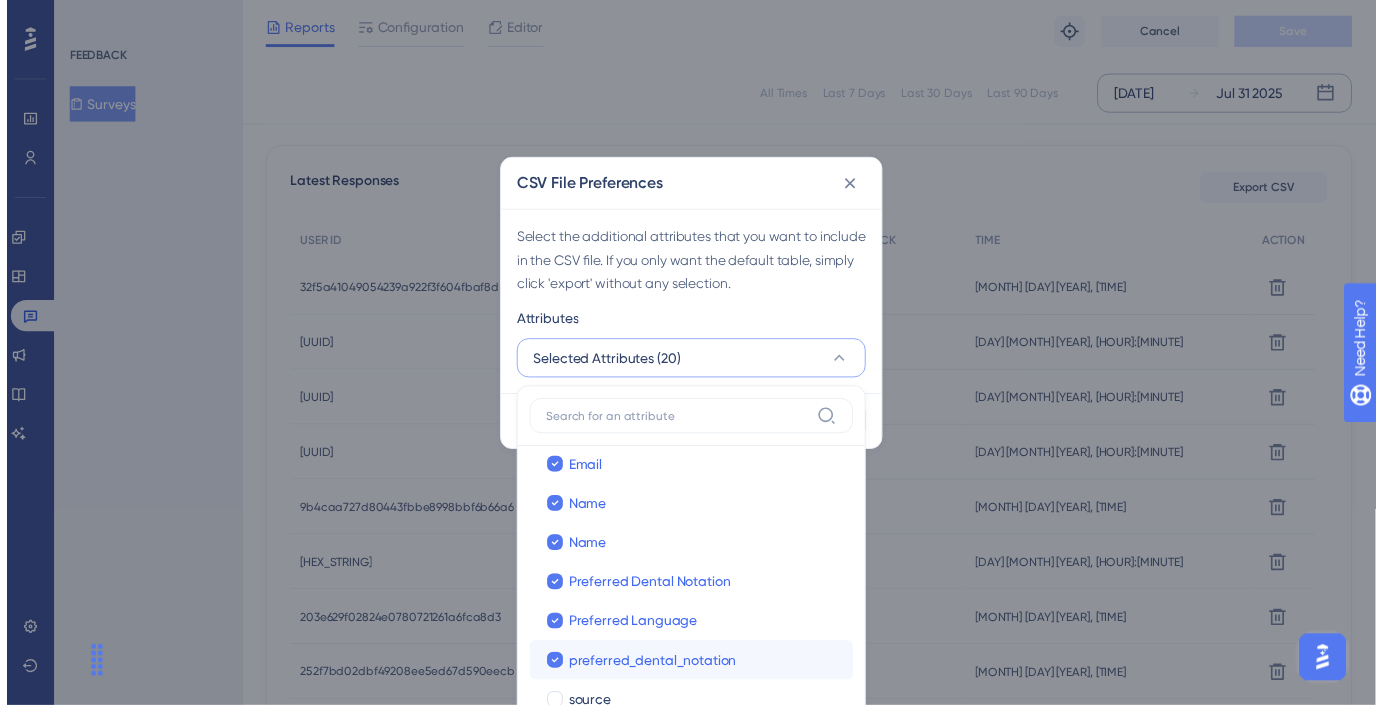 scroll, scrollTop: 576, scrollLeft: 0, axis: vertical 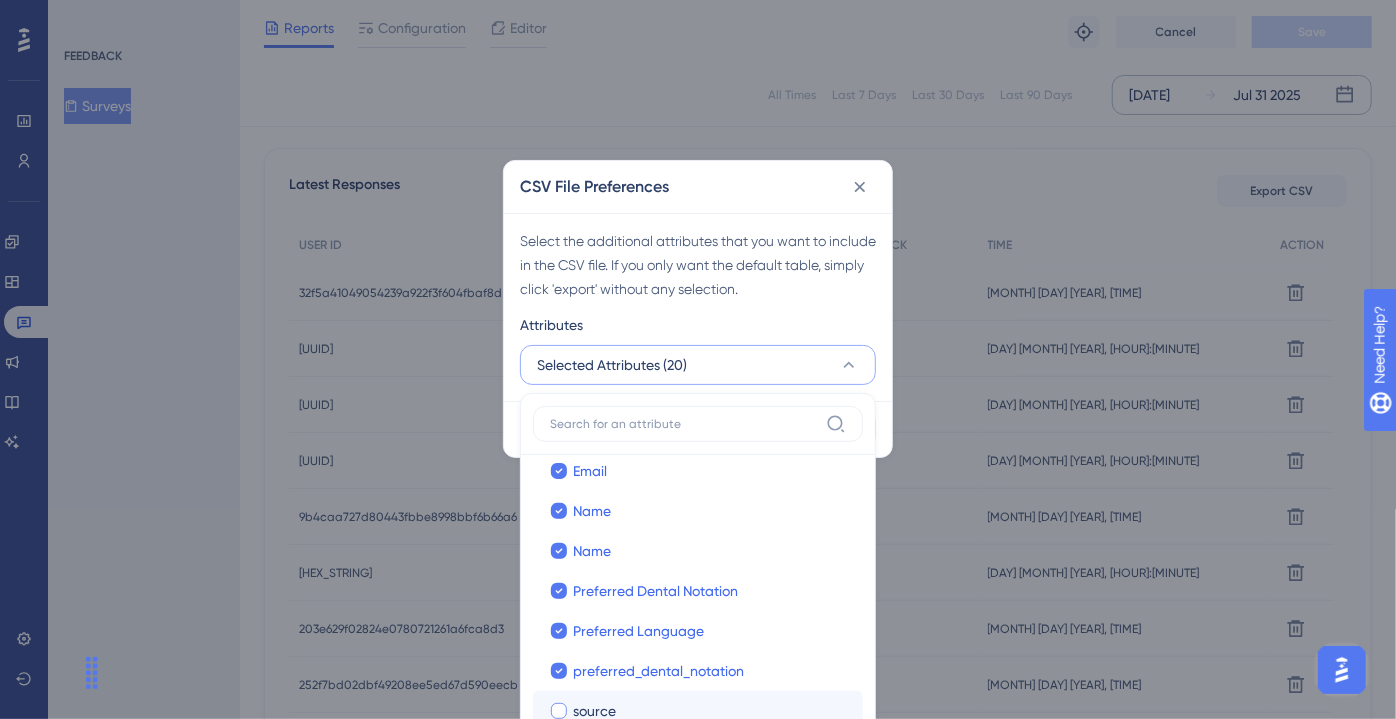 click on "source" at bounding box center (710, 711) 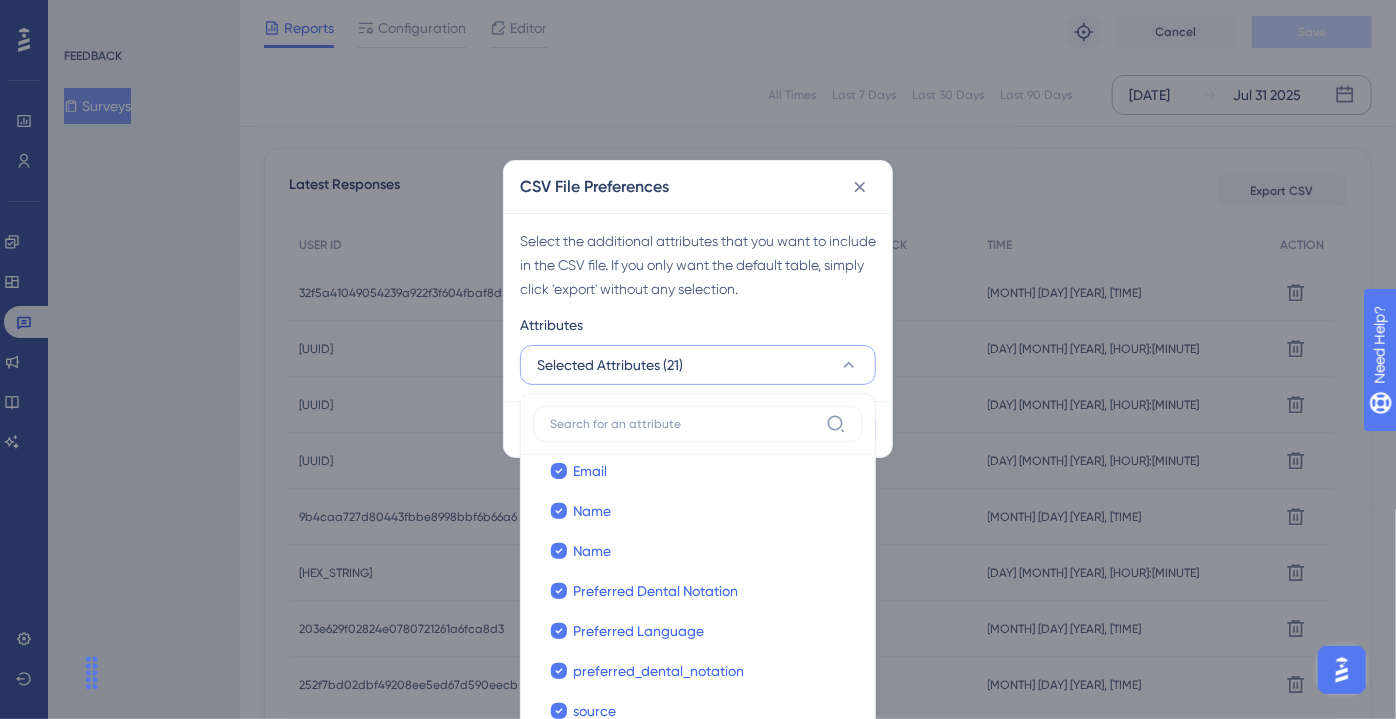 click on "Select the additional attributes that you want to include in the CSV file.
If you only want the default table, simply click 'export' without any selection." at bounding box center [698, 265] 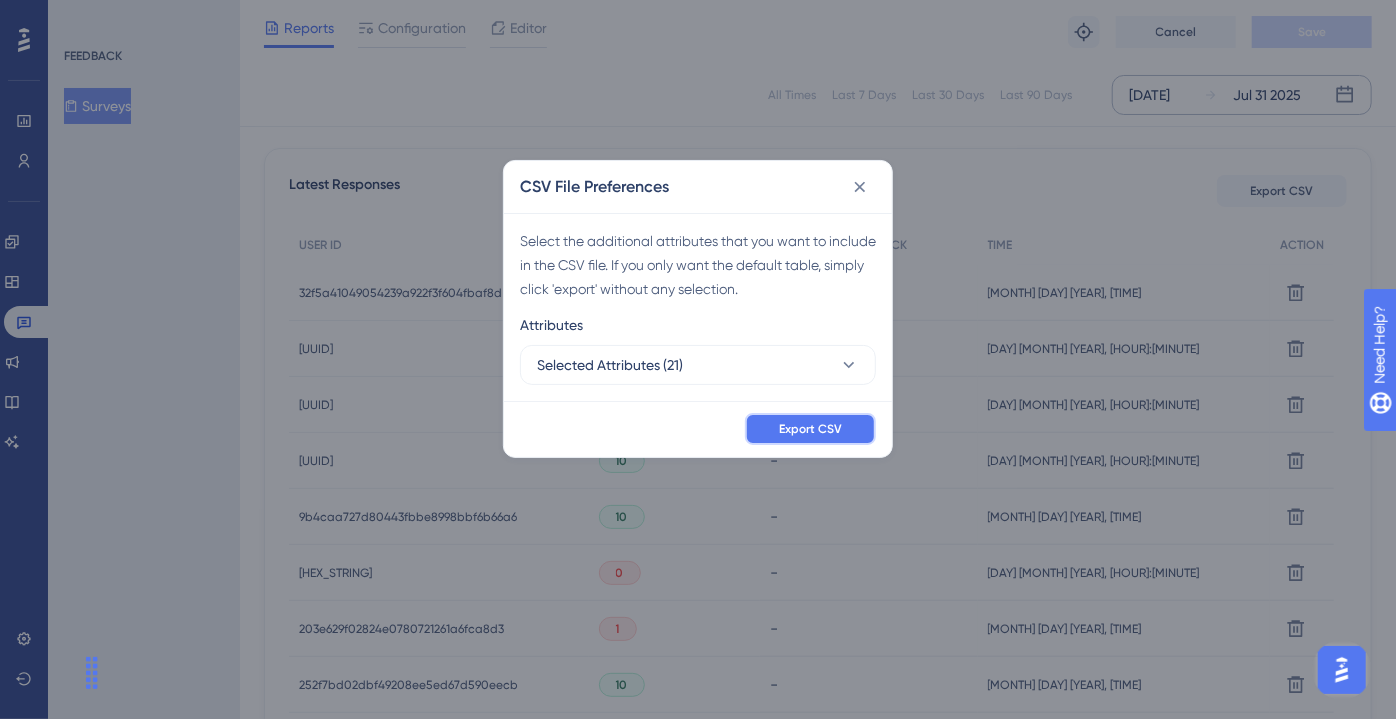 click on "Export CSV" at bounding box center [810, 429] 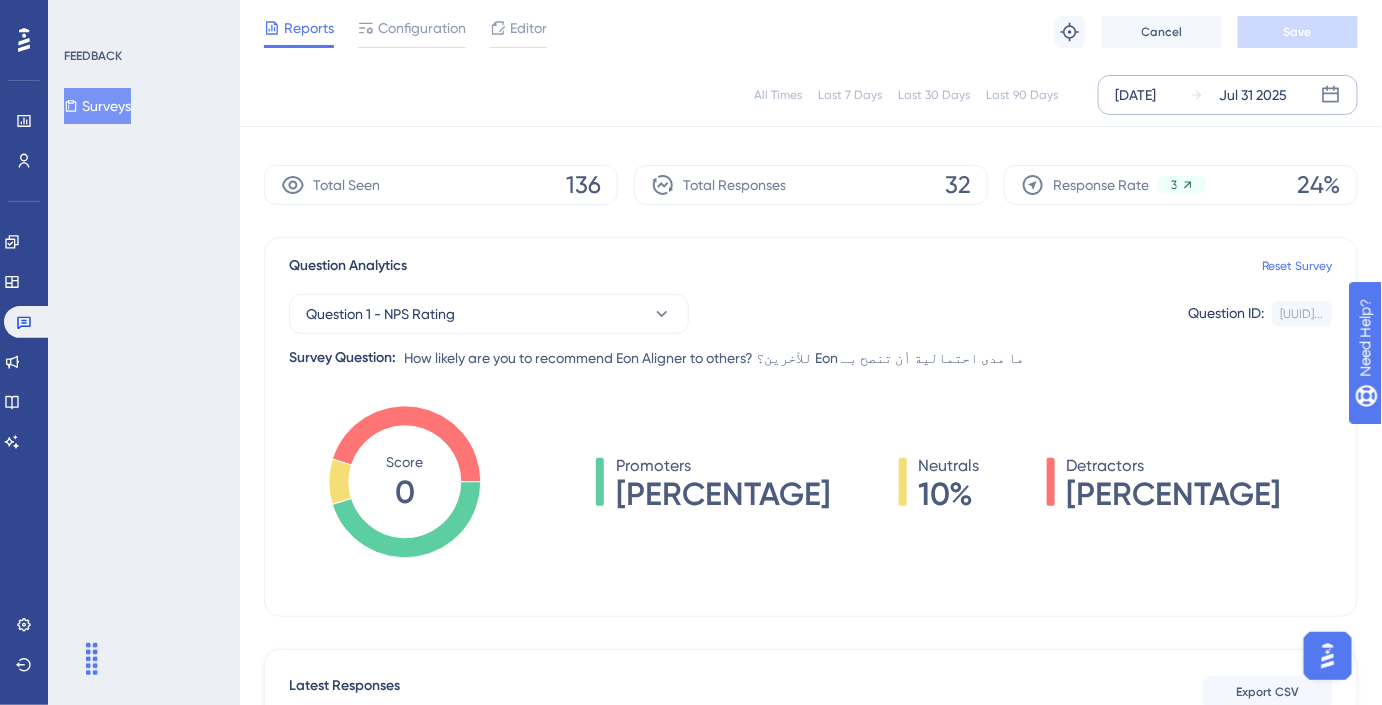 scroll, scrollTop: 0, scrollLeft: 0, axis: both 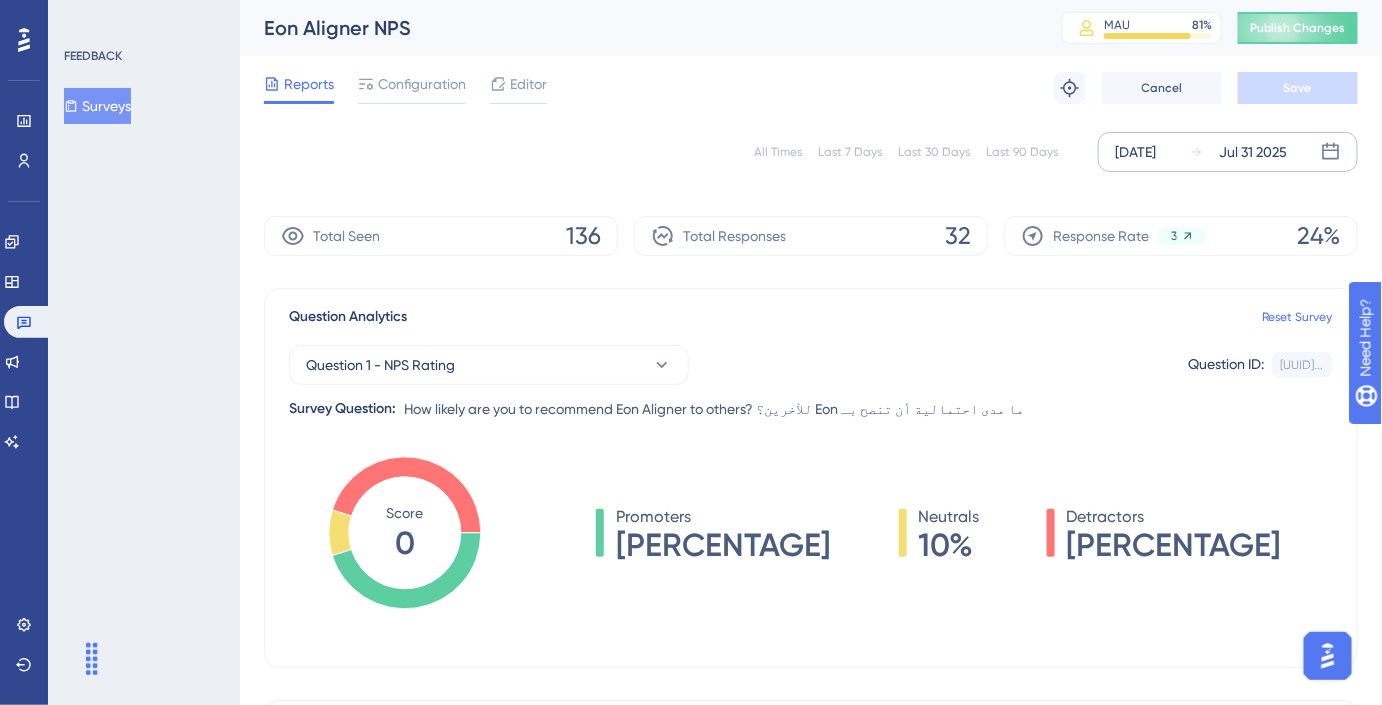 click on "Surveys" at bounding box center [97, 106] 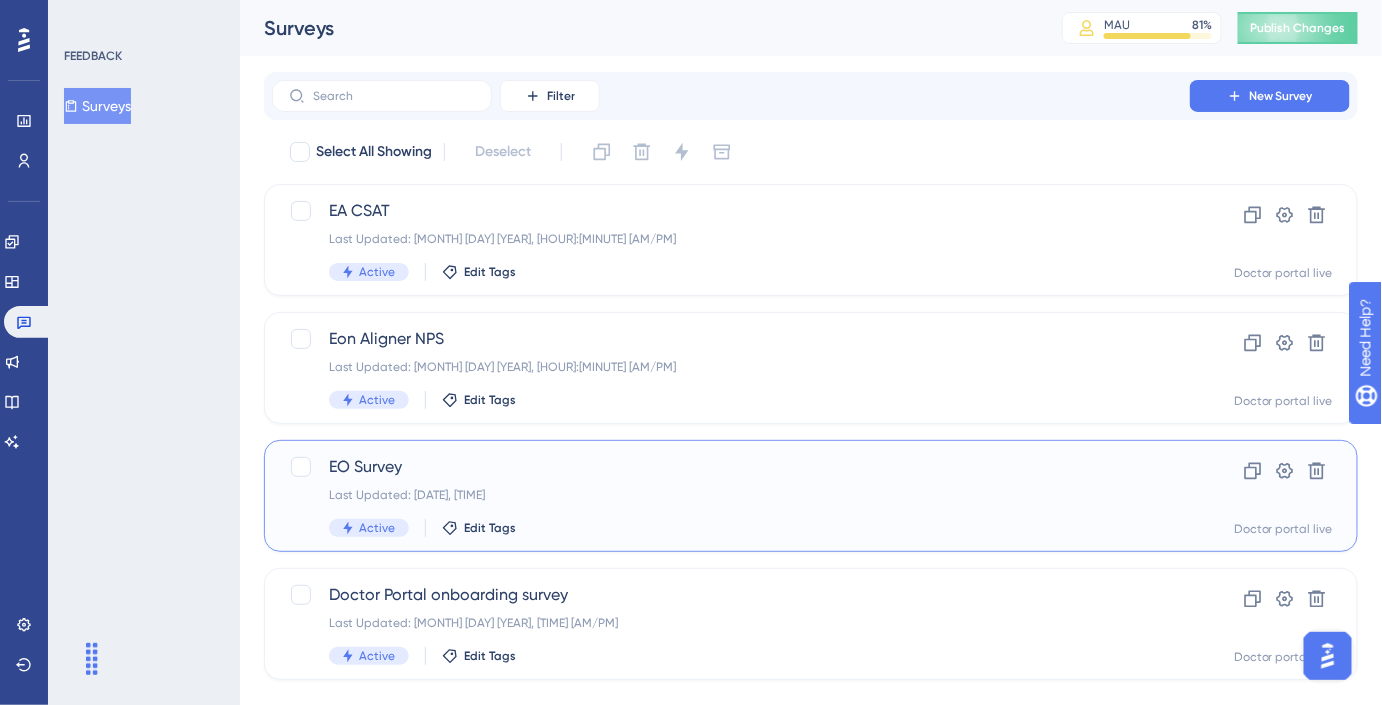 click on "EO Survey Last Updated: [MONTH] [DAY] [YEAR], [HOUR]:[MINUTE] [AM/PM] Active Edit Tags" at bounding box center [731, 496] 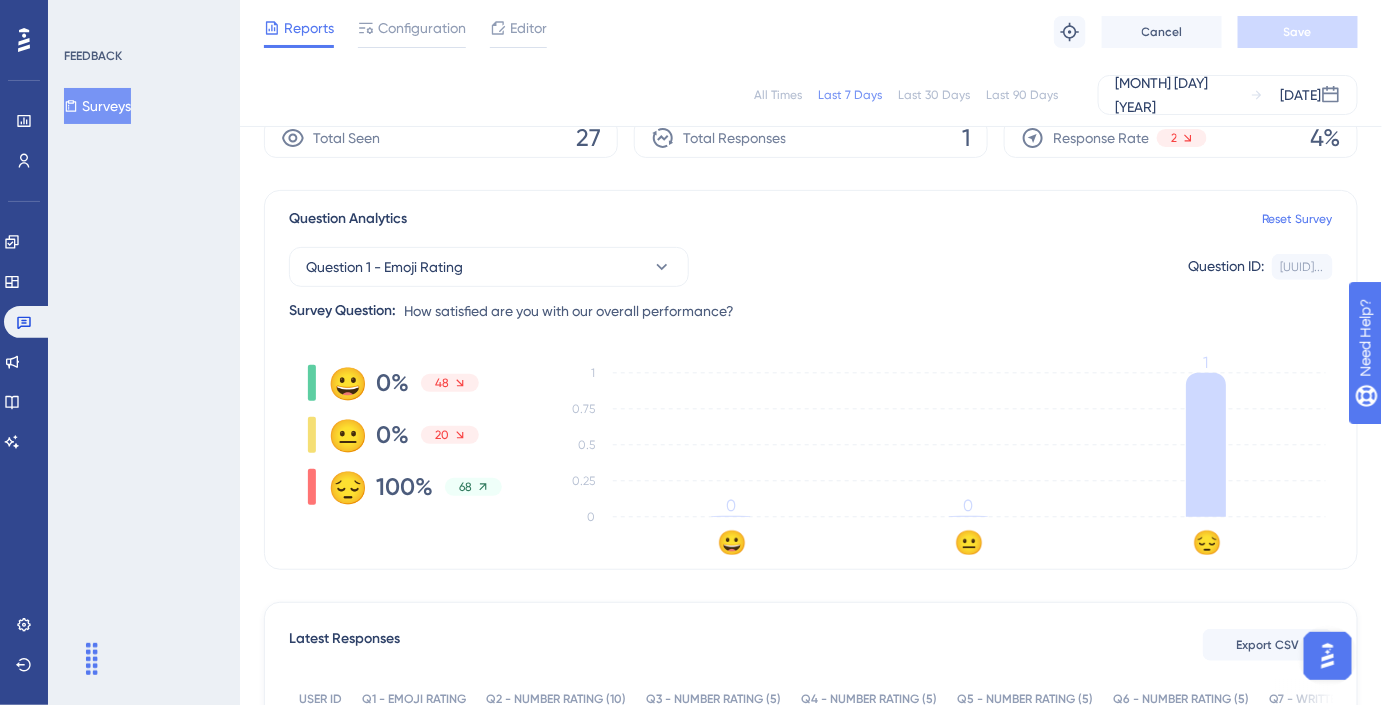 scroll, scrollTop: 0, scrollLeft: 0, axis: both 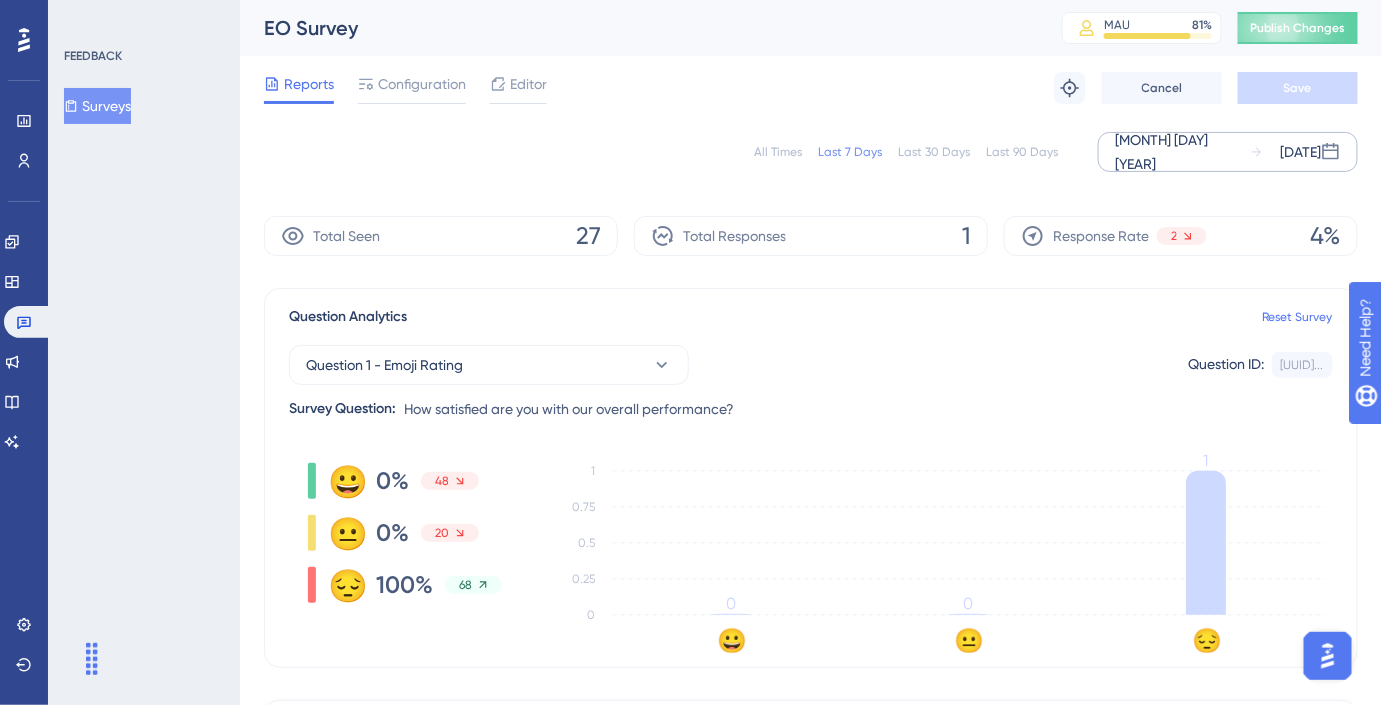 click on "[DATE]" at bounding box center (1300, 152) 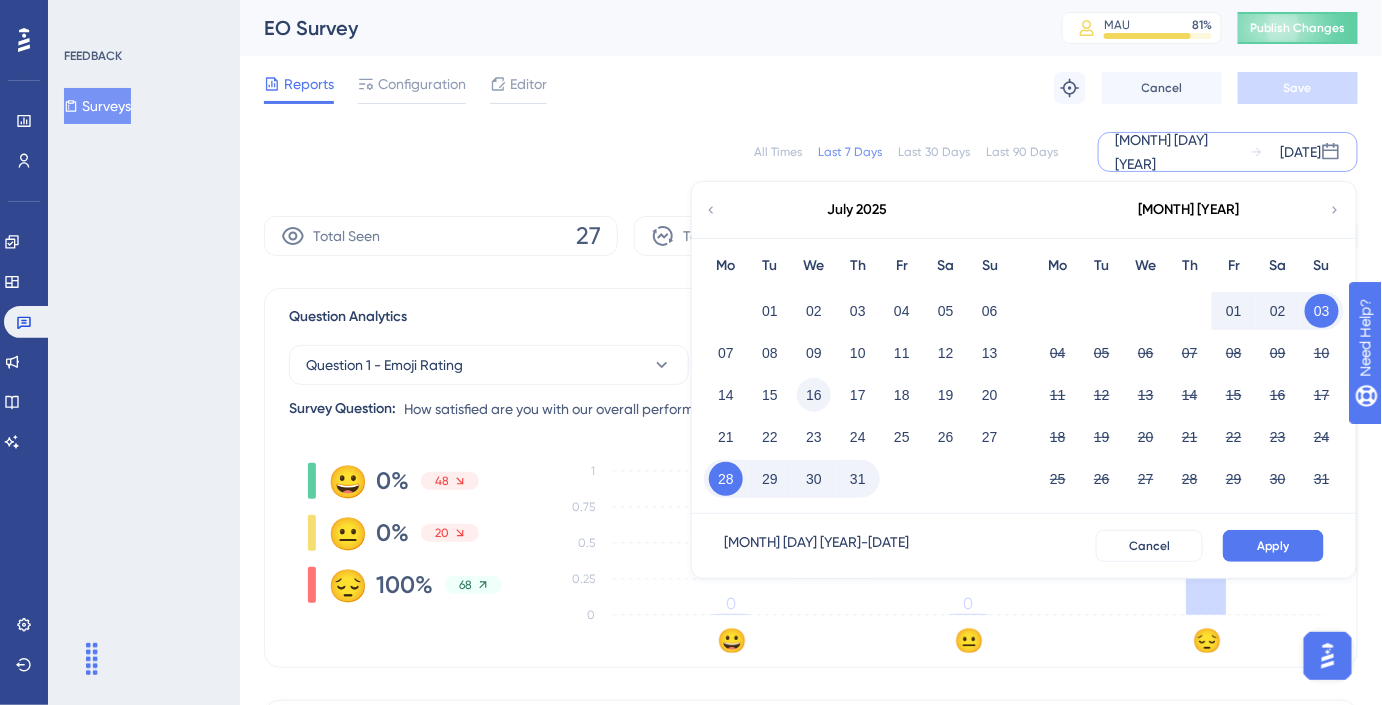click on "16" at bounding box center (814, 395) 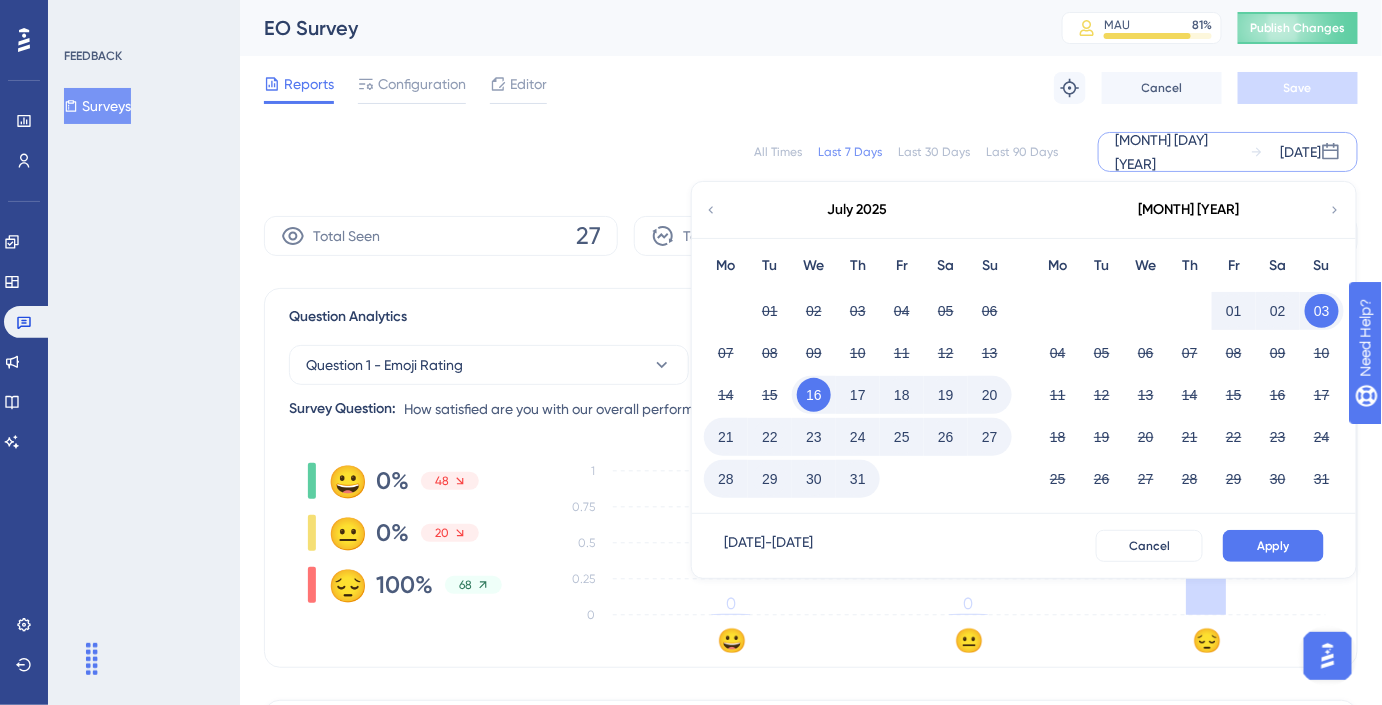 click on "31" at bounding box center (858, 479) 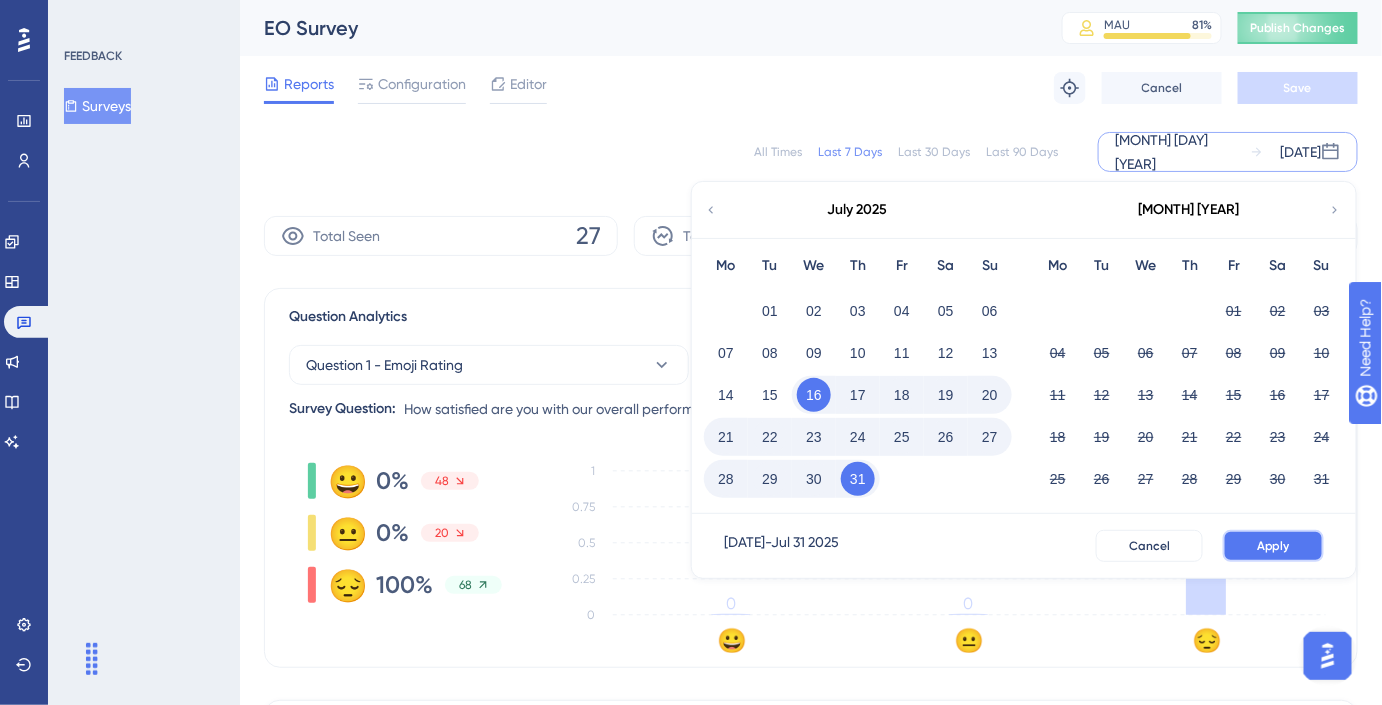 click on "Apply" at bounding box center [1273, 546] 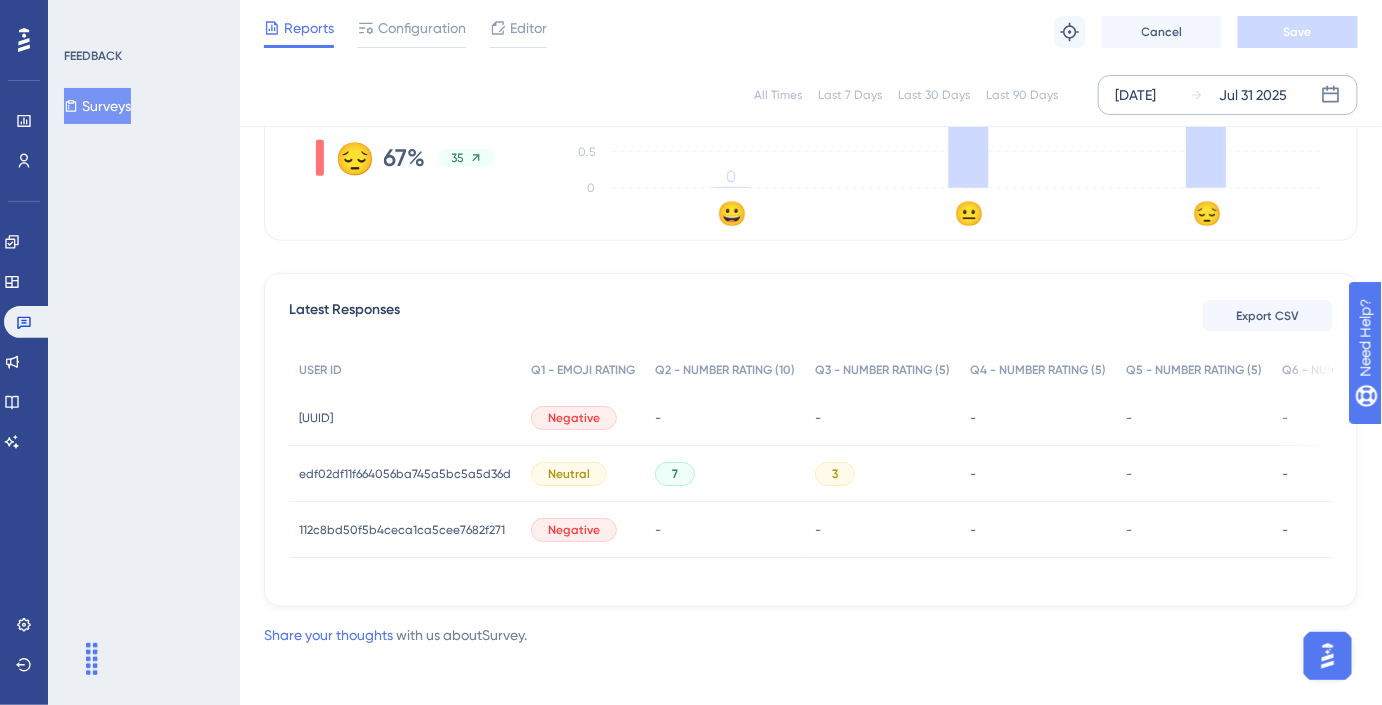 scroll, scrollTop: 430, scrollLeft: 0, axis: vertical 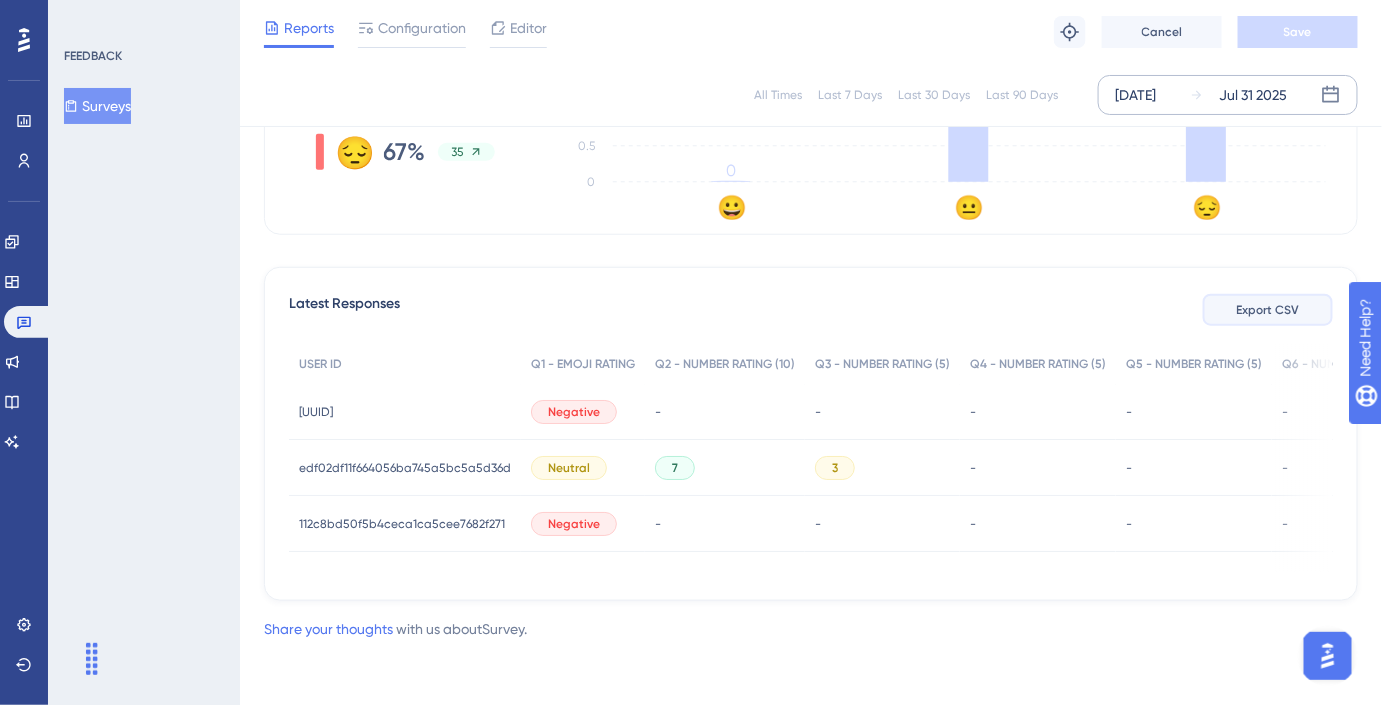 click on "Export CSV" at bounding box center [1268, 310] 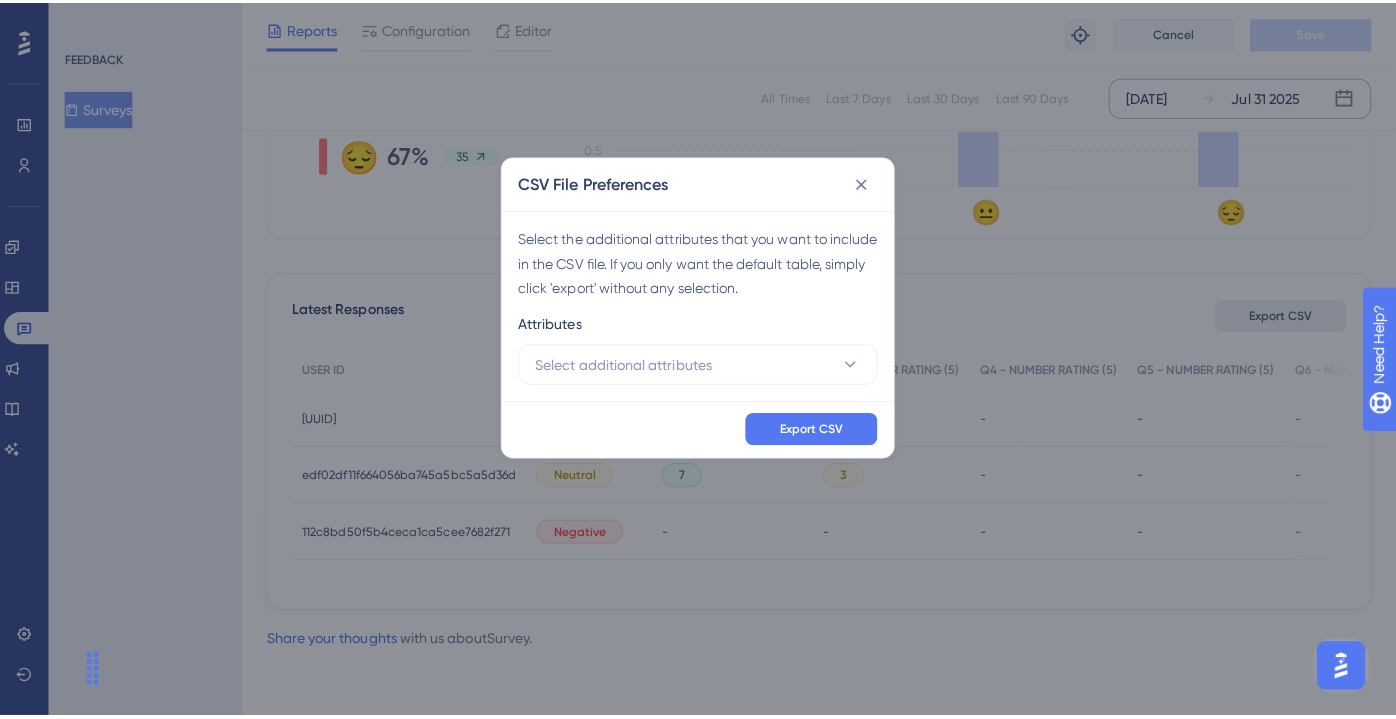 scroll, scrollTop: 416, scrollLeft: 0, axis: vertical 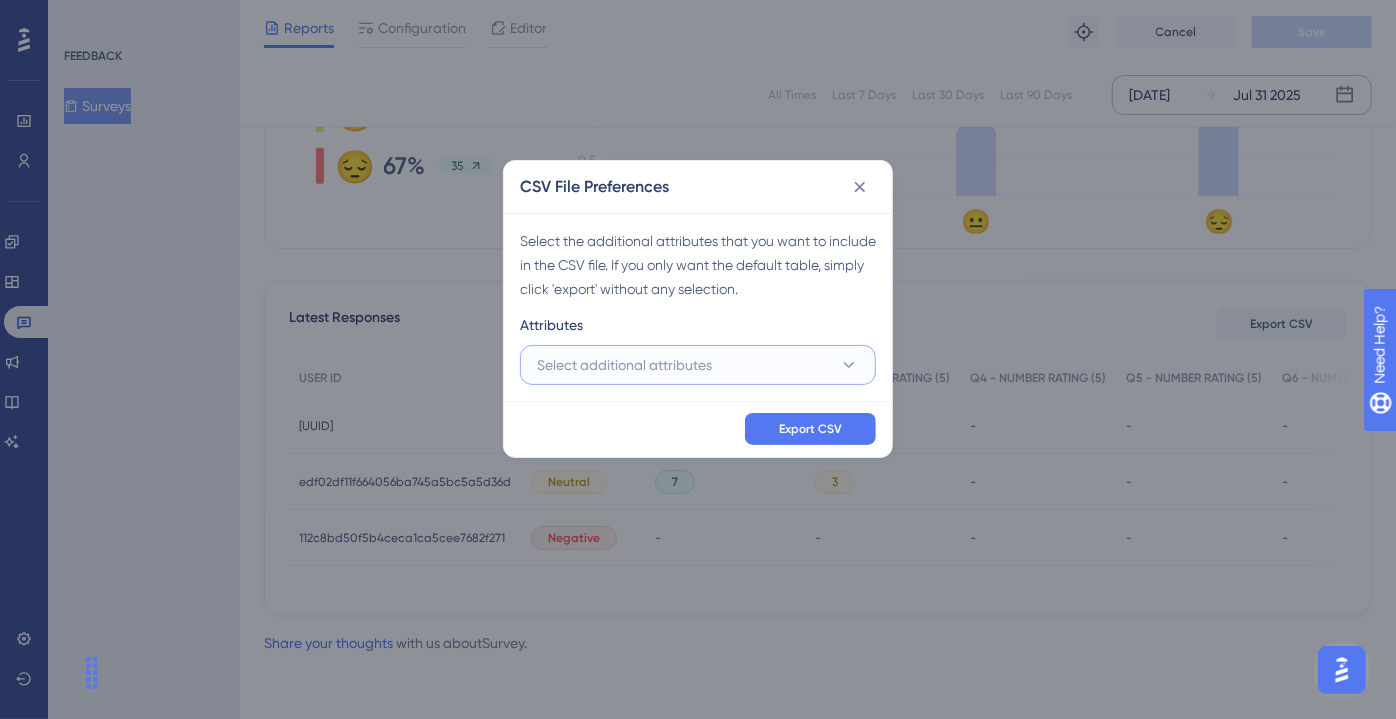 click on "Select additional attributes" at bounding box center [698, 365] 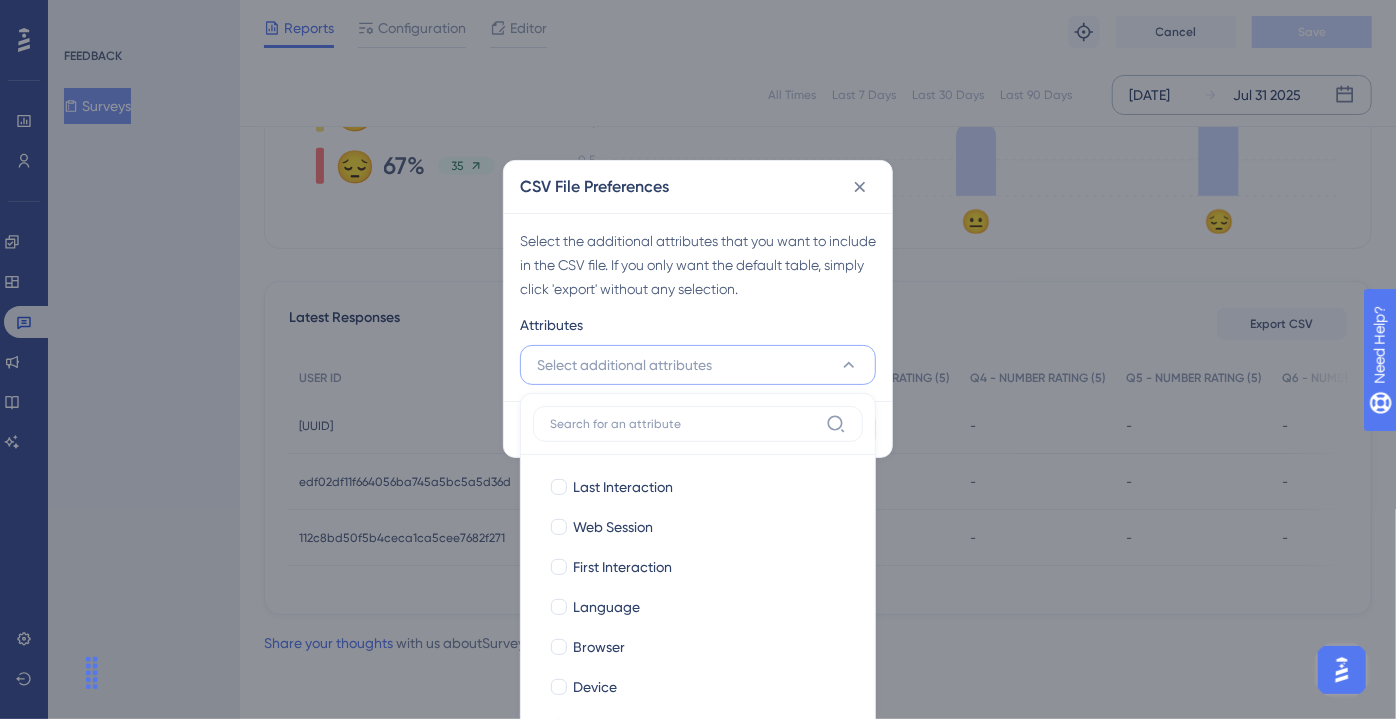 click on "Last Interaction Last Interaction Web Session Web Session First Interaction First Interaction Language Language Browser Browser Device Device Operating System Operating System Active/ Current Loyalty Tier Active/ Current Loyalty Tier Block Case submission Block Case submission ClinicCountry ClinicCountry companyId companyId Country Country created_at created_at Email Email Email Email Name Name Name Name Preferred Dental Notation Preferred Dental Notation Preferred Language Preferred Language preferred_dental_notation preferred_dental_notation source source Terms Approval Terms Approval" at bounding box center (698, 618) 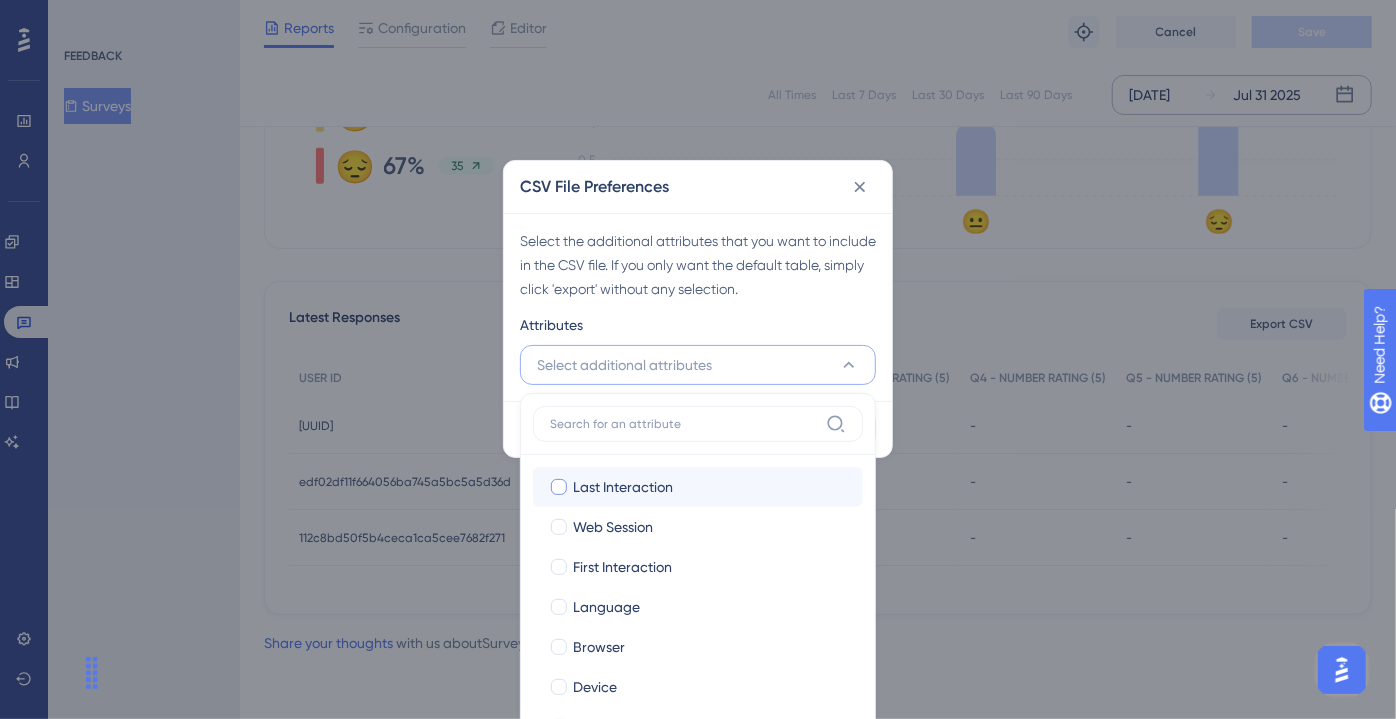 click on "Last Interaction" at bounding box center [623, 487] 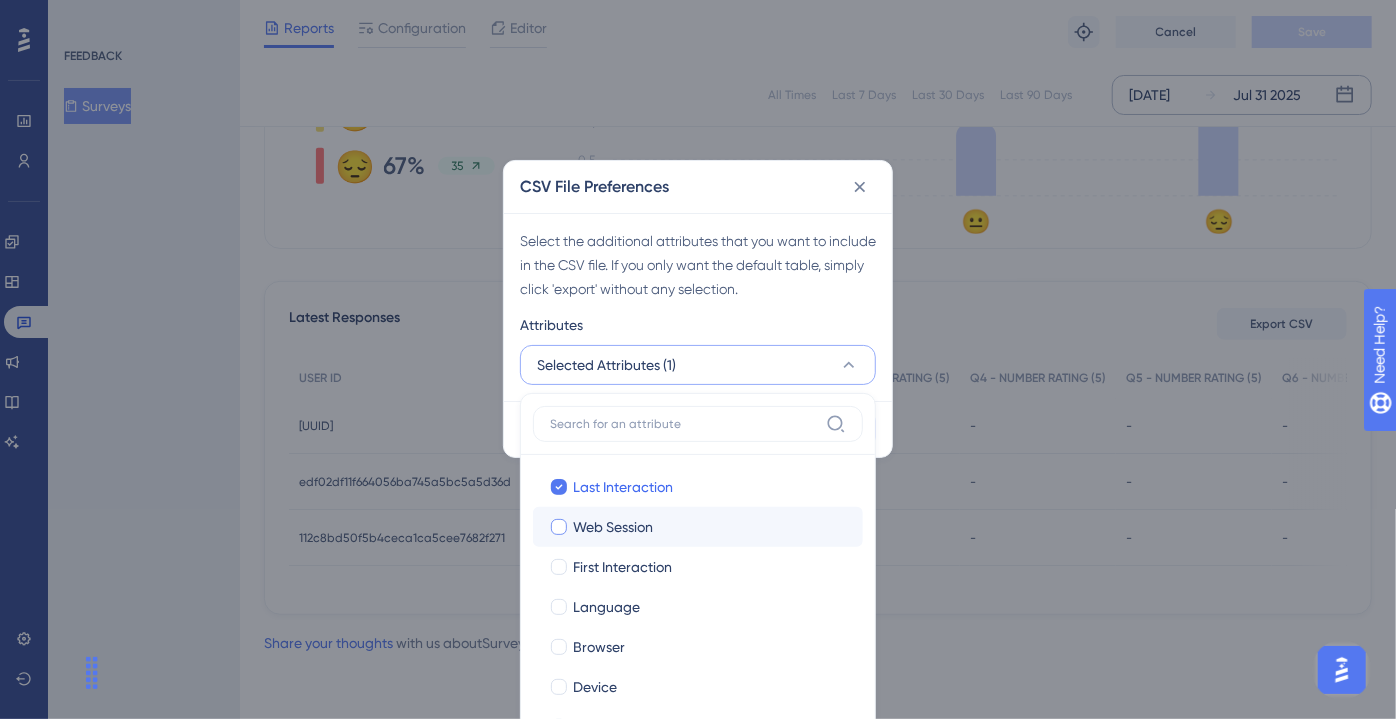 click on "Web Session" at bounding box center [613, 527] 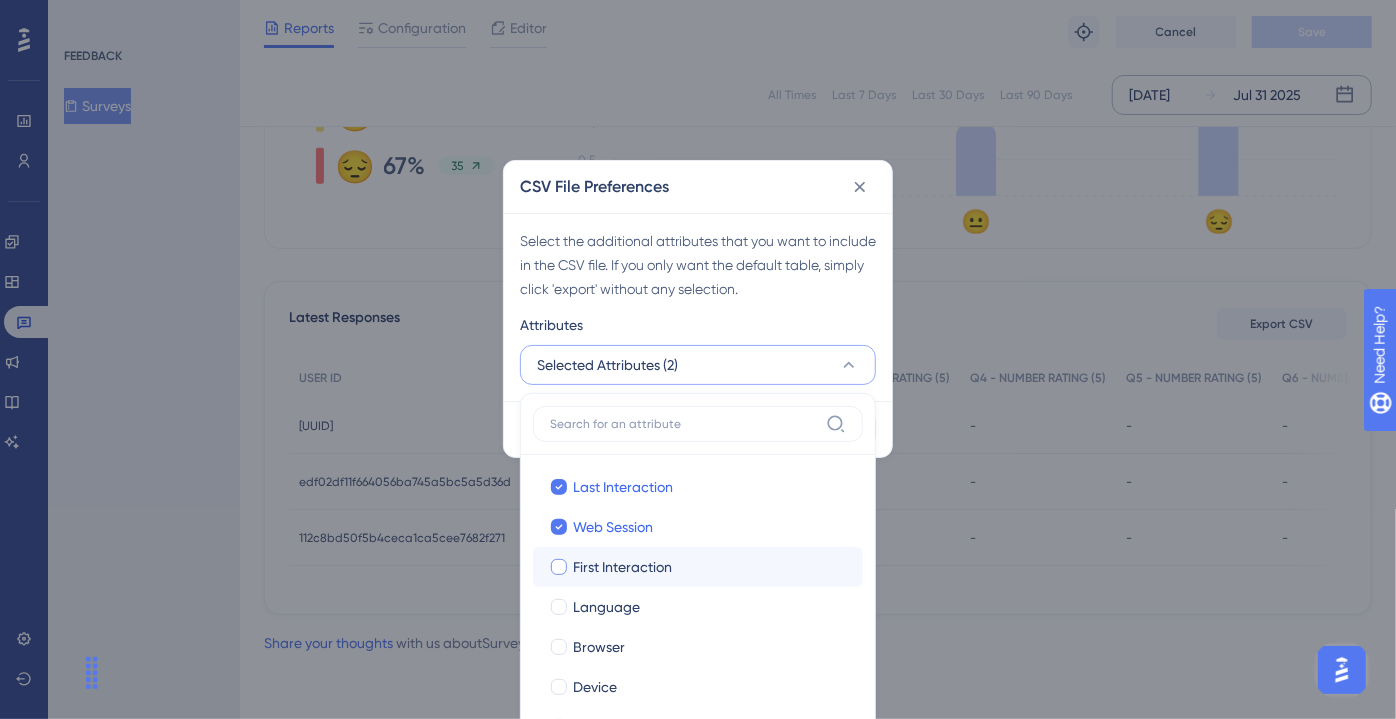 click on "First Interaction First Interaction" at bounding box center [698, 567] 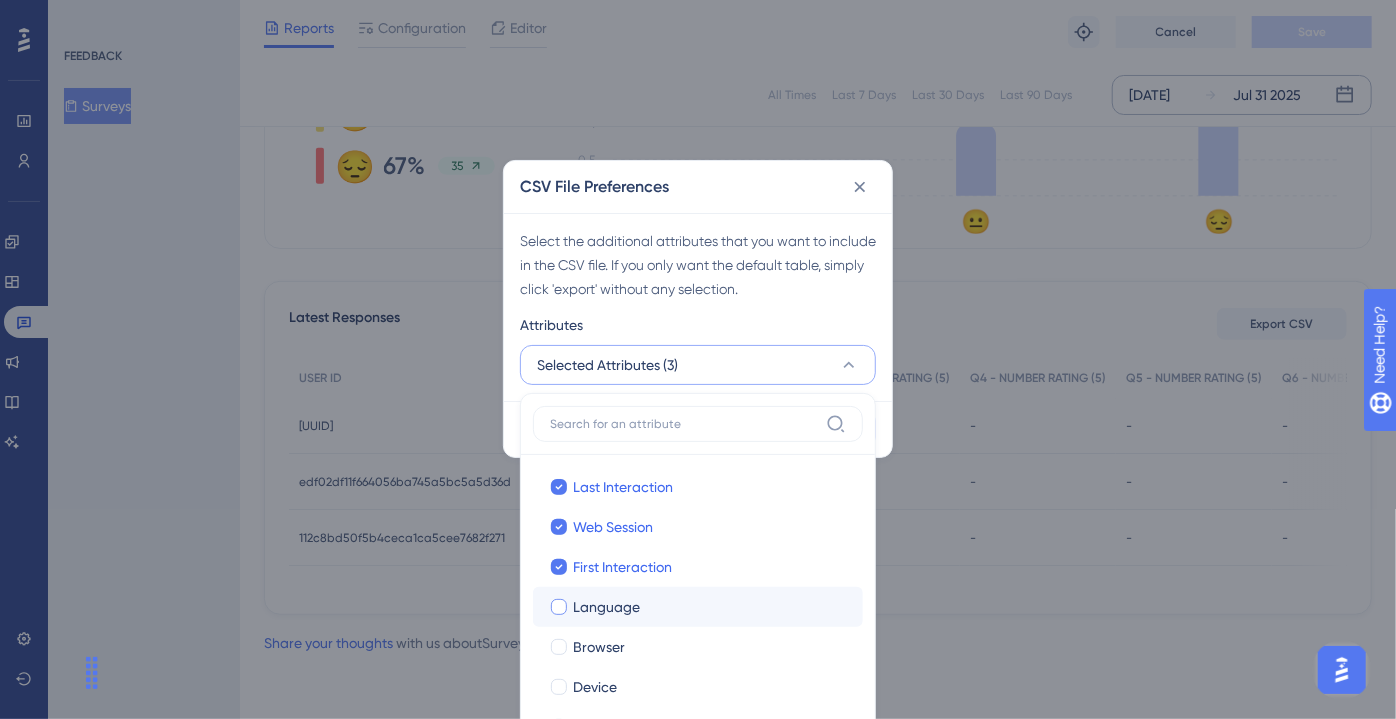click on "Language" at bounding box center [606, 607] 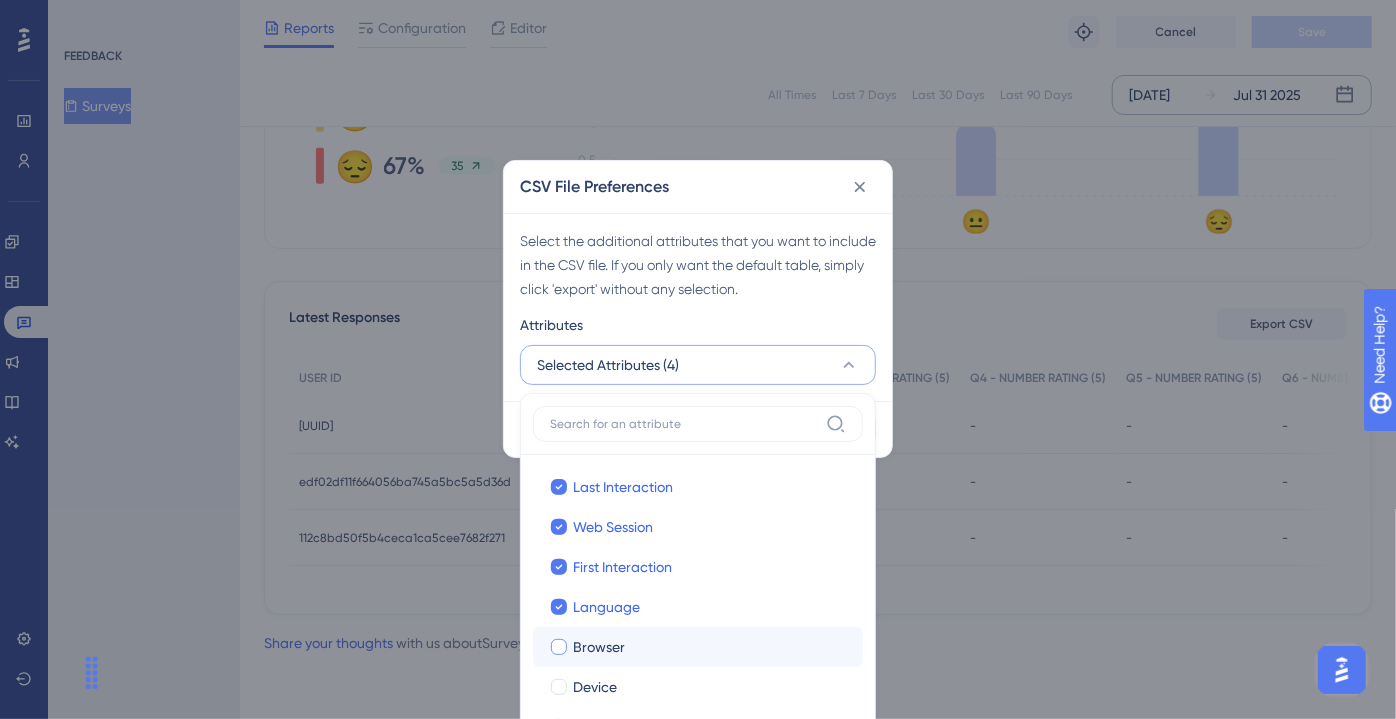 click on "Browser Browser" at bounding box center (698, 647) 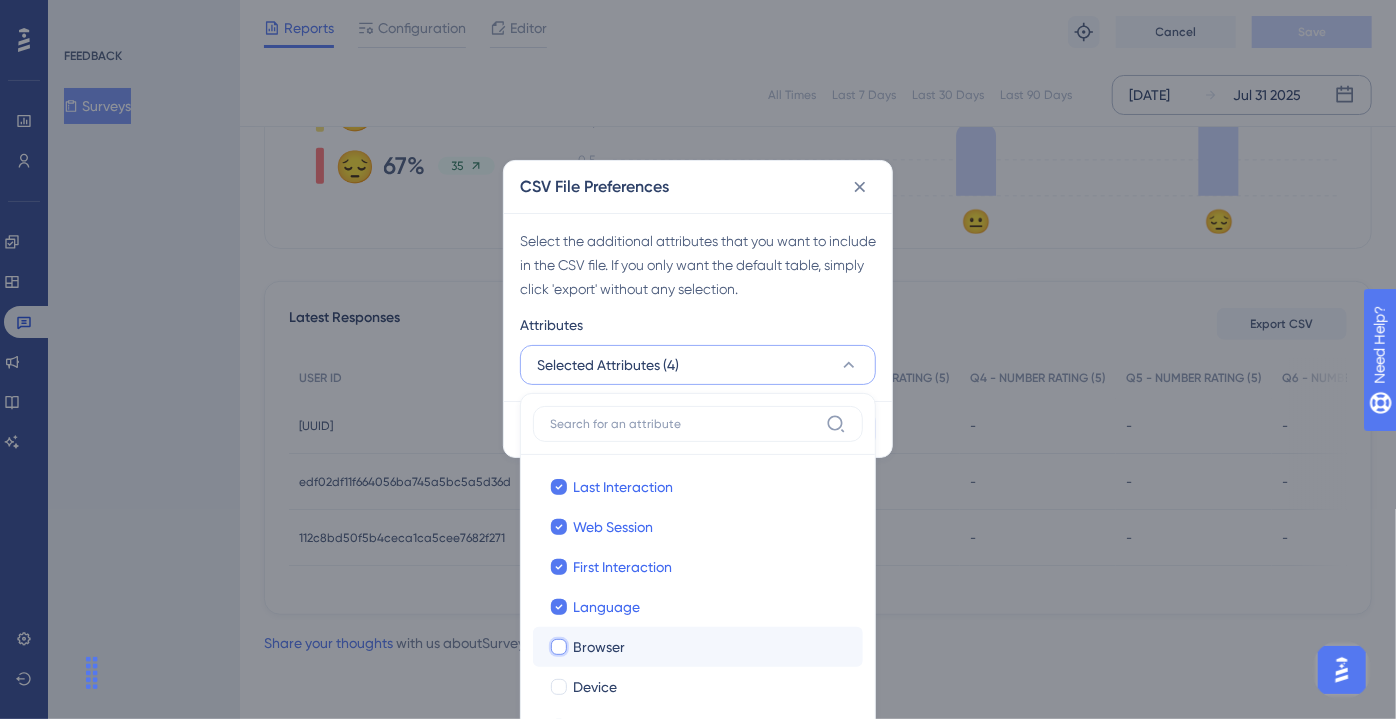 click on "Browser" at bounding box center [559, 646] 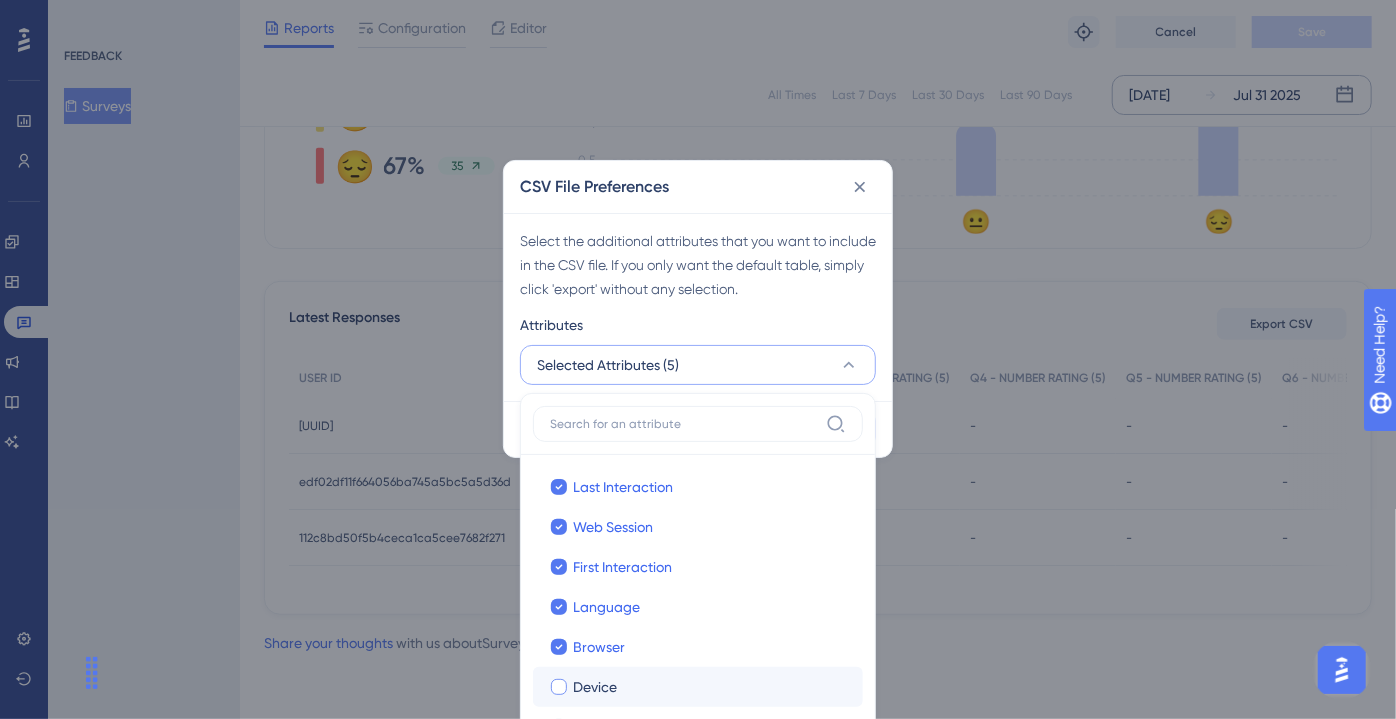 click on "Device" at bounding box center (595, 687) 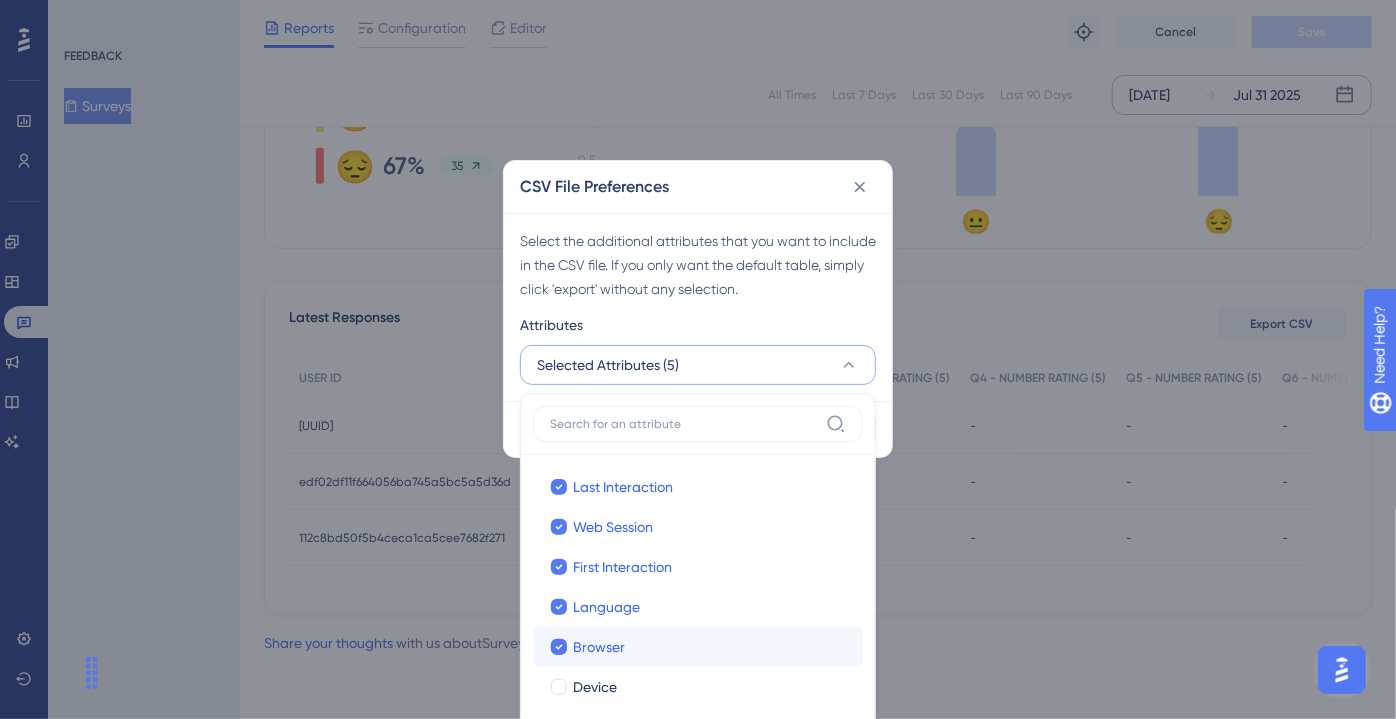 checkbox on "true" 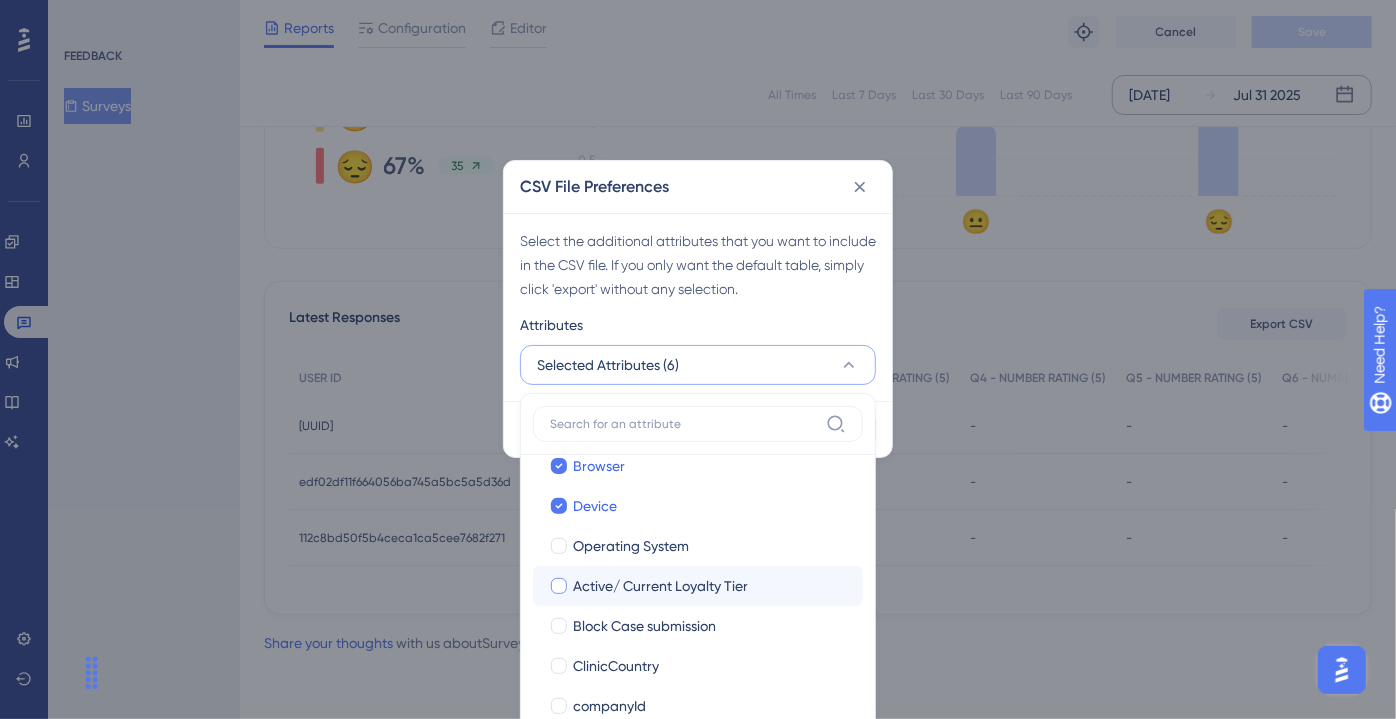 scroll, scrollTop: 181, scrollLeft: 0, axis: vertical 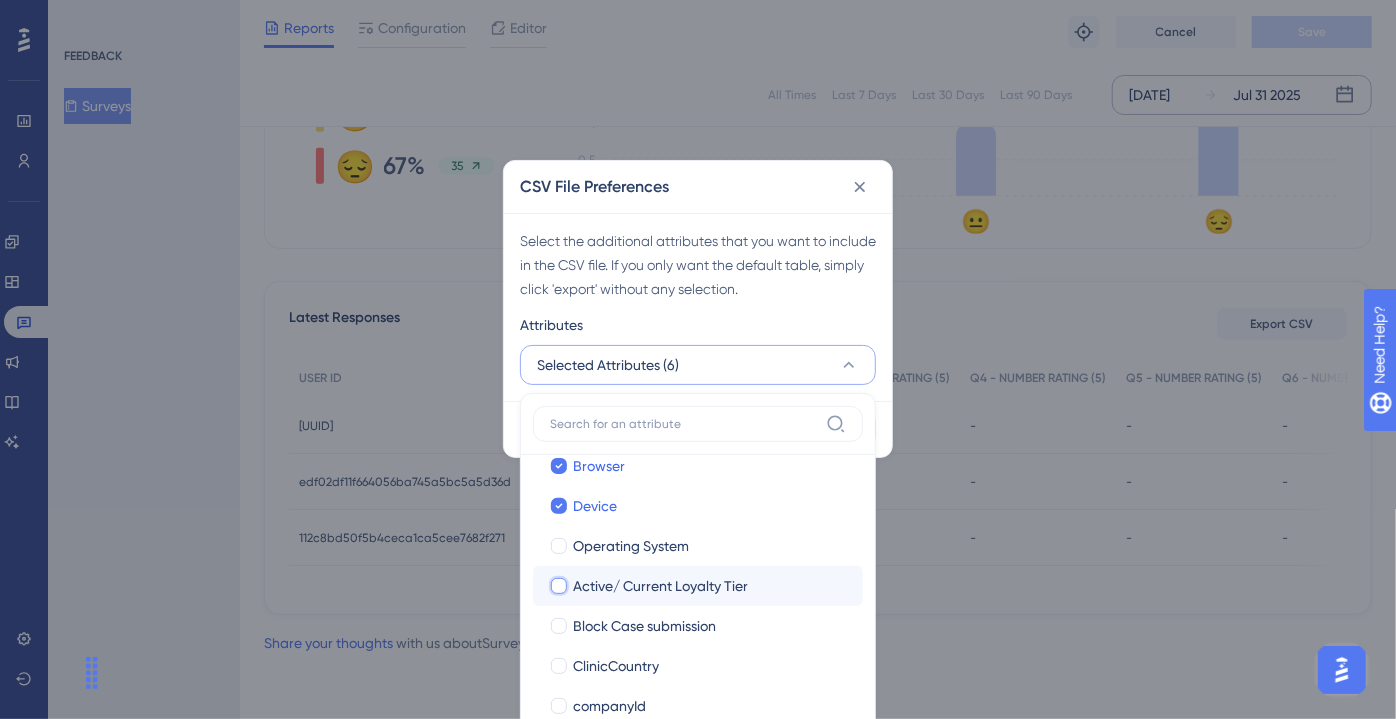click on "Active/ Current Loyalty Tier" at bounding box center [559, 766] 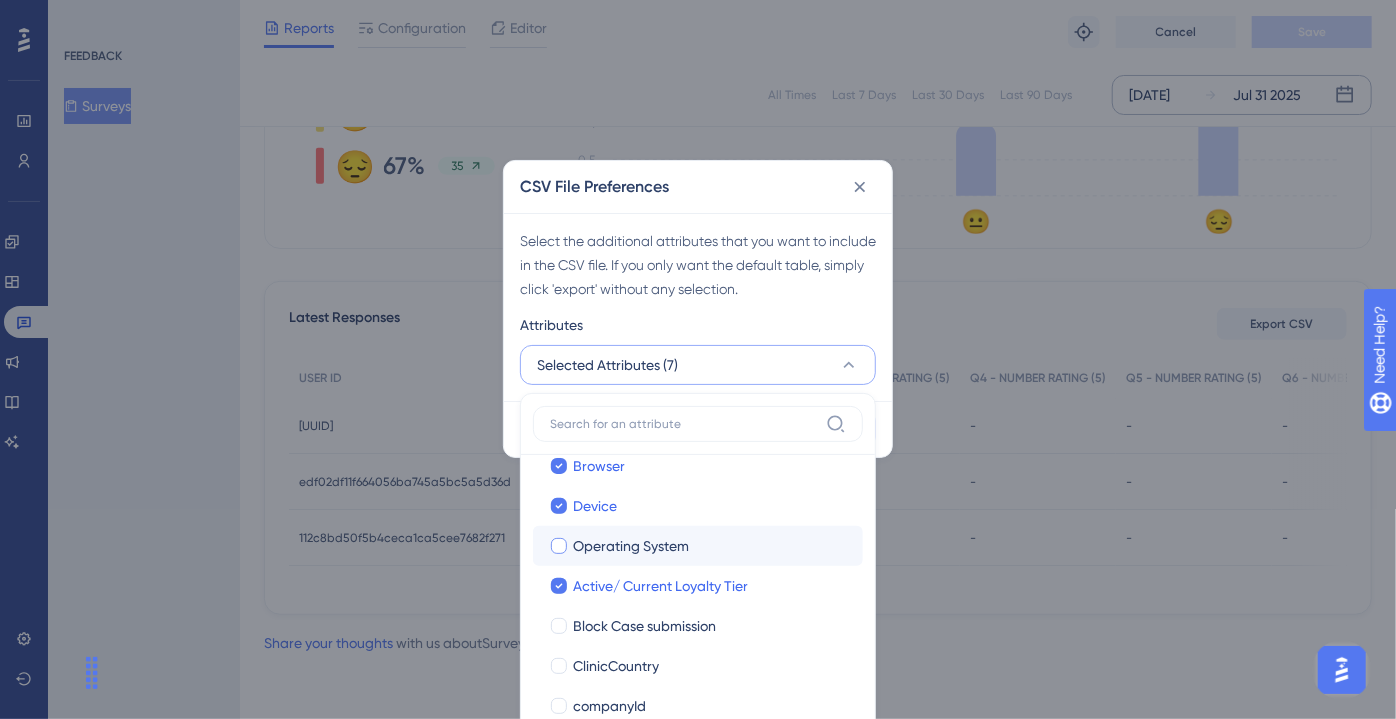 click on "Operating System" at bounding box center (631, 546) 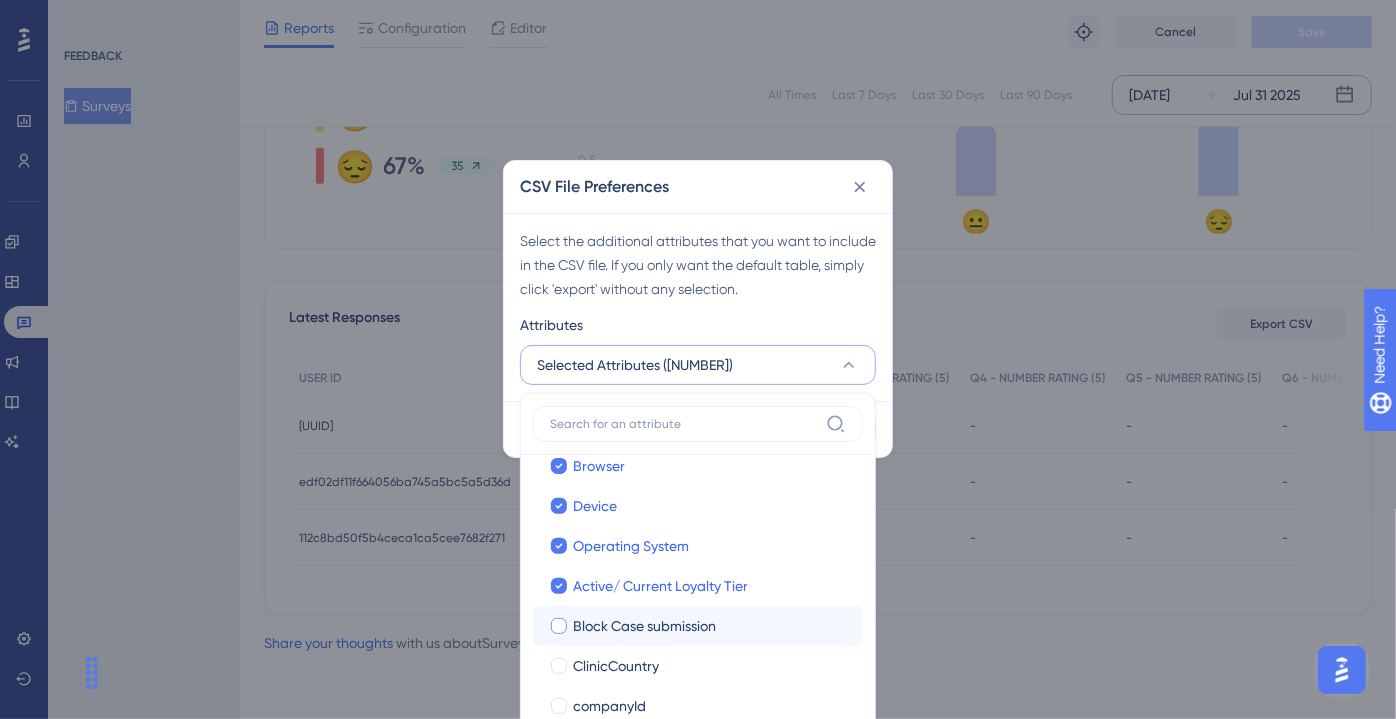 click on "Block Case submission" at bounding box center [644, 626] 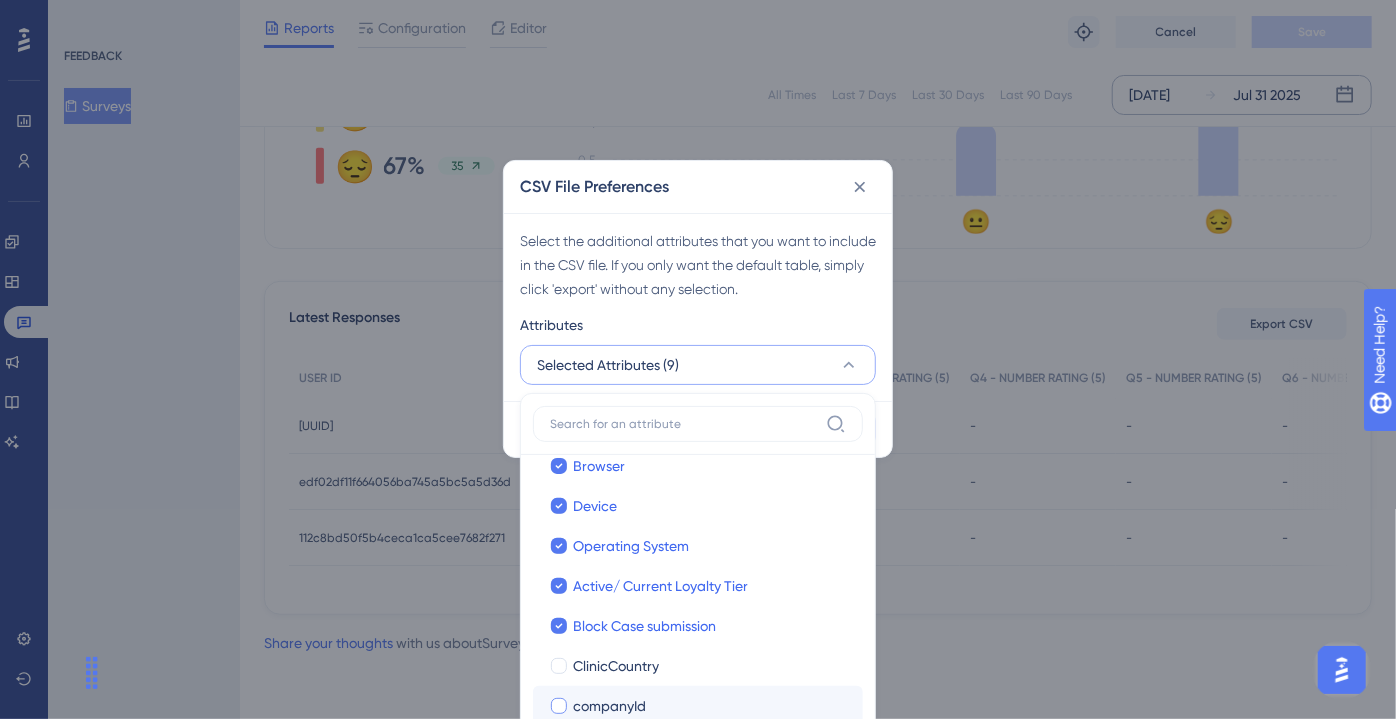 click on "ClinicCountry" at bounding box center [616, 666] 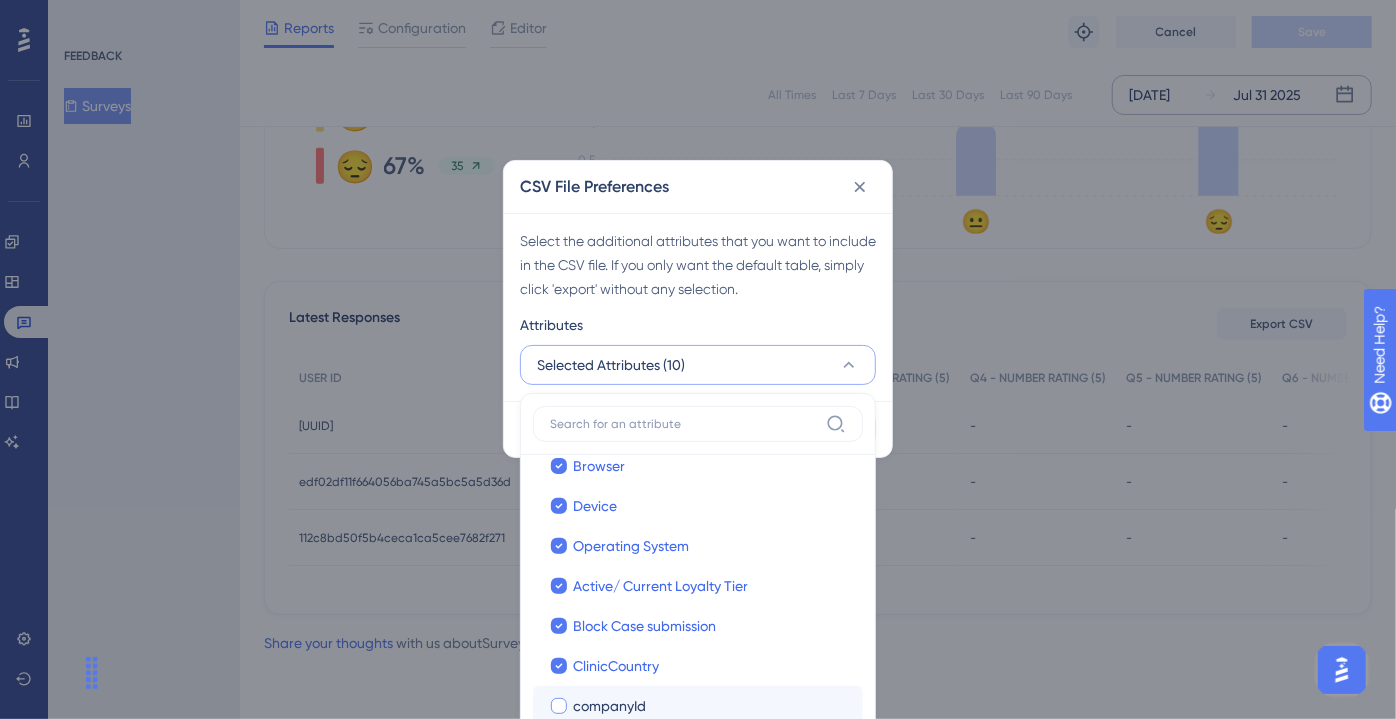drag, startPoint x: 625, startPoint y: 703, endPoint x: 624, endPoint y: 681, distance: 22.022715 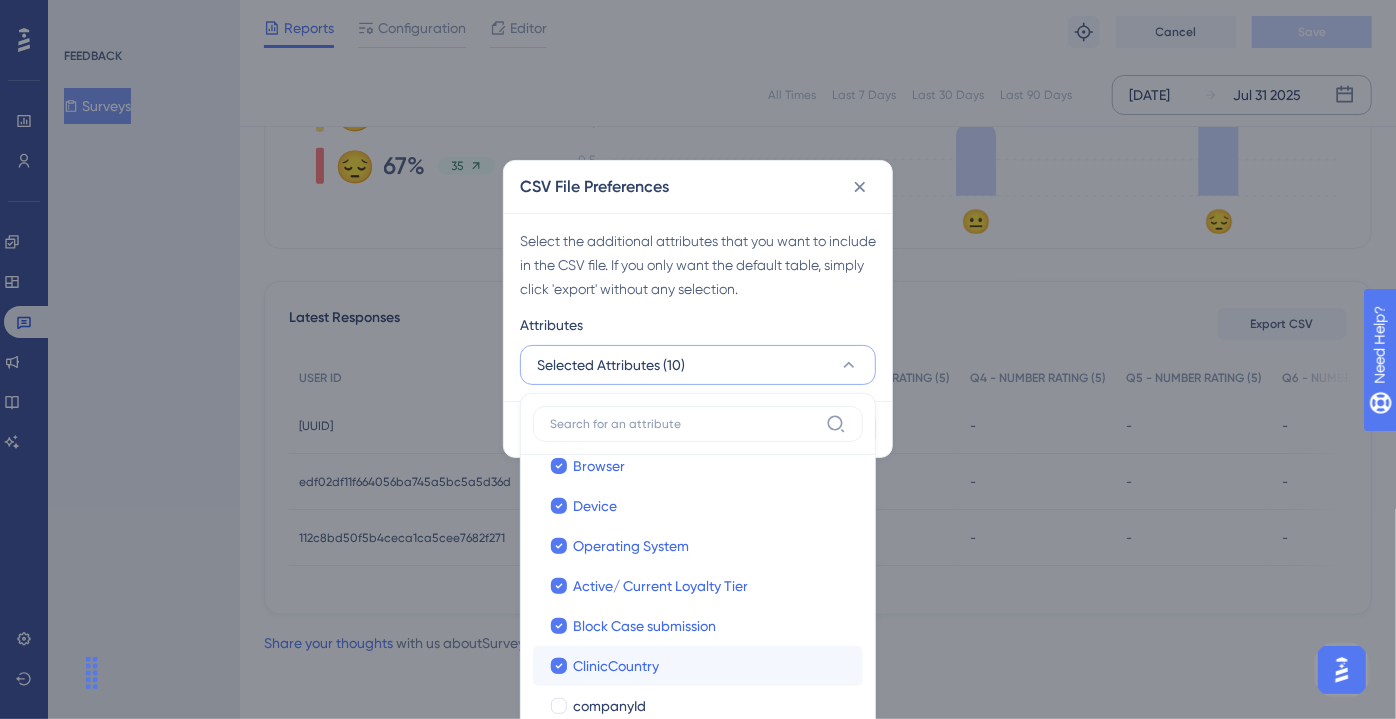 click on "companyId" at bounding box center [609, 706] 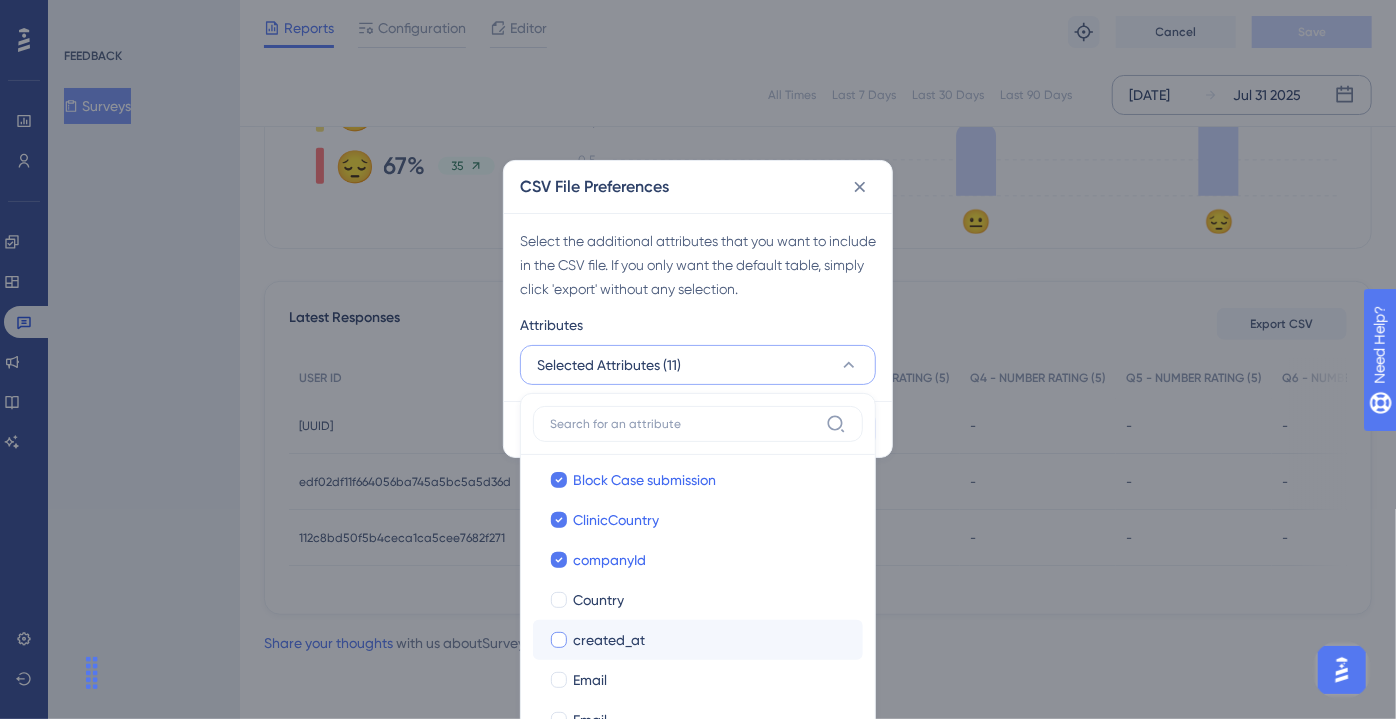 scroll, scrollTop: 363, scrollLeft: 0, axis: vertical 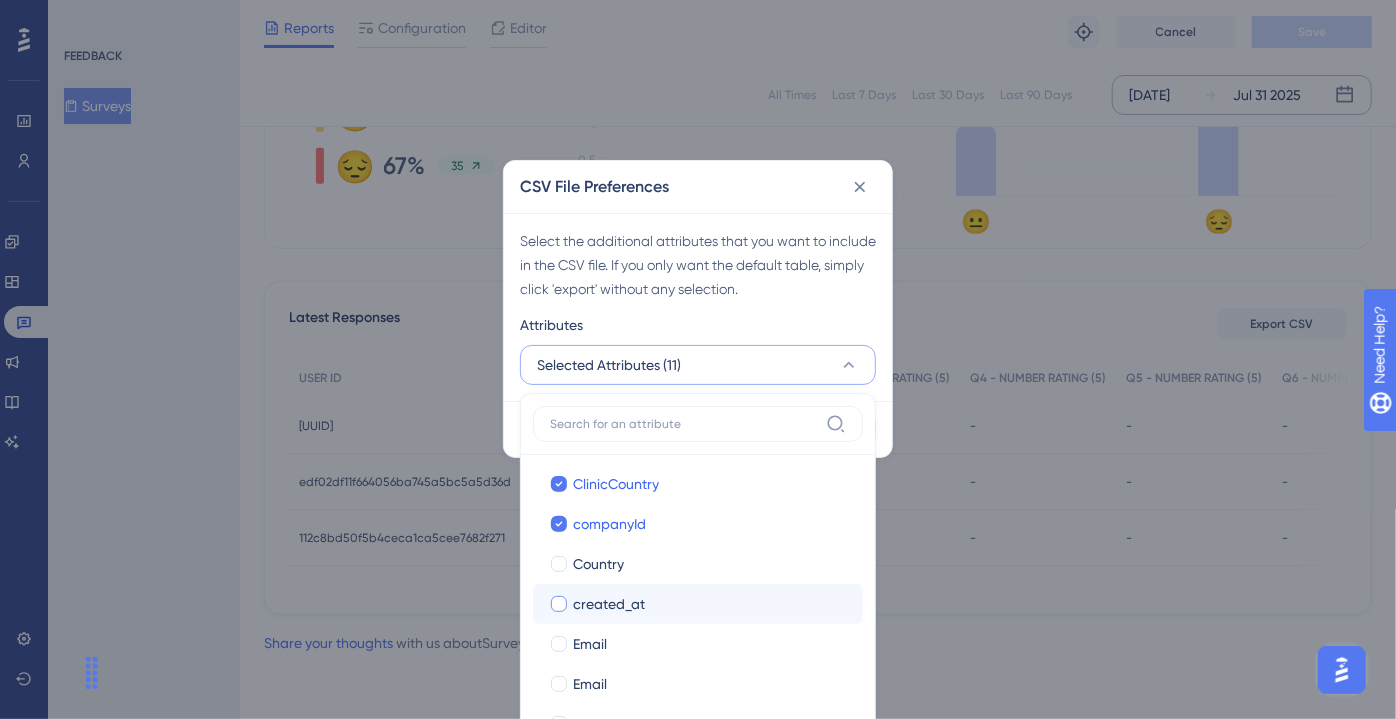 click on "created_at" at bounding box center (710, 604) 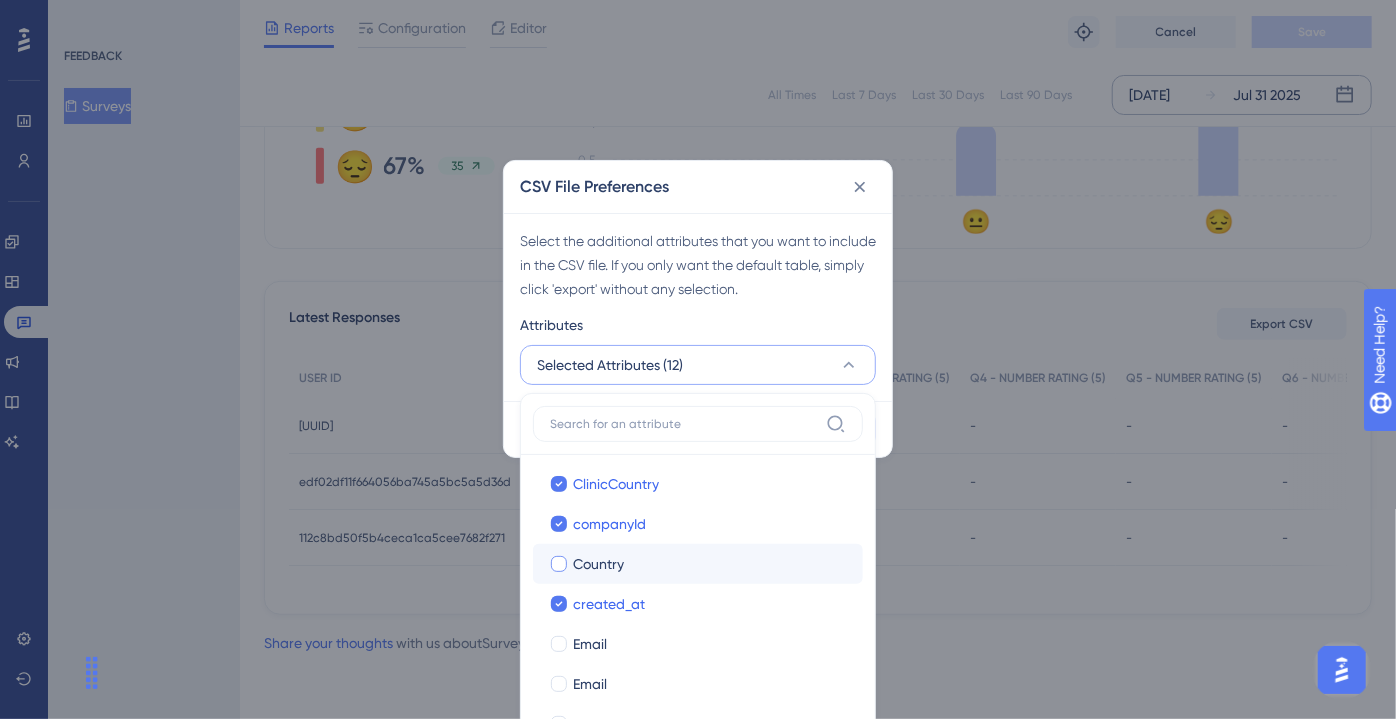 click on "Country Country" at bounding box center [698, 564] 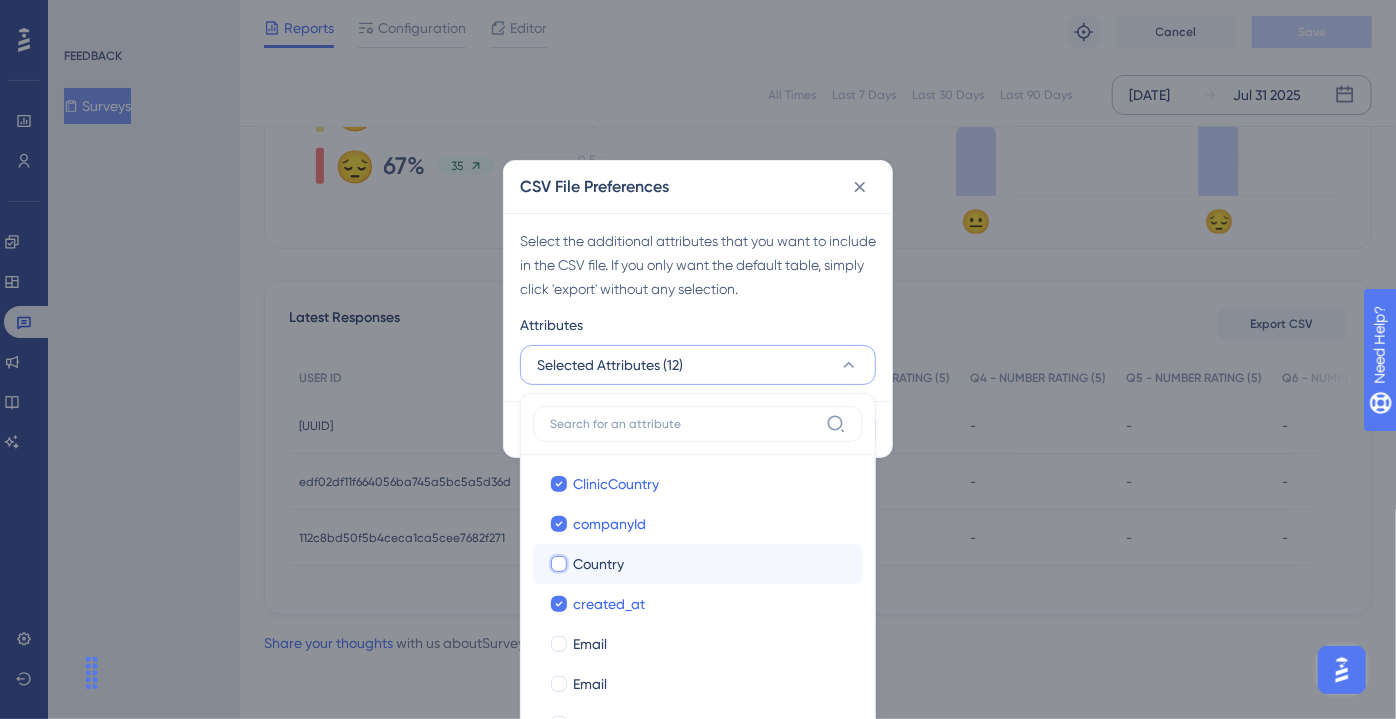 click on "Country" at bounding box center [559, 926] 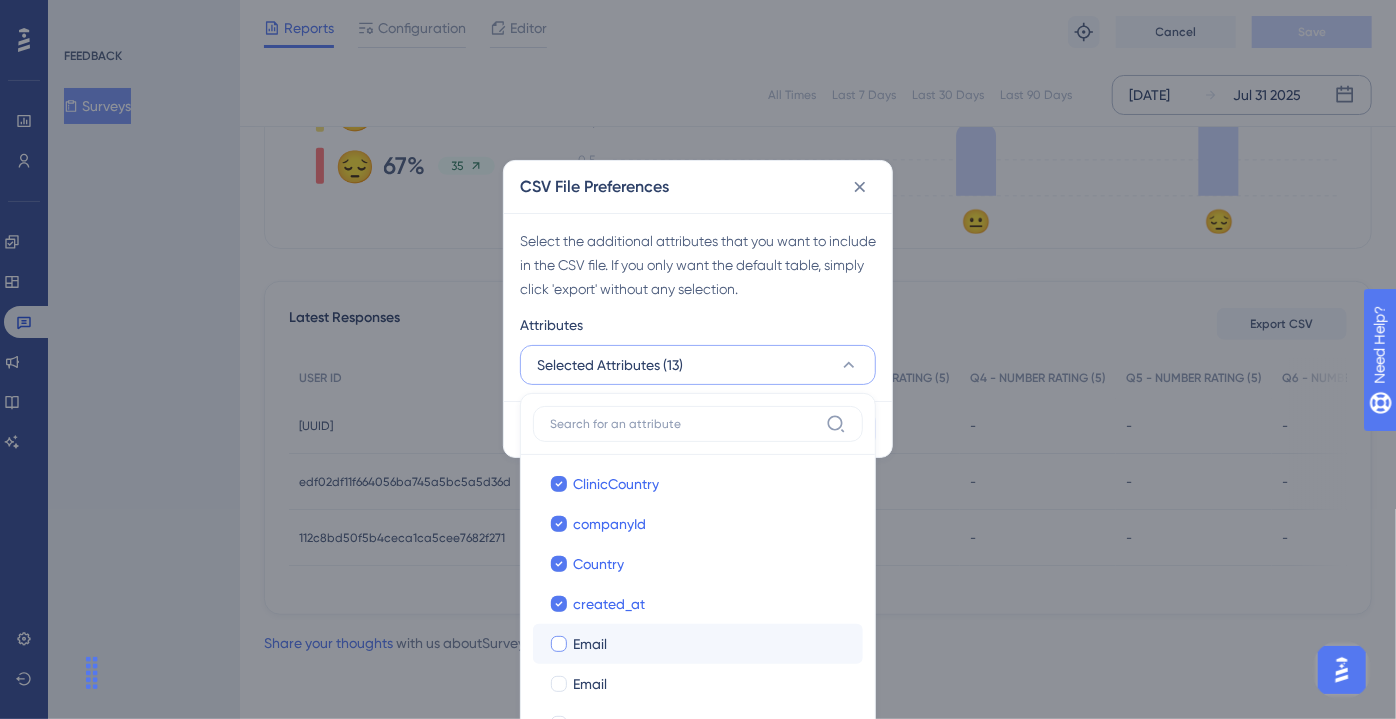 click on "Email" at bounding box center [710, 644] 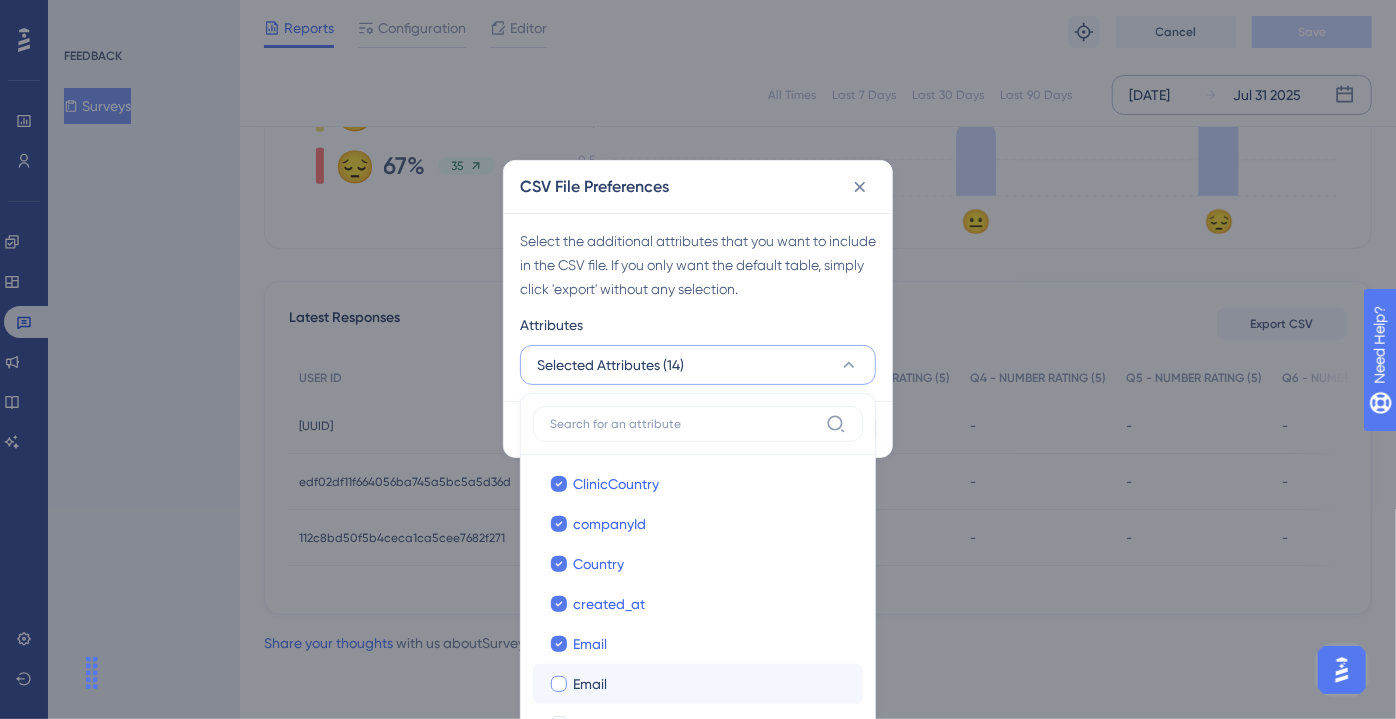 click on "Email" at bounding box center (710, 684) 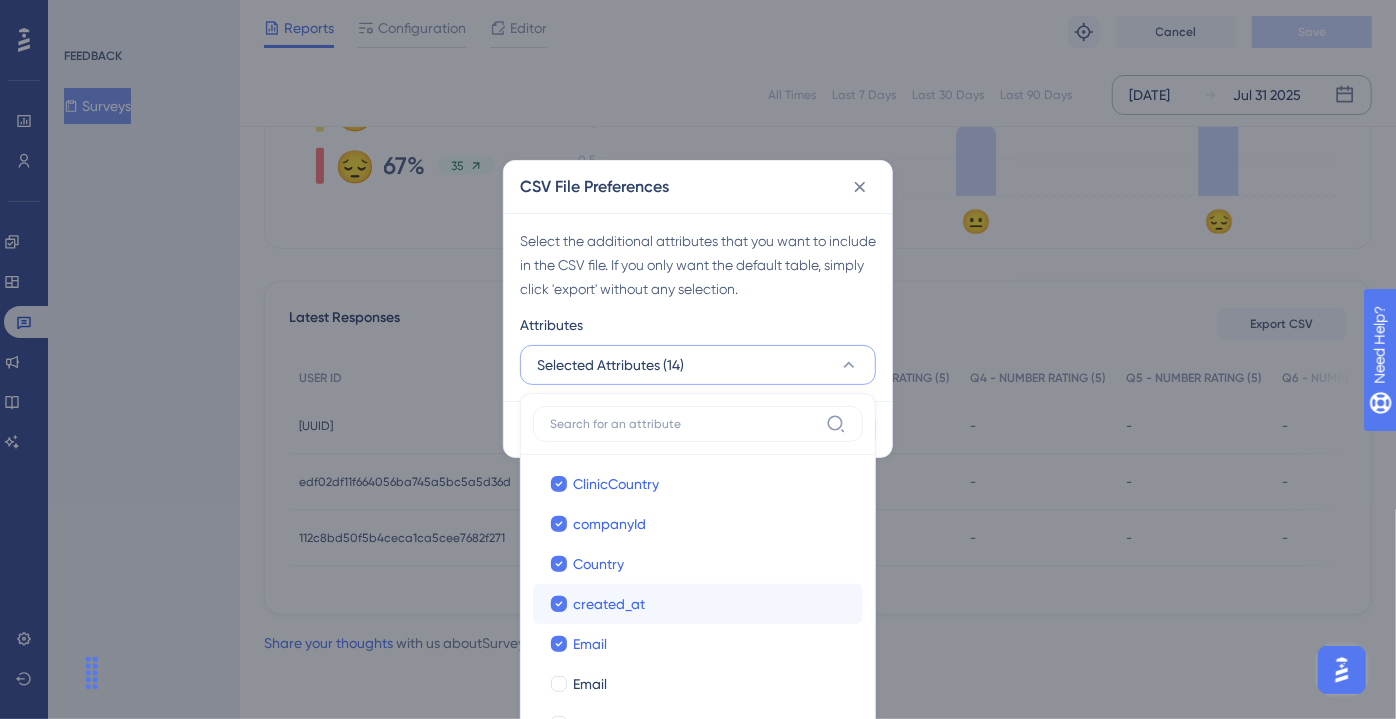 checkbox on "true" 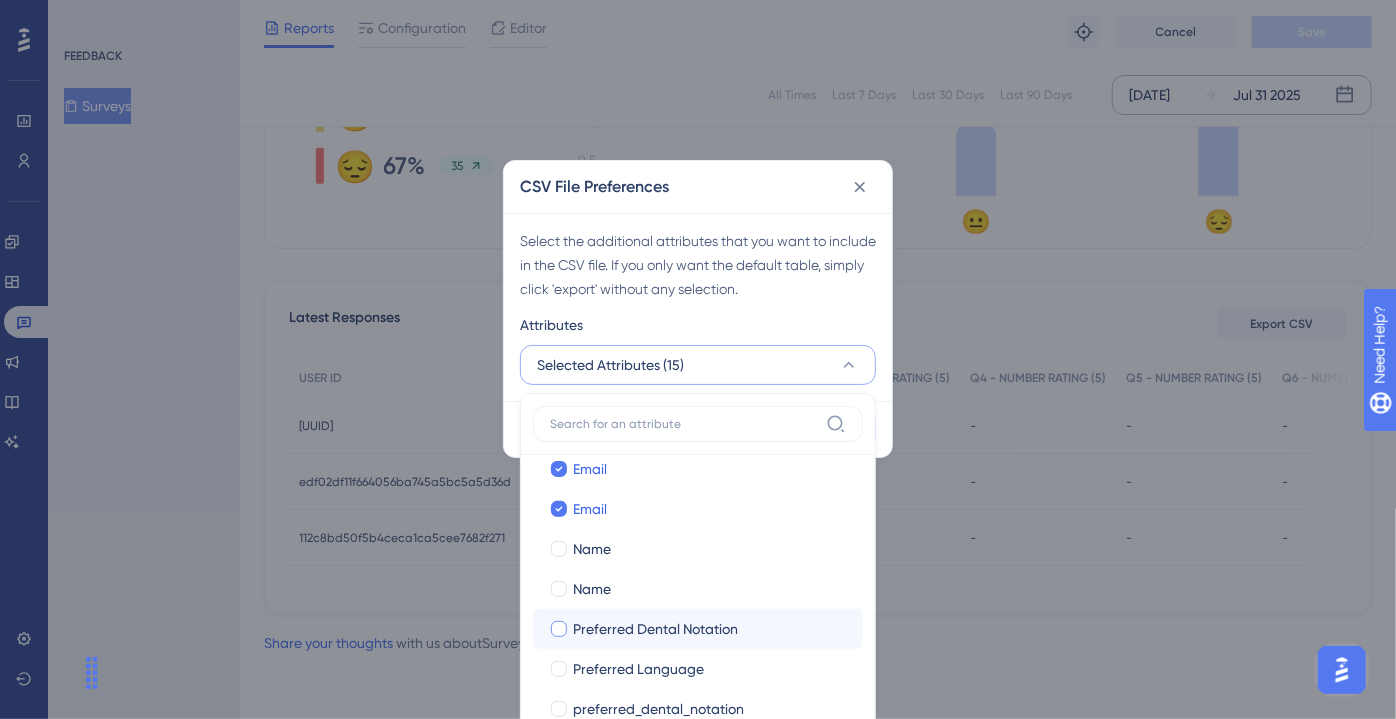 scroll, scrollTop: 545, scrollLeft: 0, axis: vertical 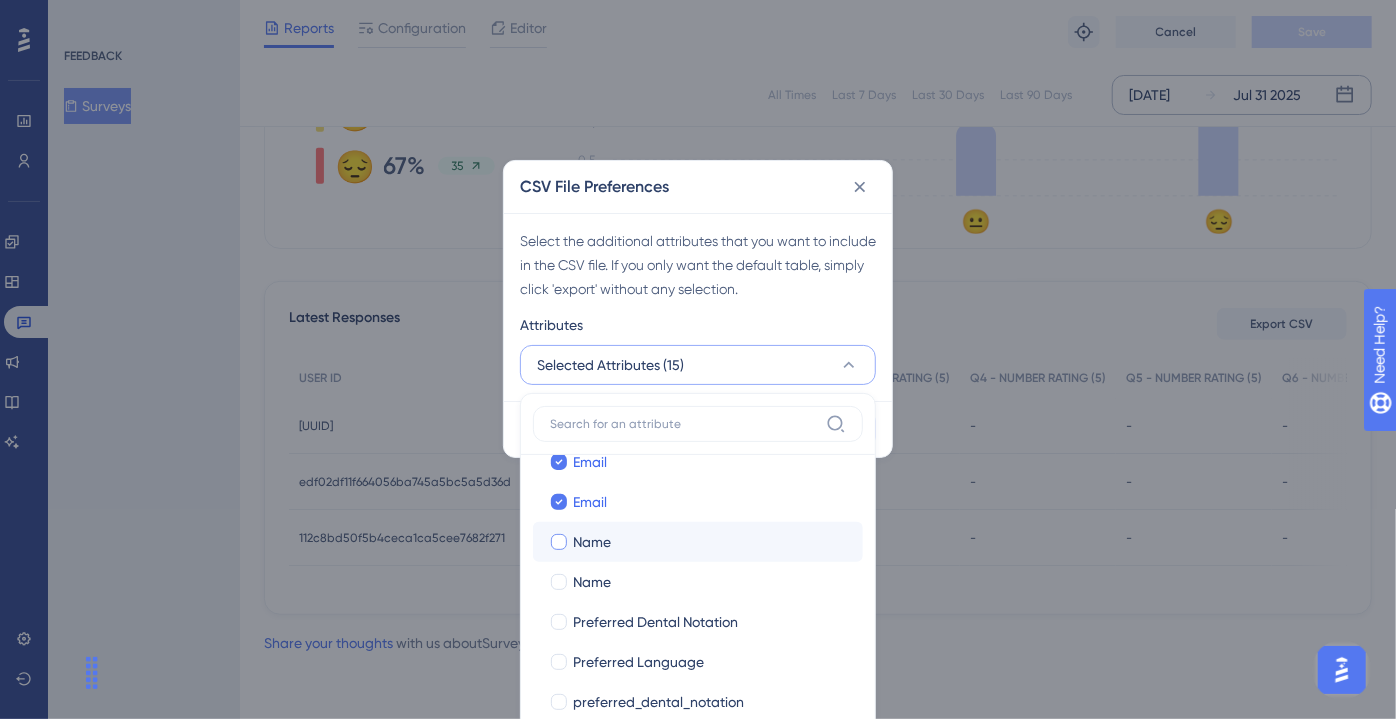 click on "Name" at bounding box center [710, 542] 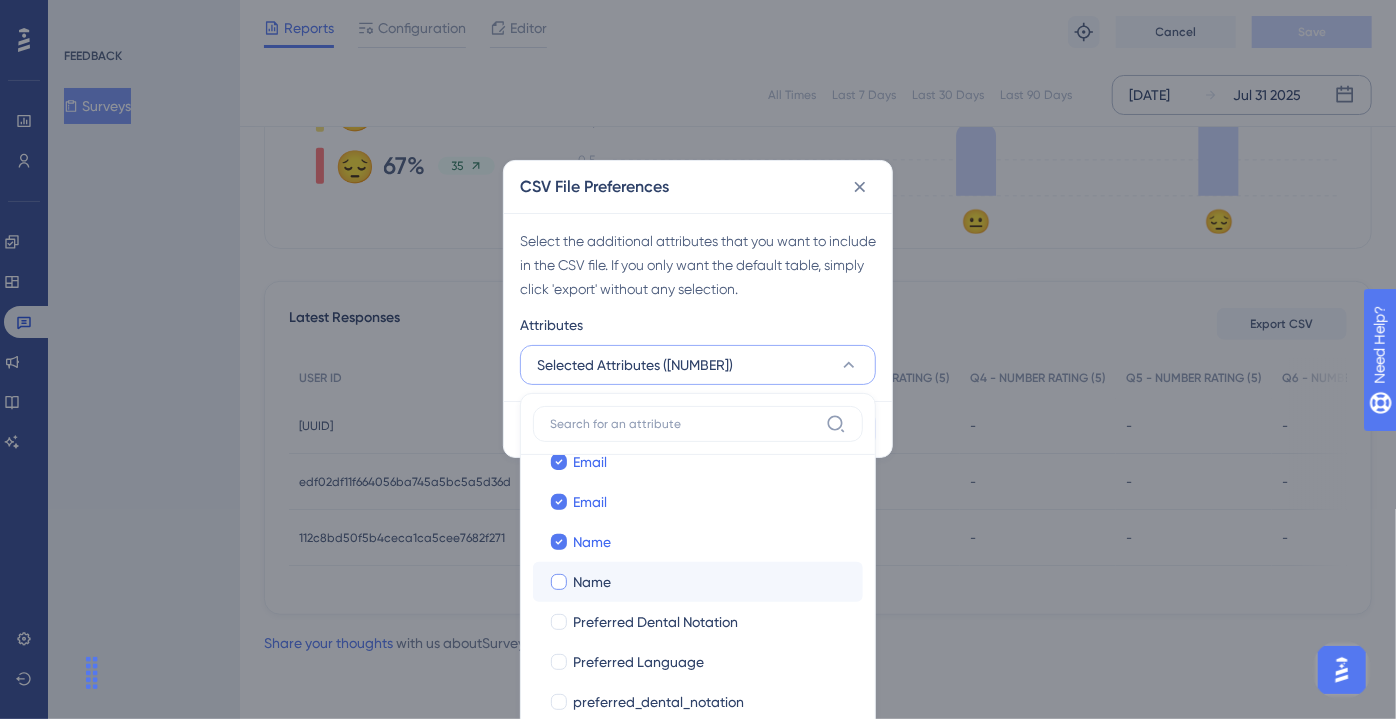 click on "Name" at bounding box center [710, 582] 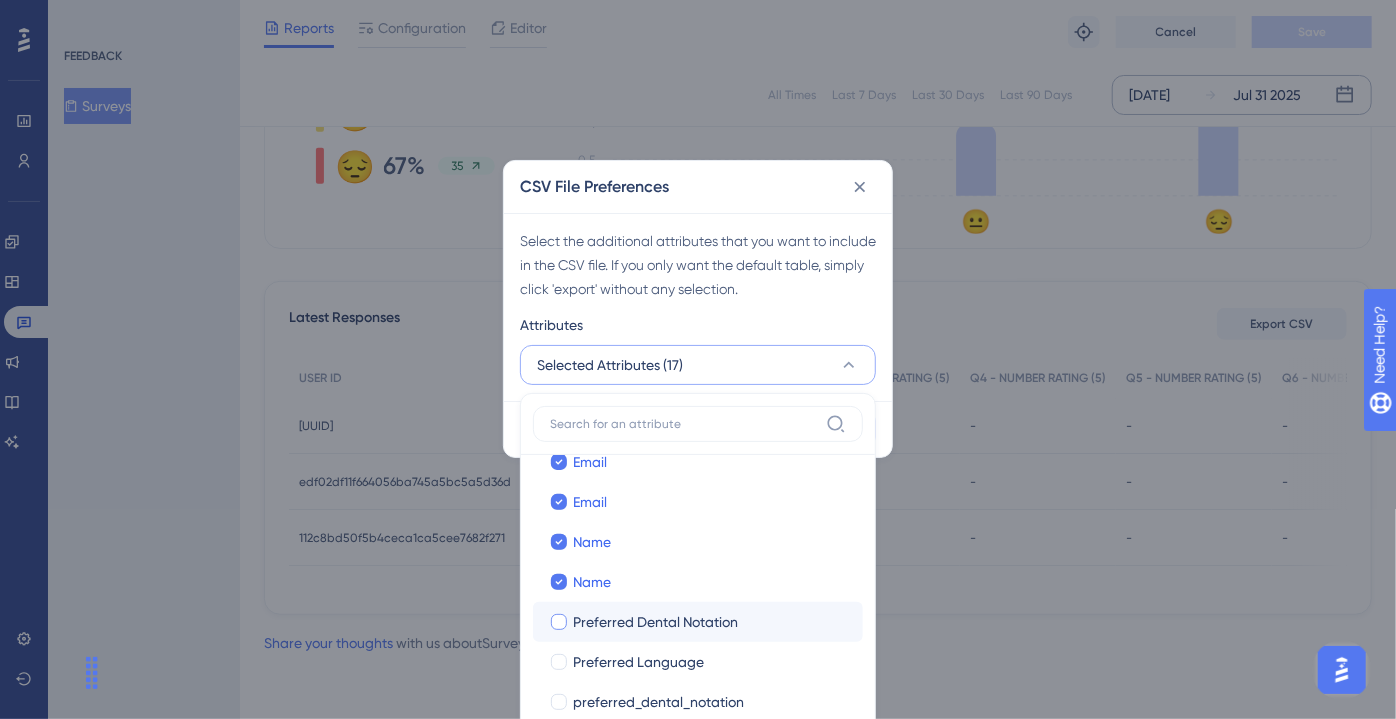 drag, startPoint x: 648, startPoint y: 624, endPoint x: 645, endPoint y: 635, distance: 11.401754 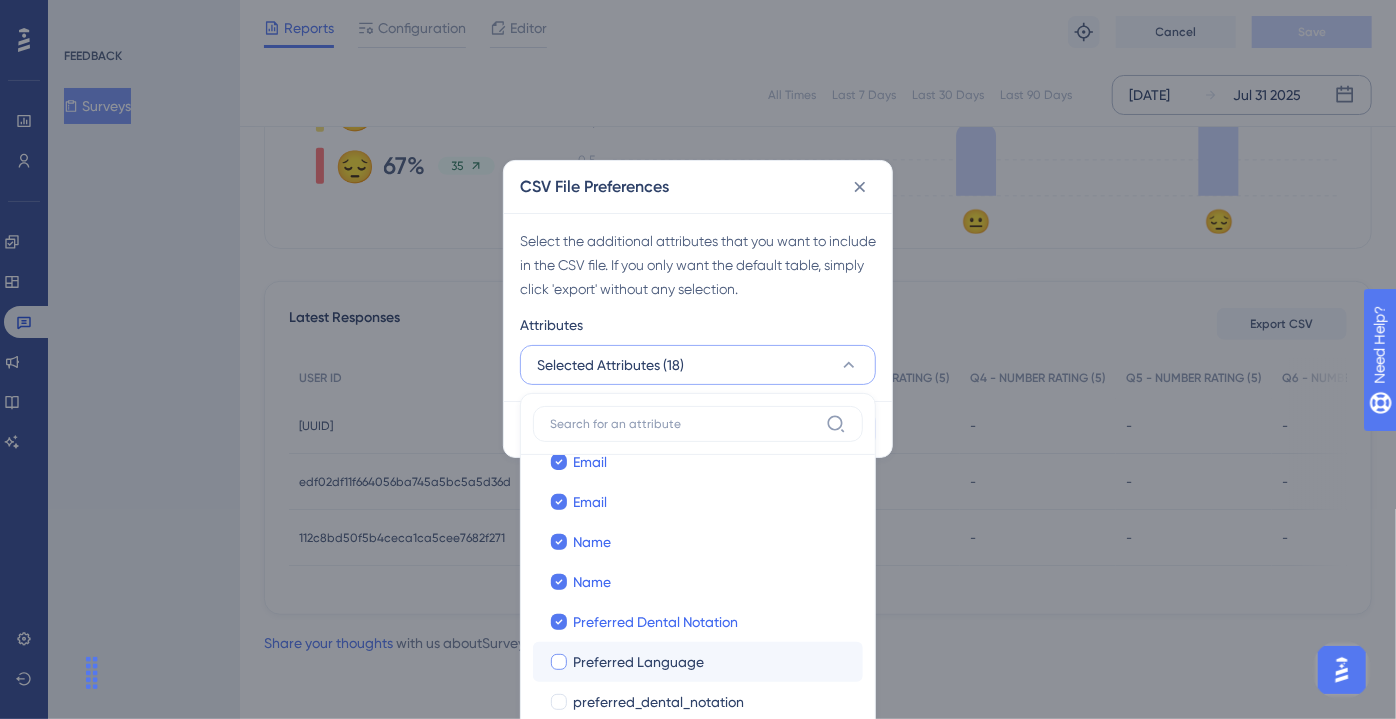 click on "Preferred Language Preferred Language" at bounding box center (698, 662) 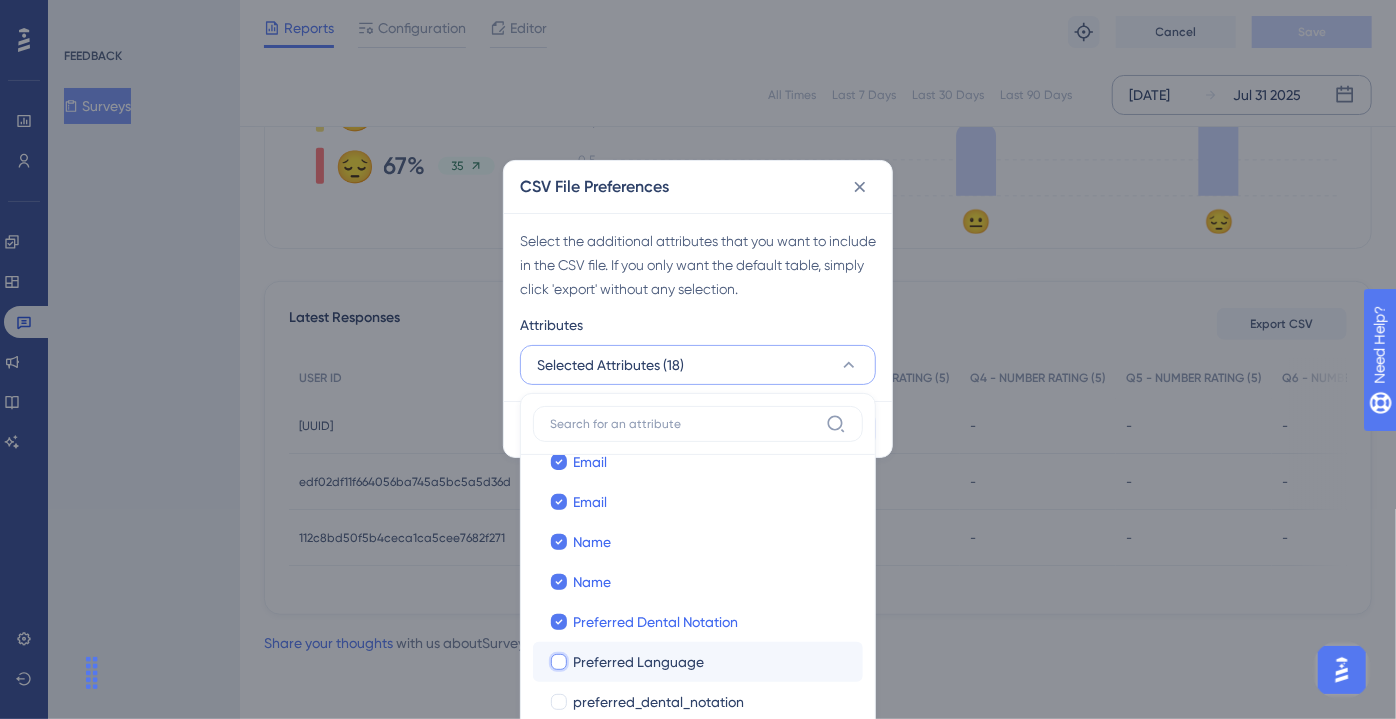 click on "Preferred Language" at bounding box center [559, 1206] 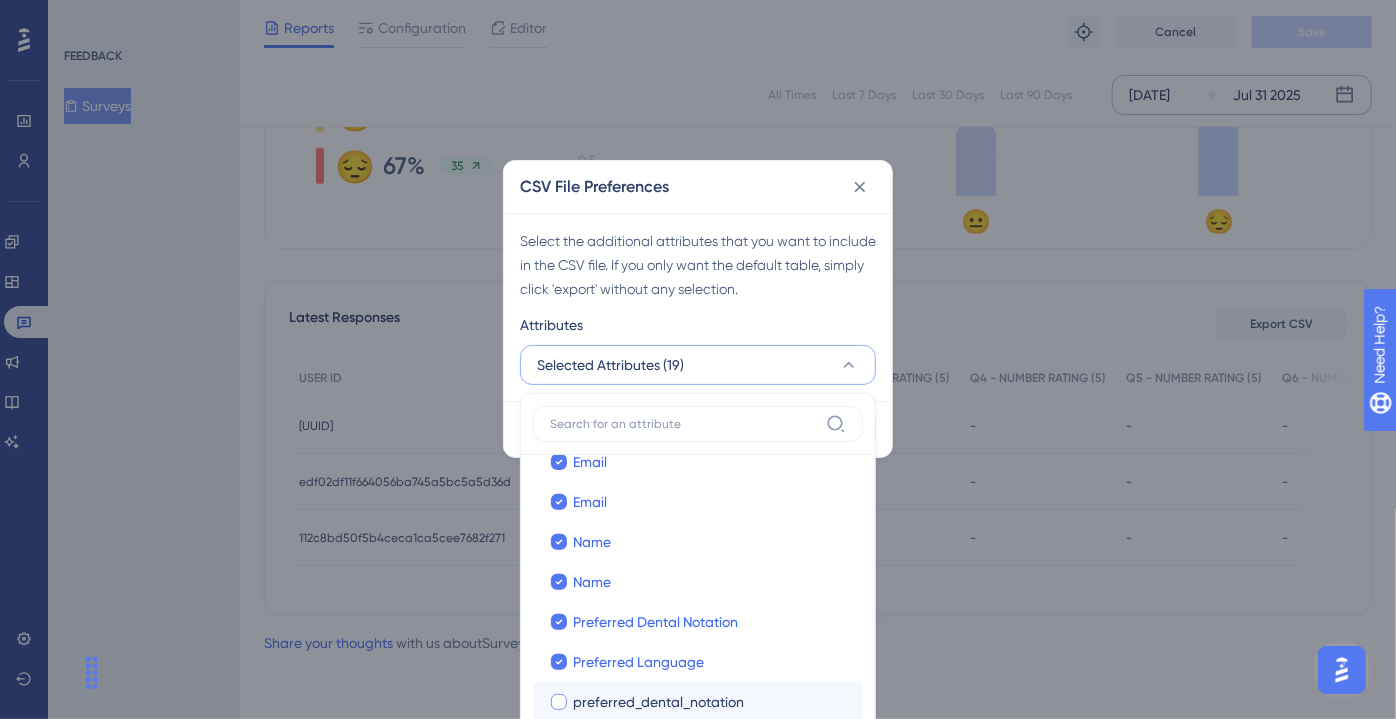 click on "preferred_dental_notation" at bounding box center [658, 702] 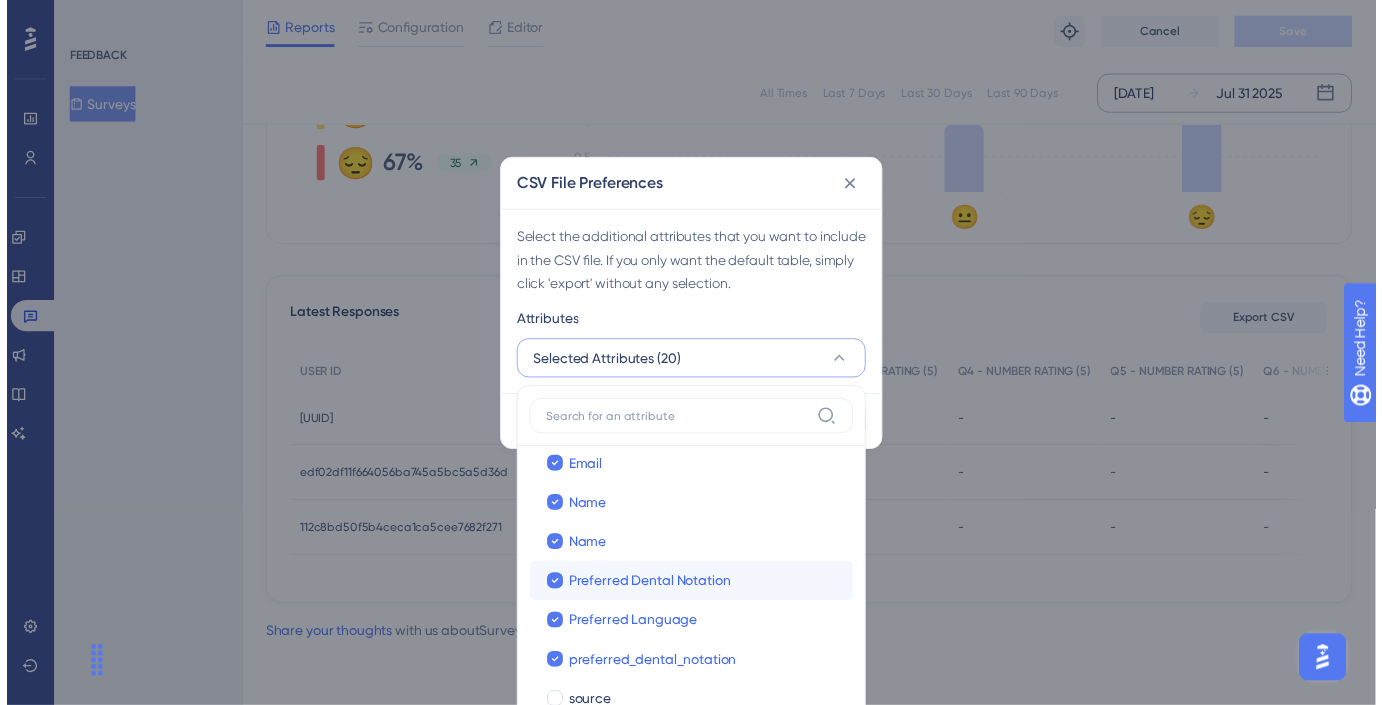 scroll, scrollTop: 576, scrollLeft: 0, axis: vertical 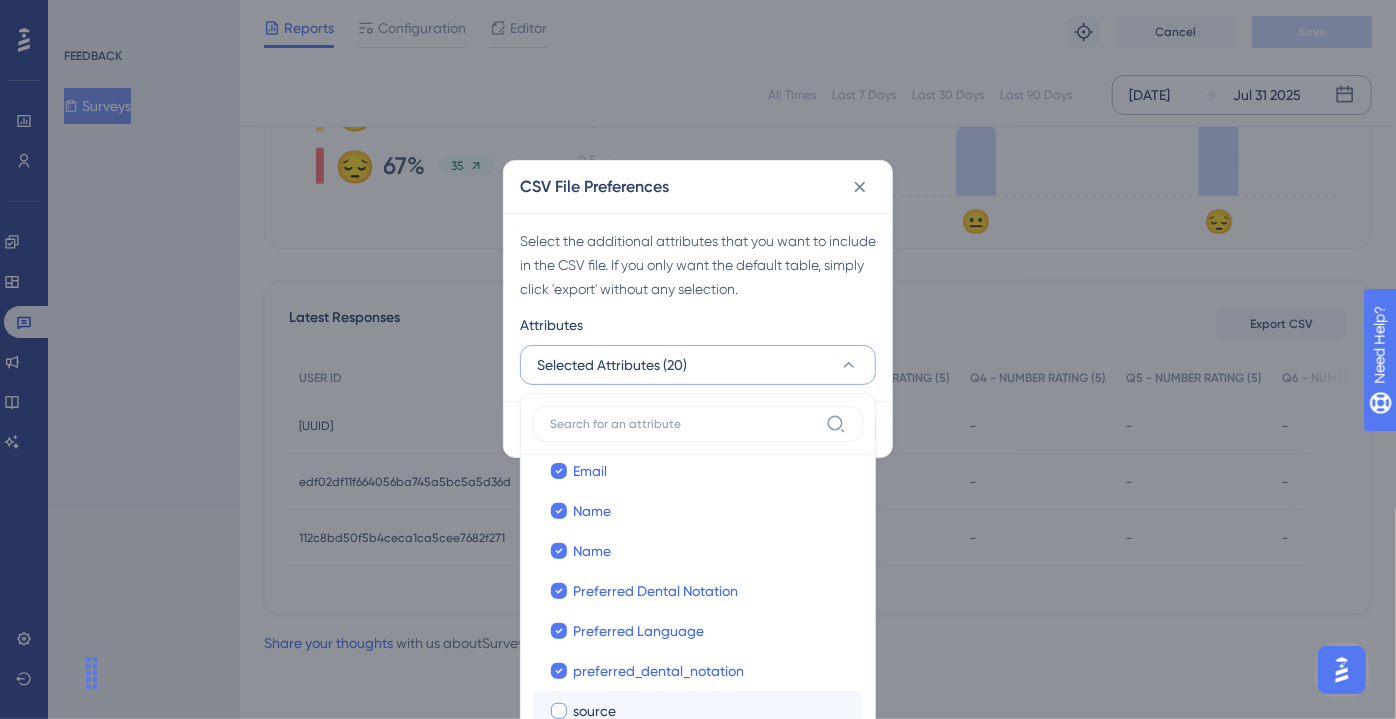 click on "source" at bounding box center [710, 711] 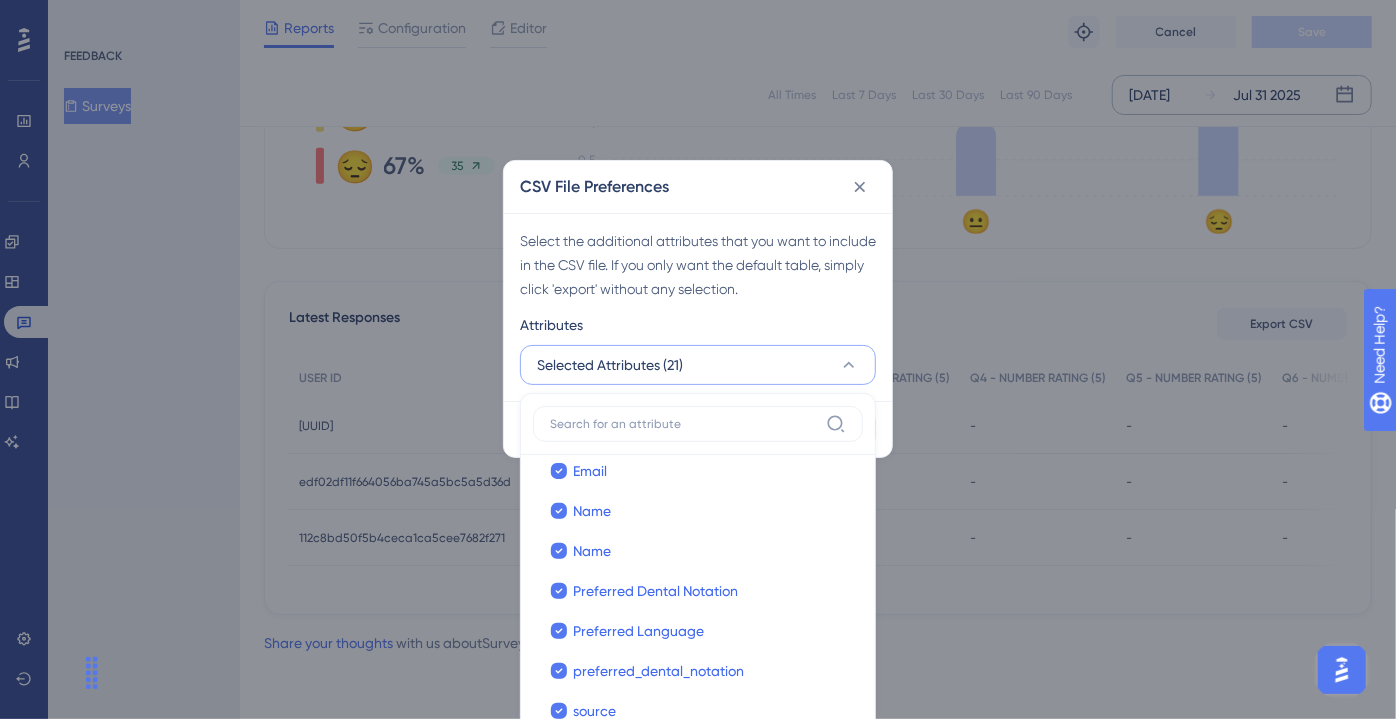 click 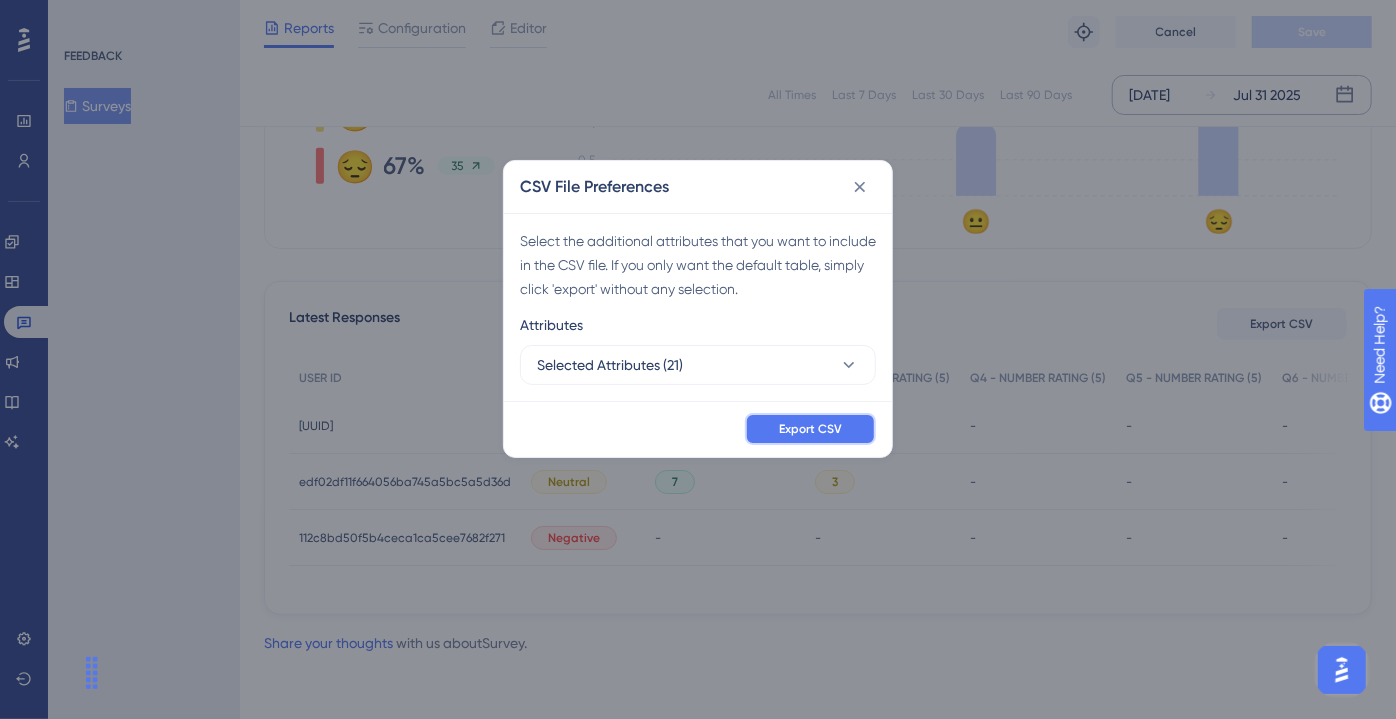 click on "Export CSV" at bounding box center (810, 429) 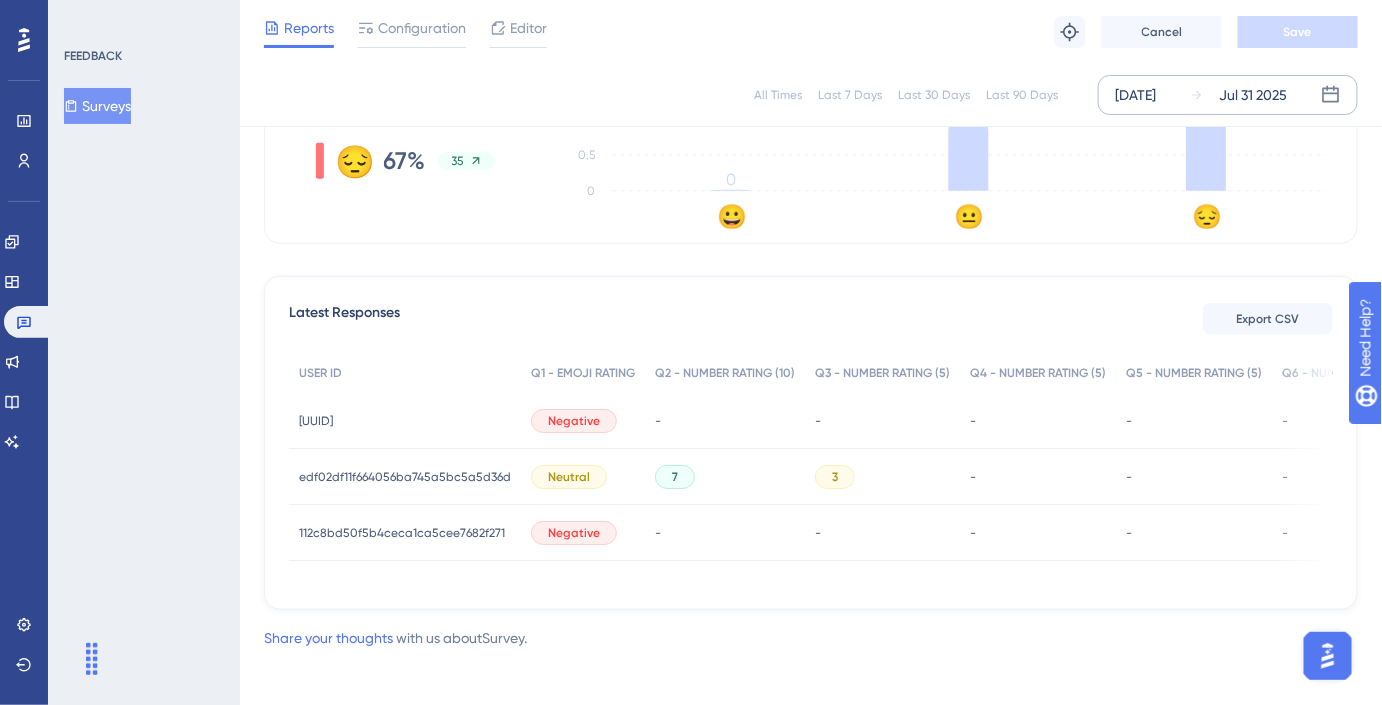 click 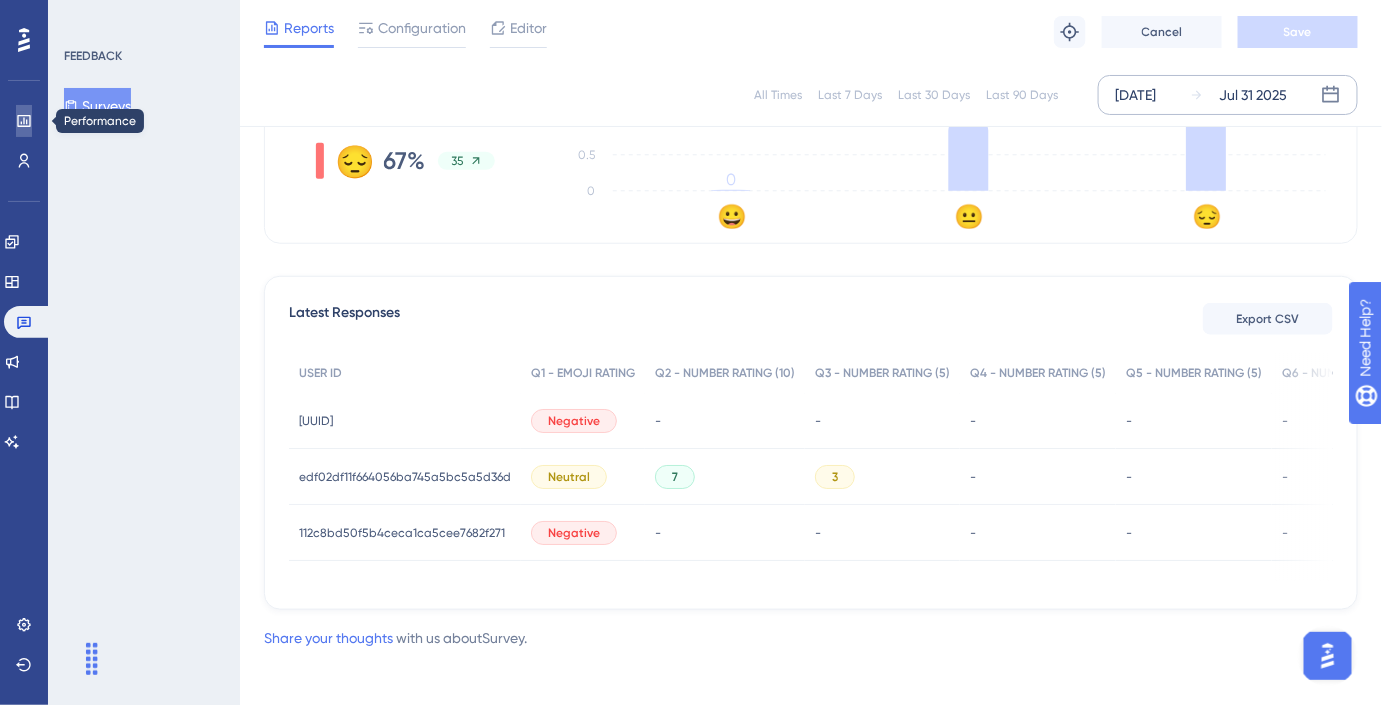 click at bounding box center (24, 121) 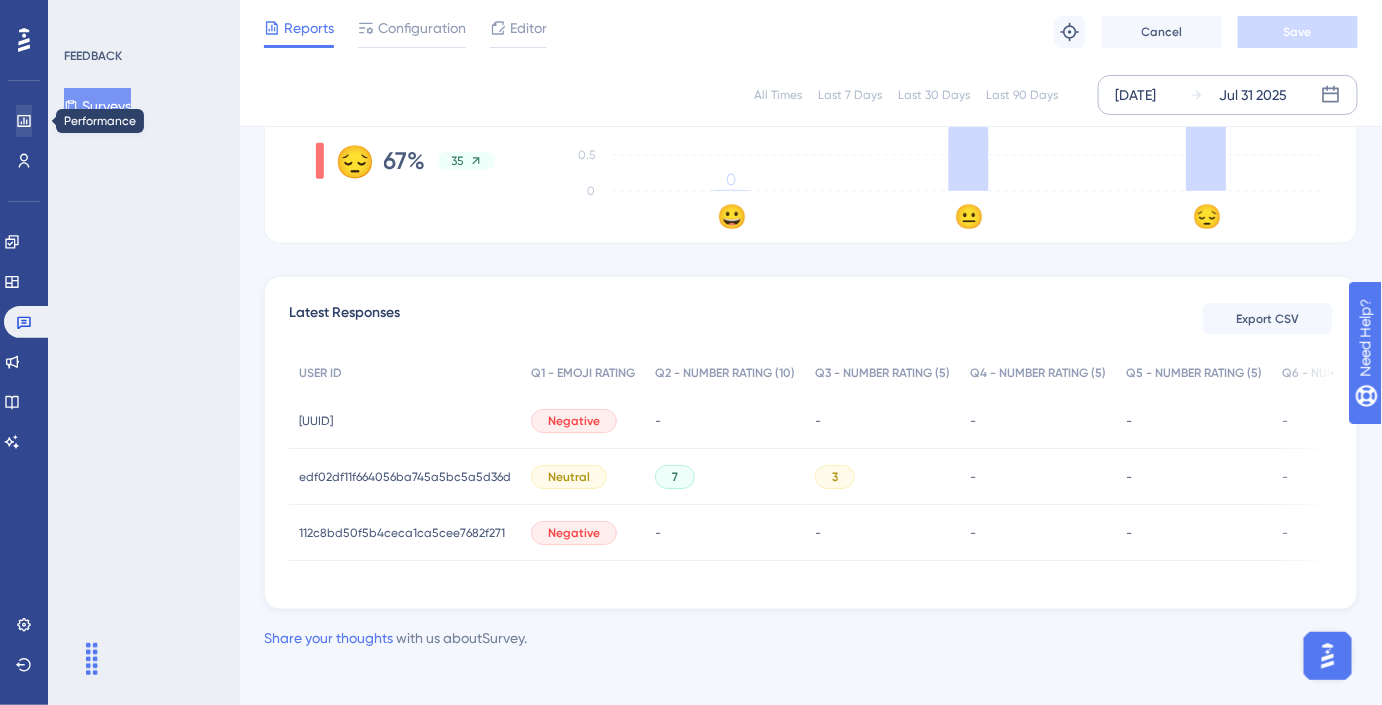 scroll, scrollTop: 0, scrollLeft: 0, axis: both 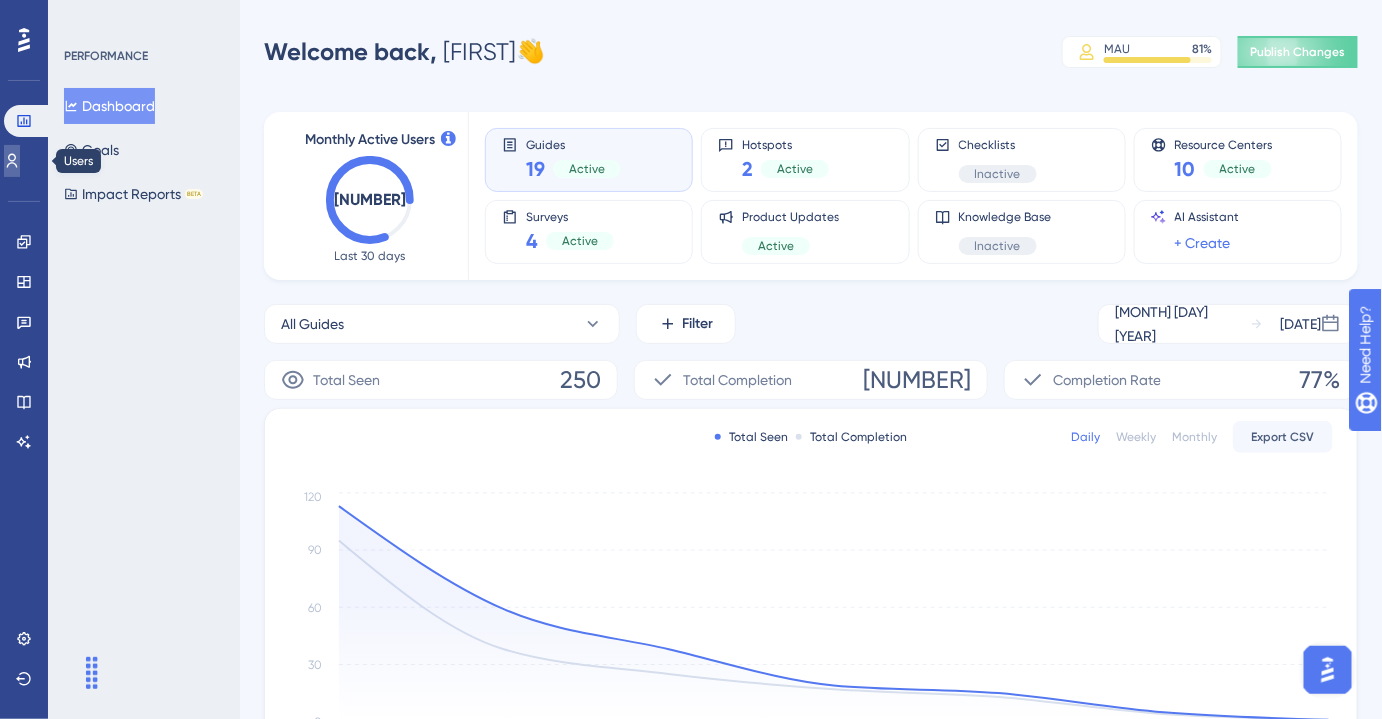 click 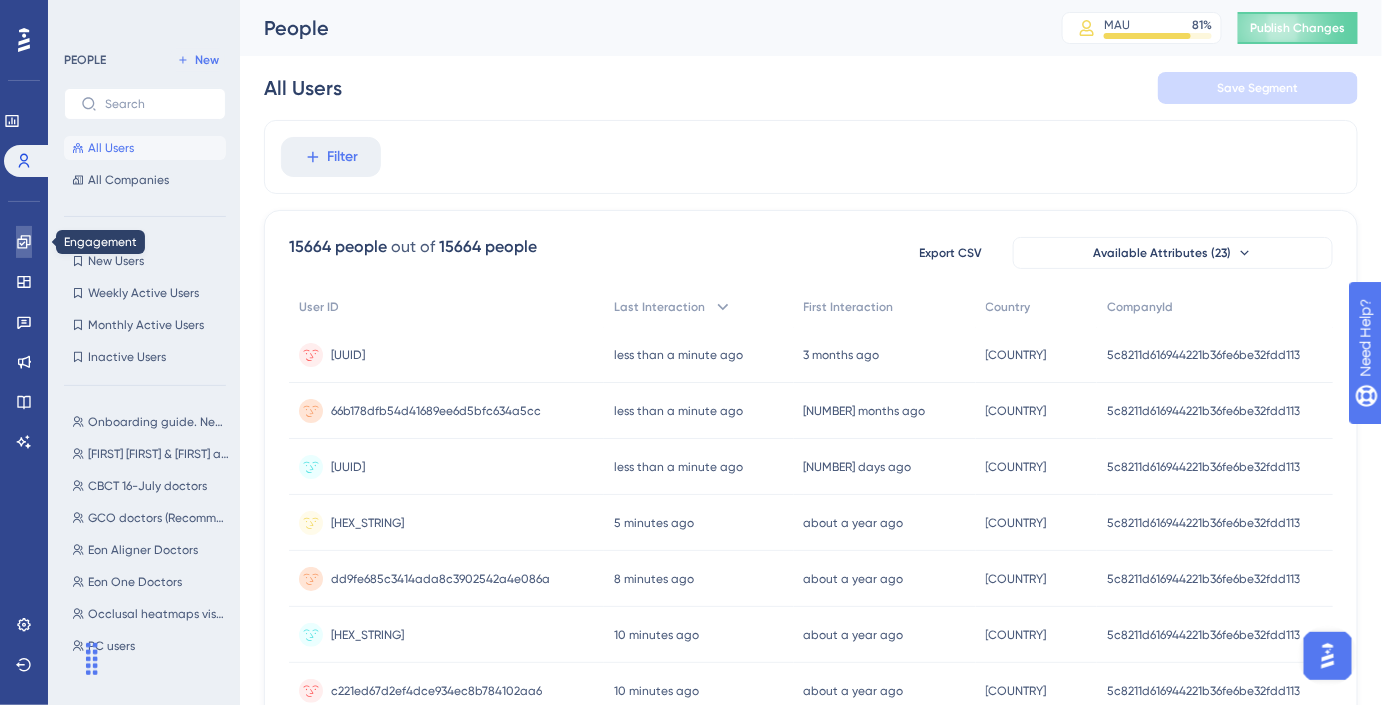 click at bounding box center [24, 242] 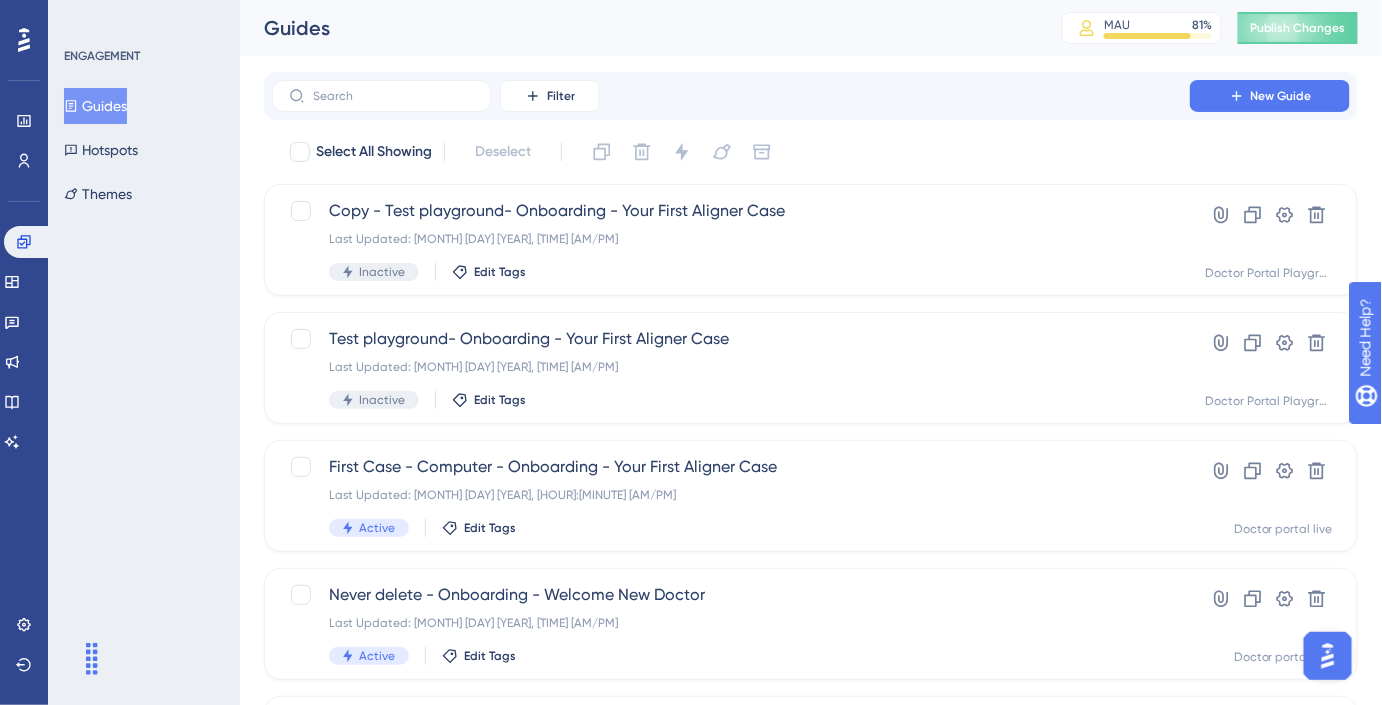 click on "ENGAGEMENT Guides Hotspots Themes" at bounding box center [144, 352] 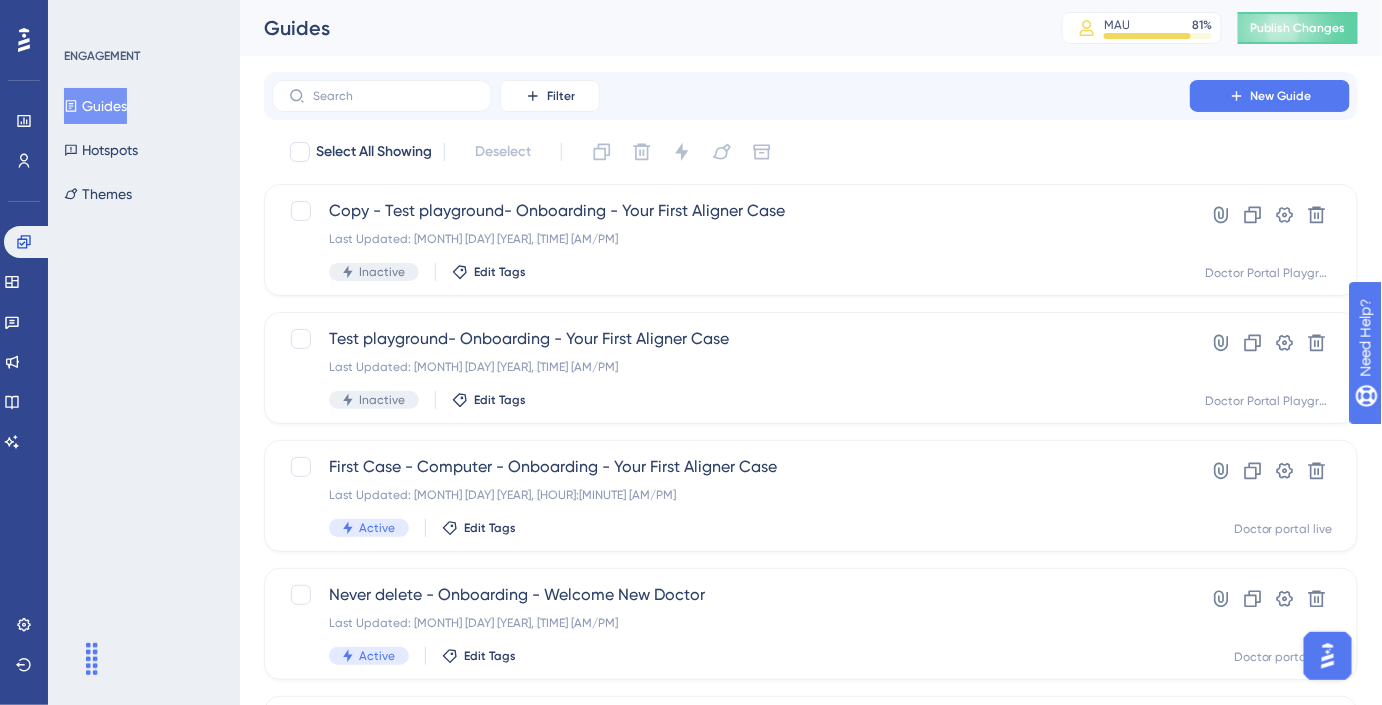 click at bounding box center (1327, 655) 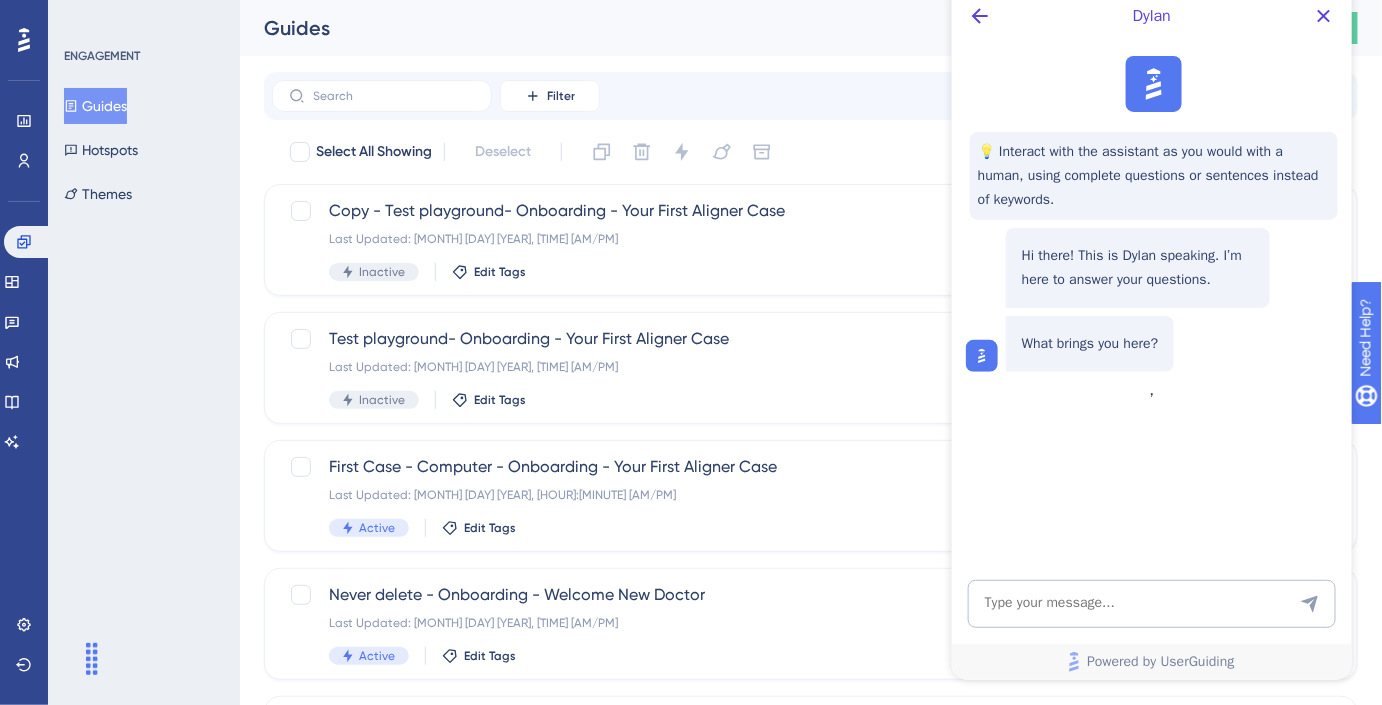 scroll, scrollTop: 0, scrollLeft: 0, axis: both 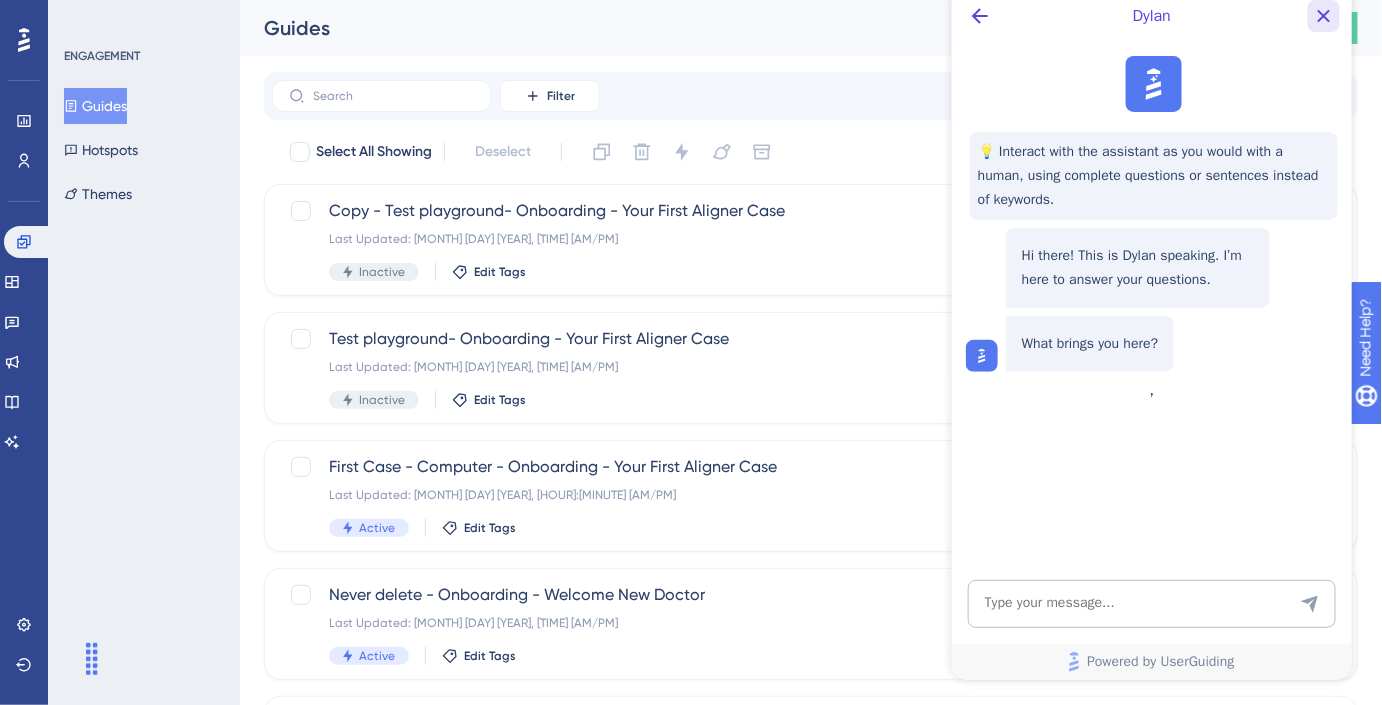 click 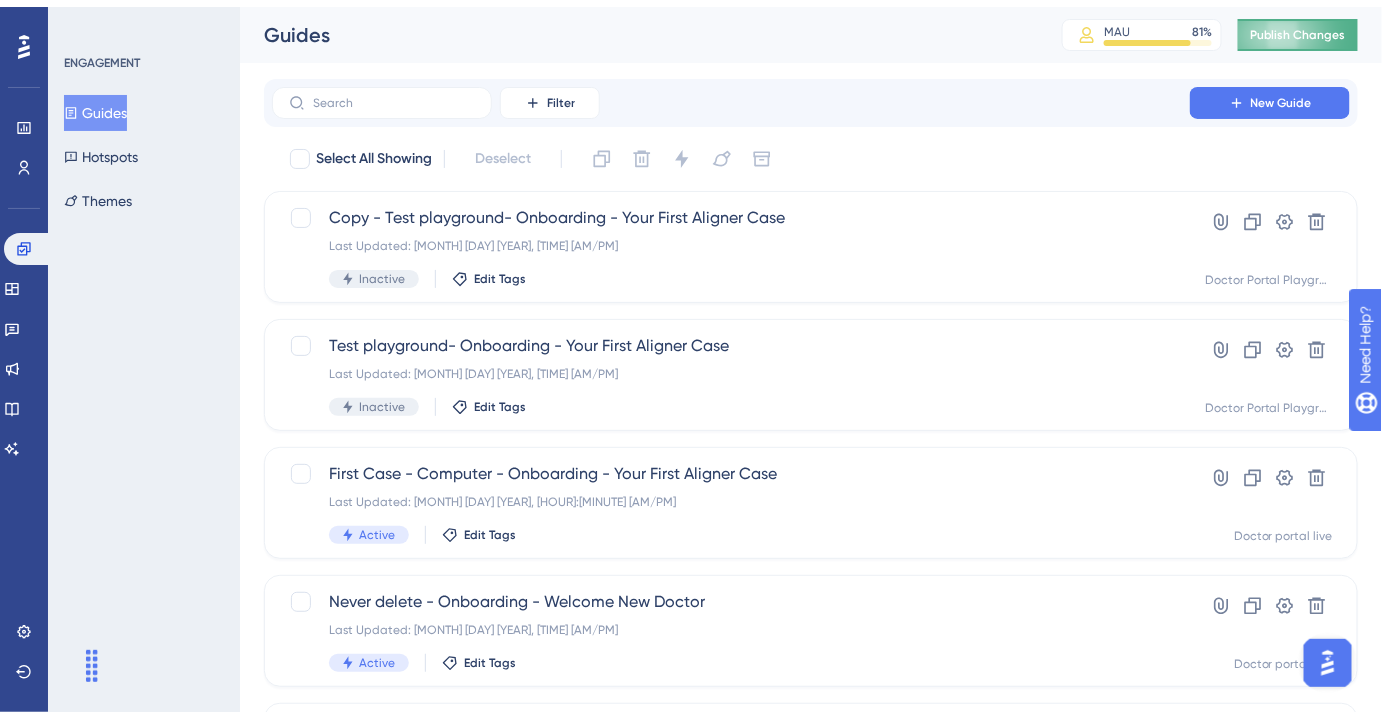 scroll, scrollTop: 0, scrollLeft: 0, axis: both 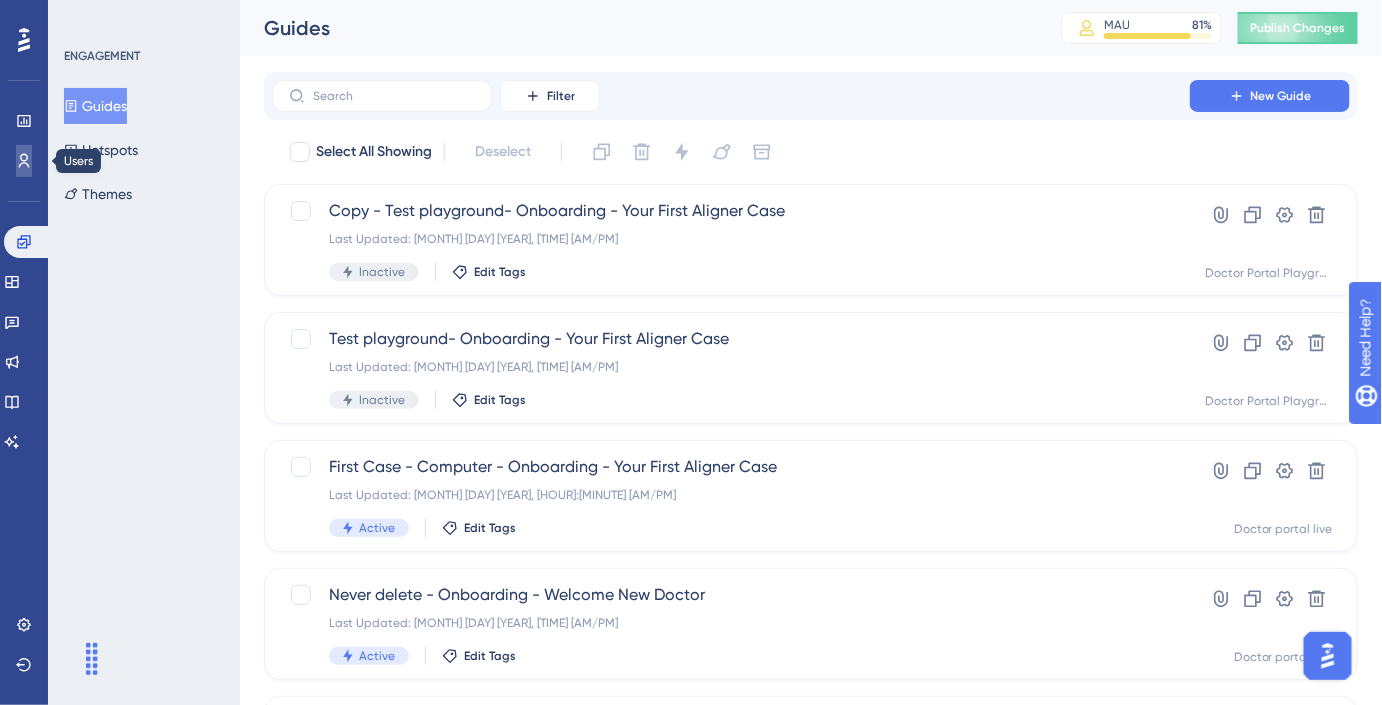 click 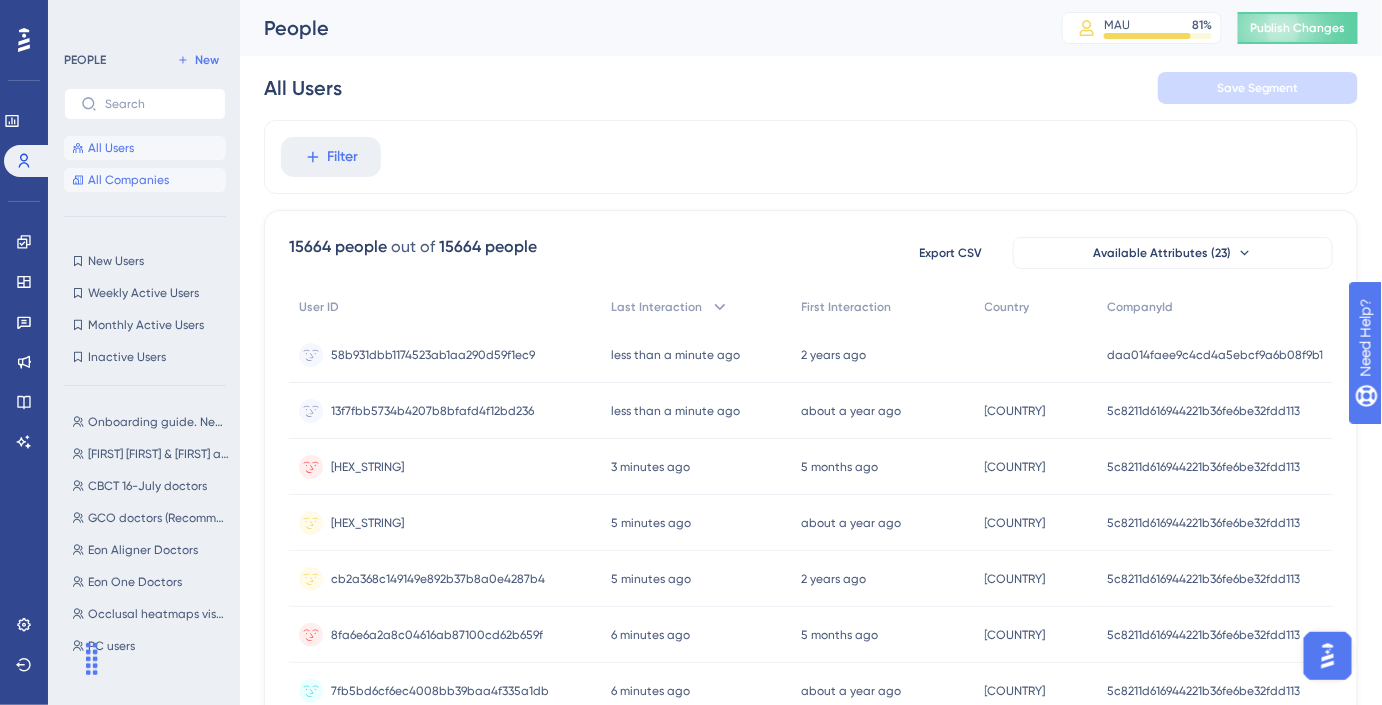 click on "All Companies" at bounding box center (128, 180) 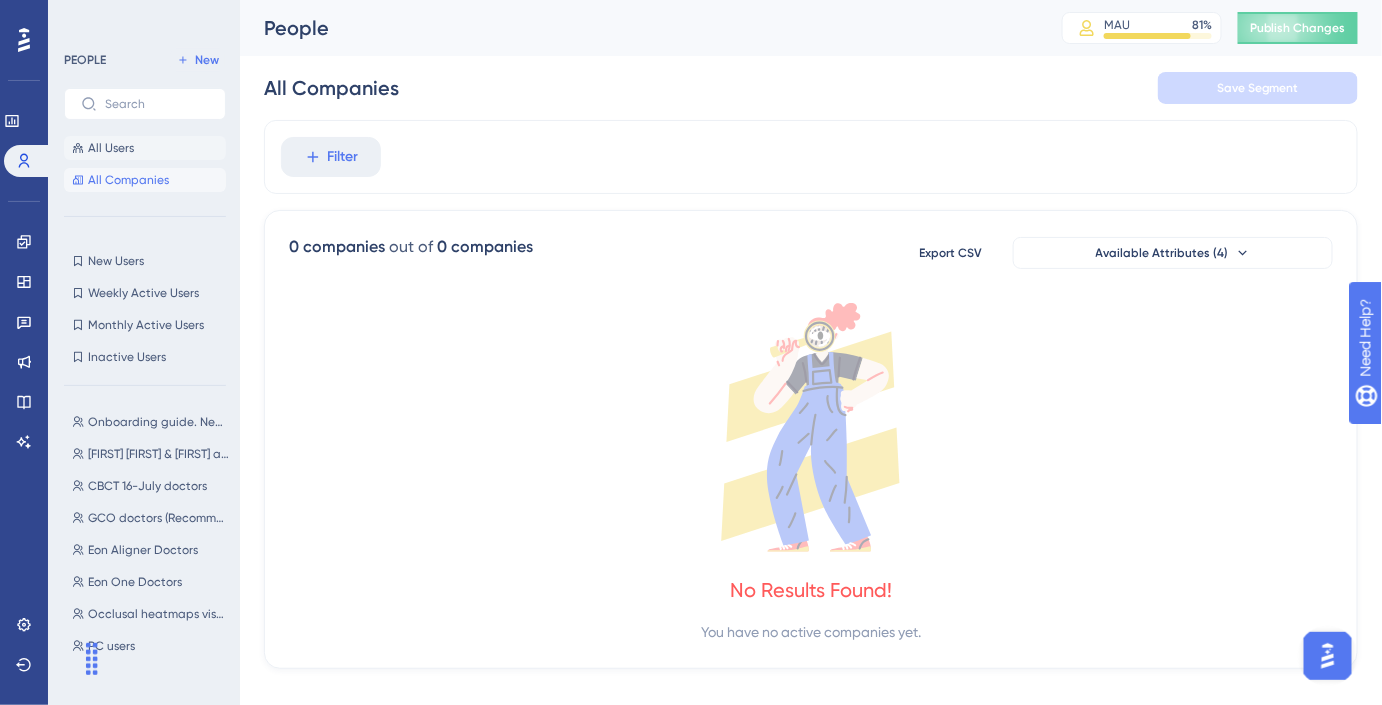 click on "All Users" at bounding box center (145, 148) 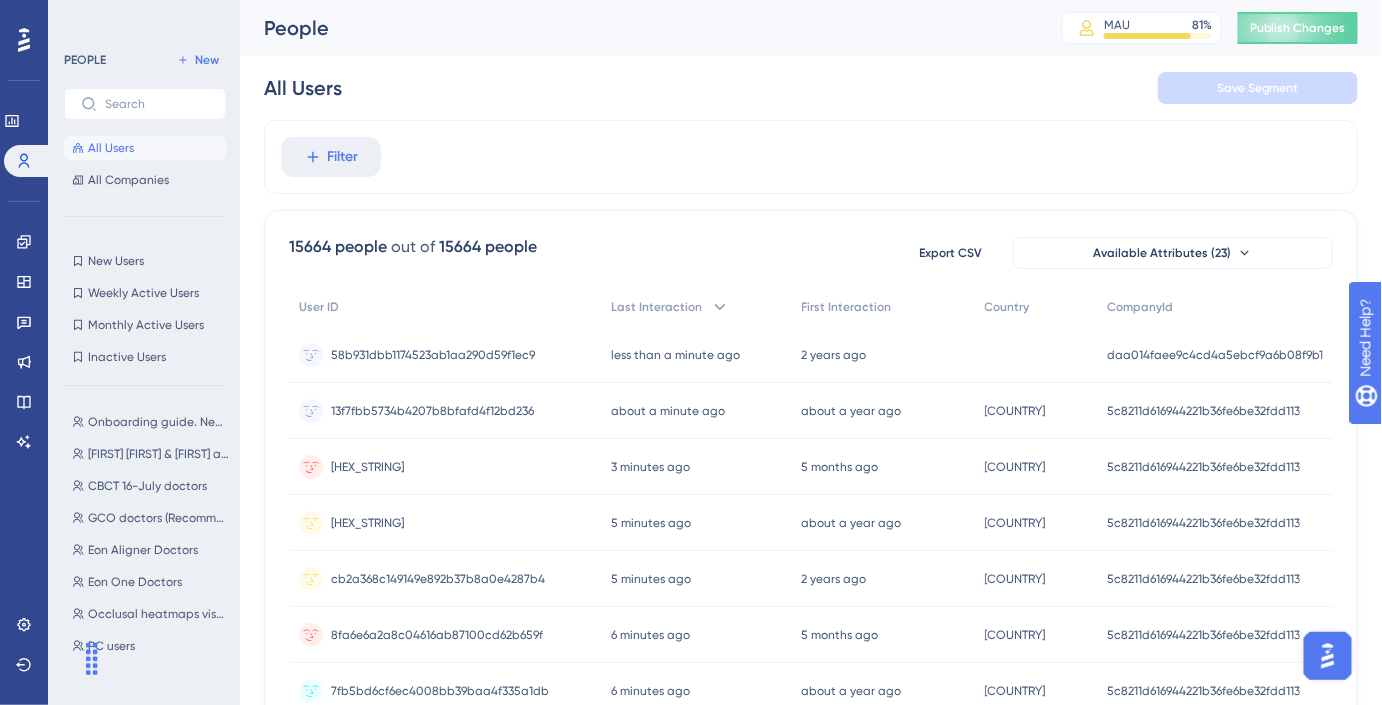 click 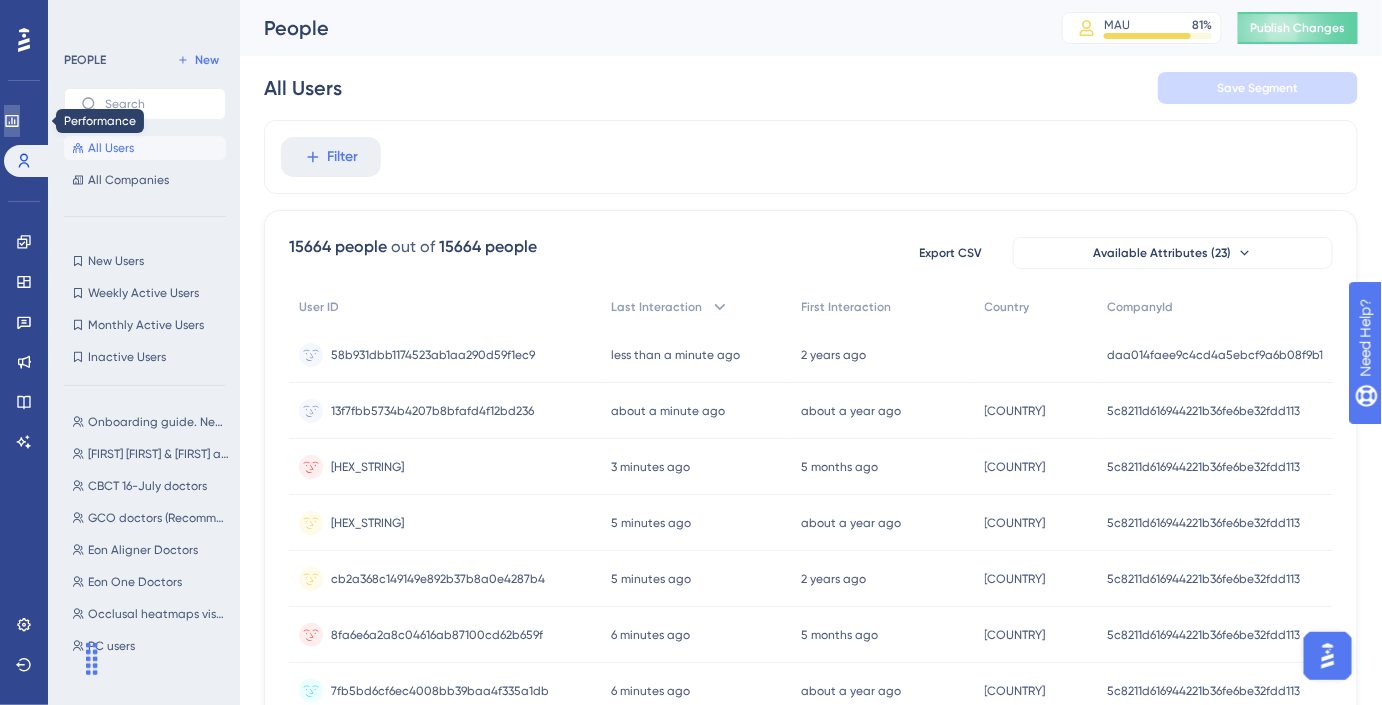 click 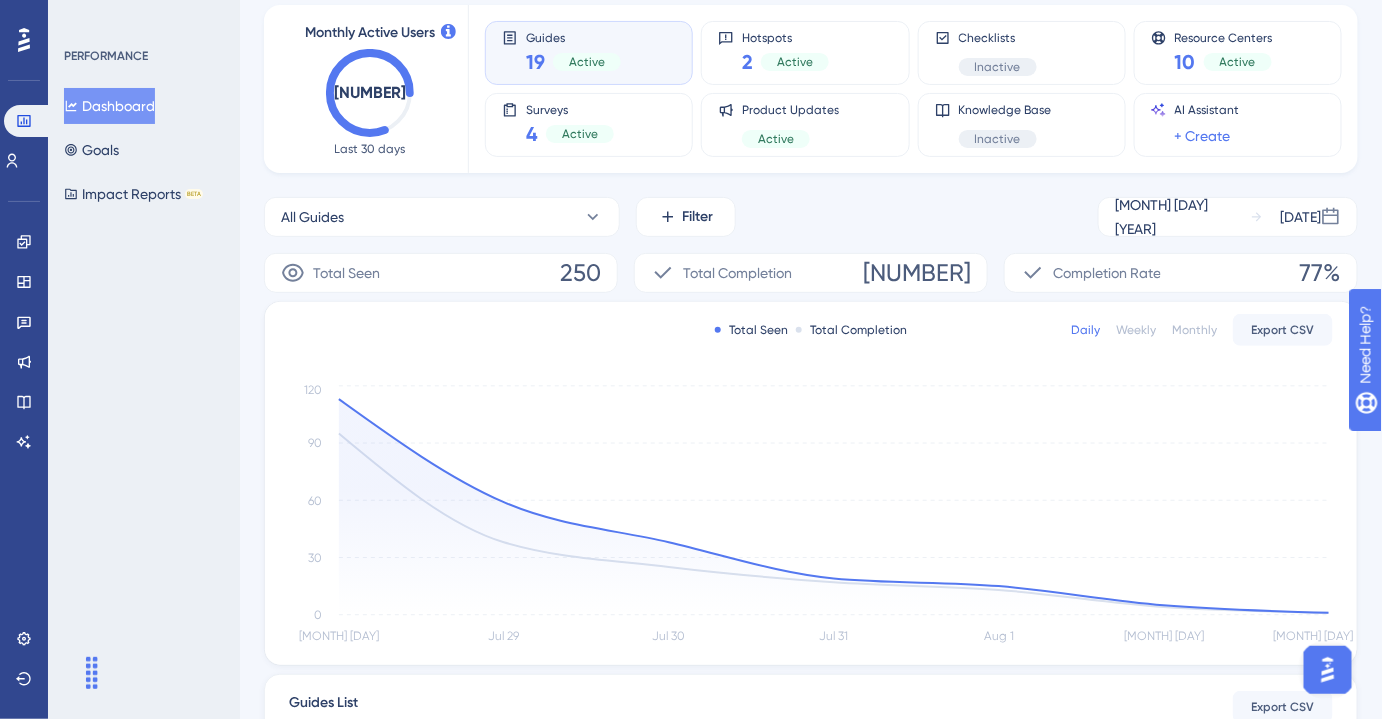 scroll, scrollTop: 0, scrollLeft: 0, axis: both 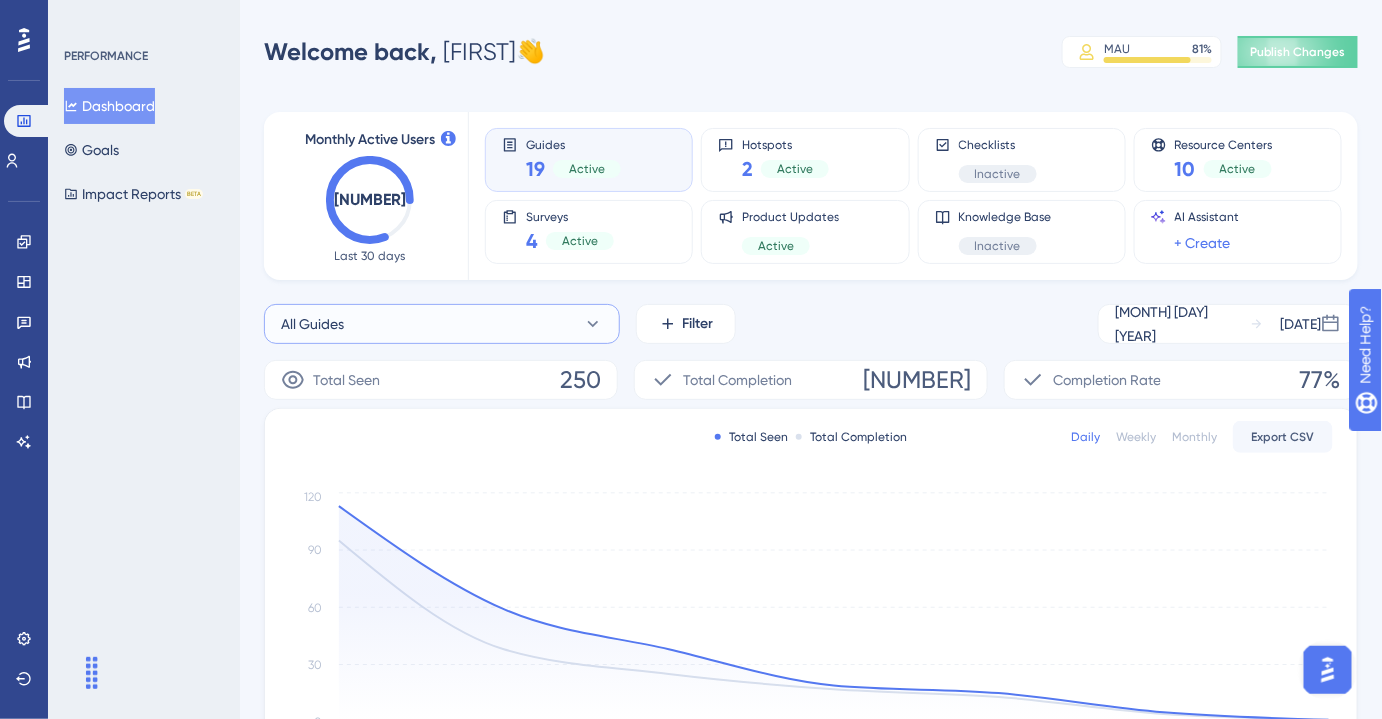 click on "All Guides" at bounding box center (442, 324) 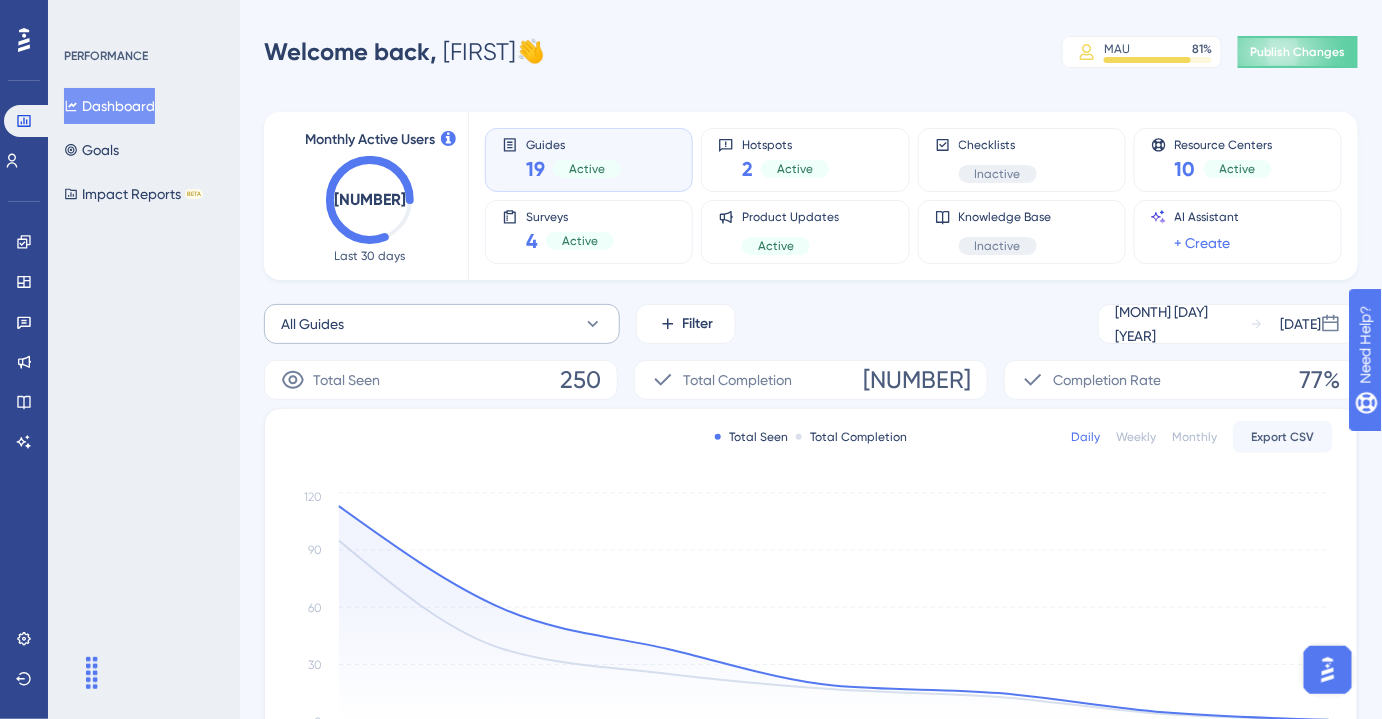 scroll, scrollTop: 163, scrollLeft: 0, axis: vertical 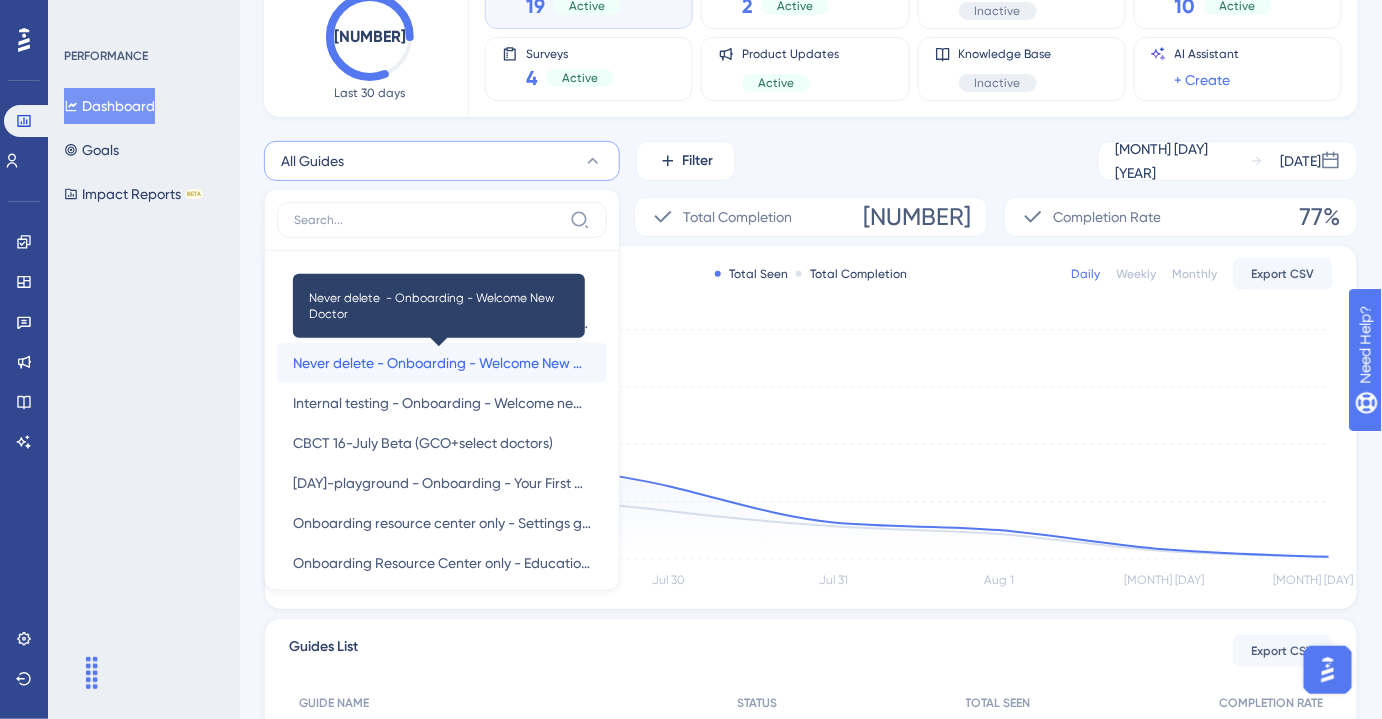 click on "Never delete  - Onboarding - Welcome New Doctor" at bounding box center (442, 363) 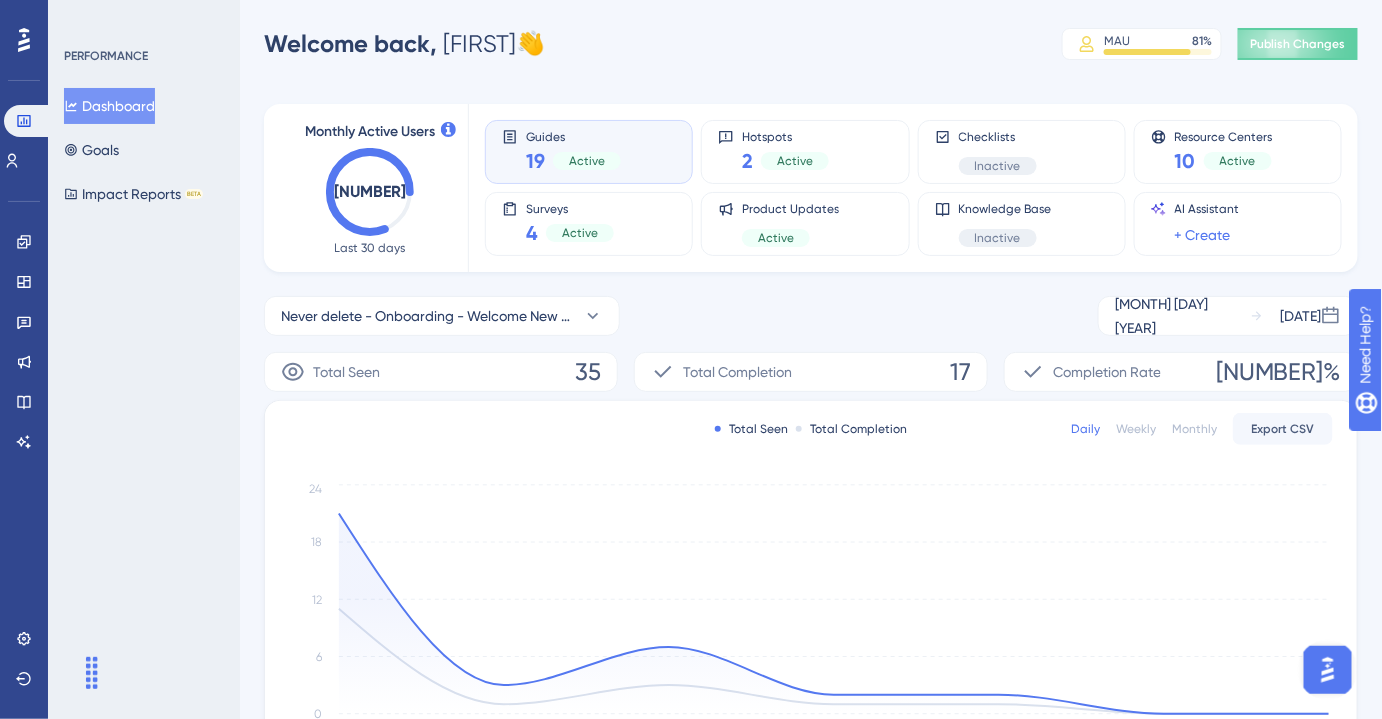 scroll, scrollTop: 0, scrollLeft: 0, axis: both 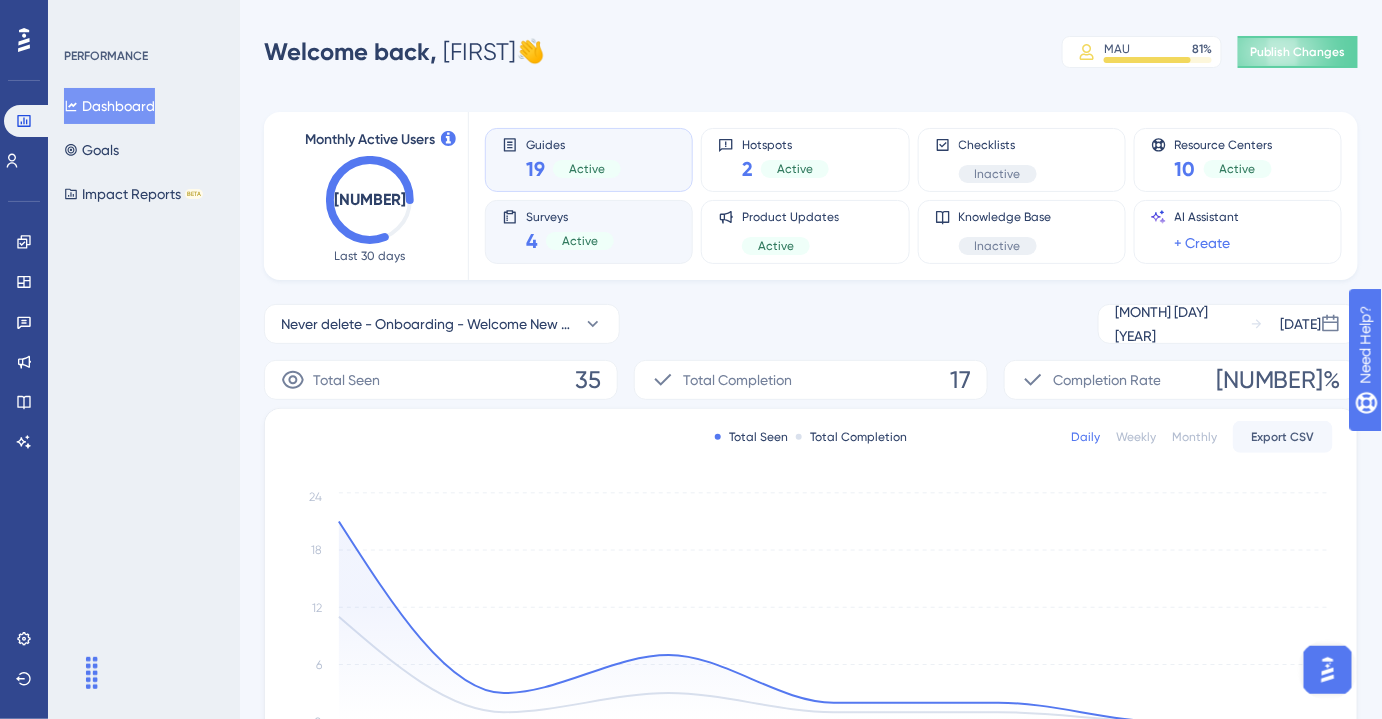 click on "Surveys 4 Active" at bounding box center [589, 232] 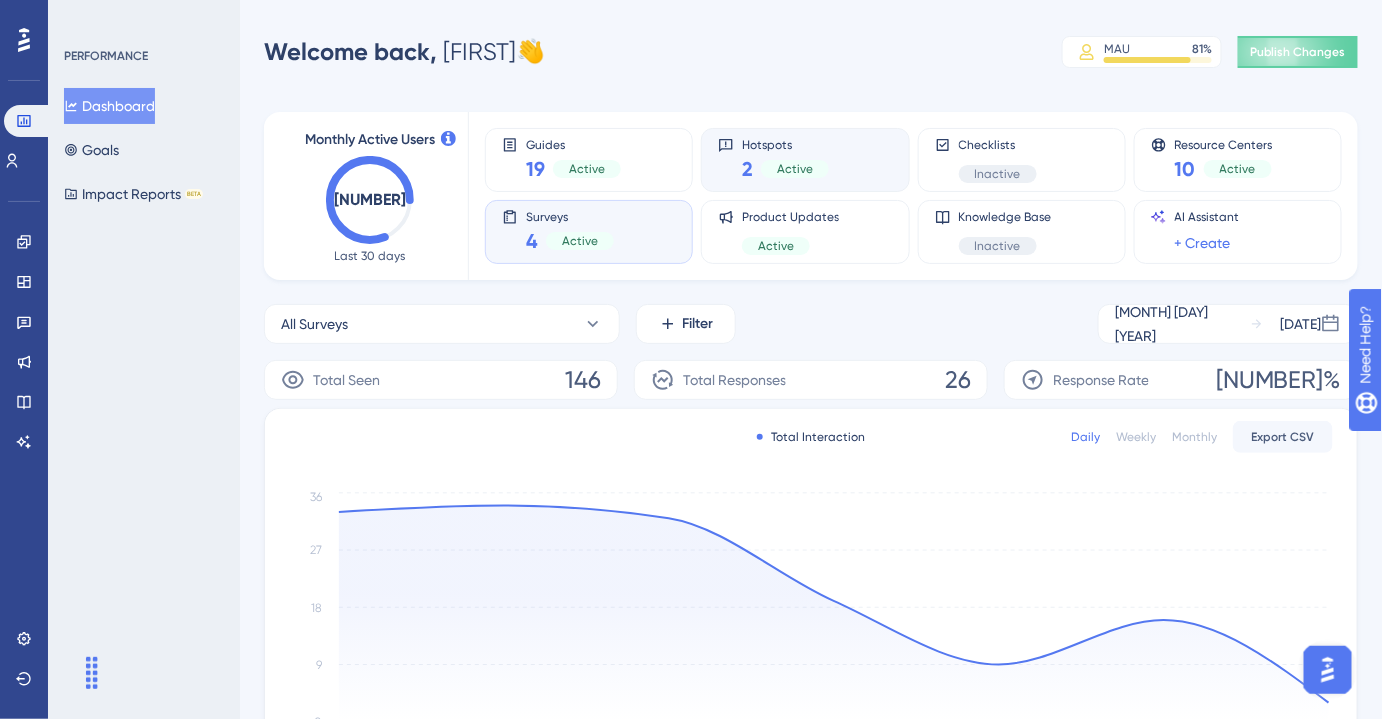 click on "Hotspots 2 Active" at bounding box center (805, 160) 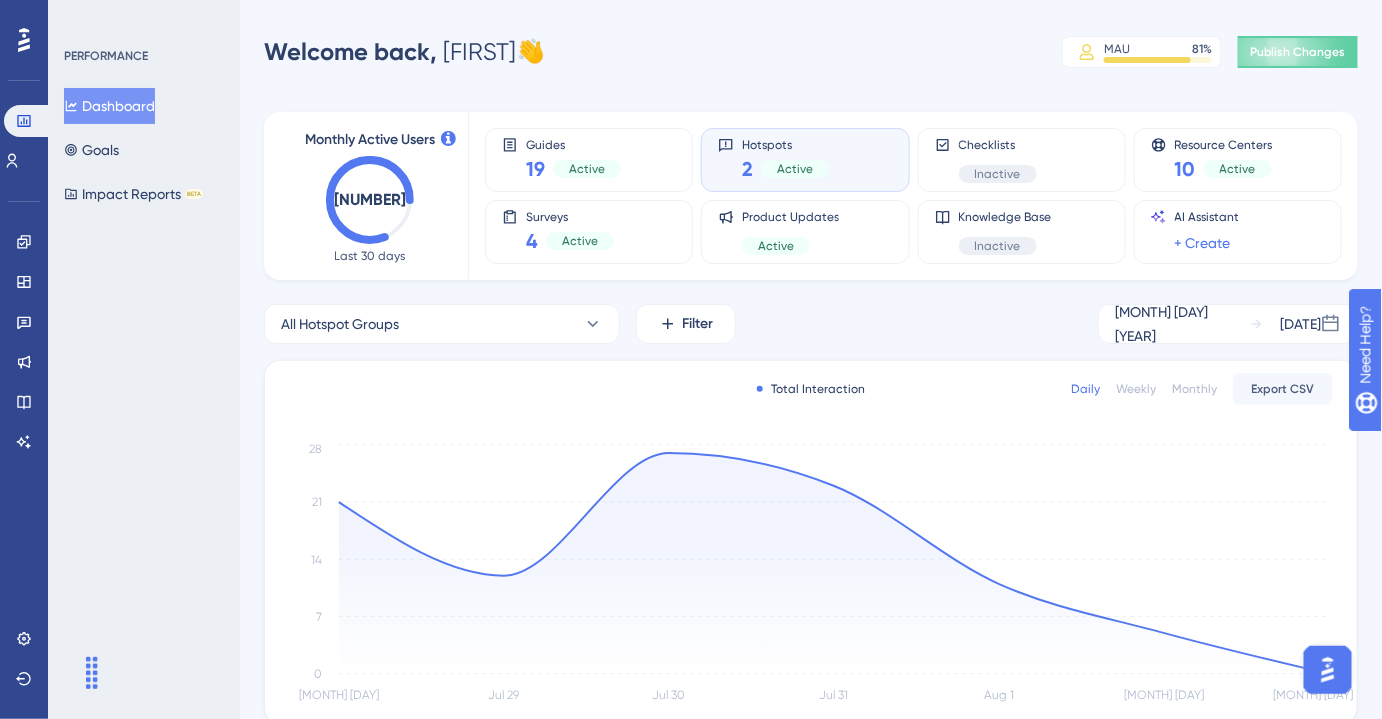 click 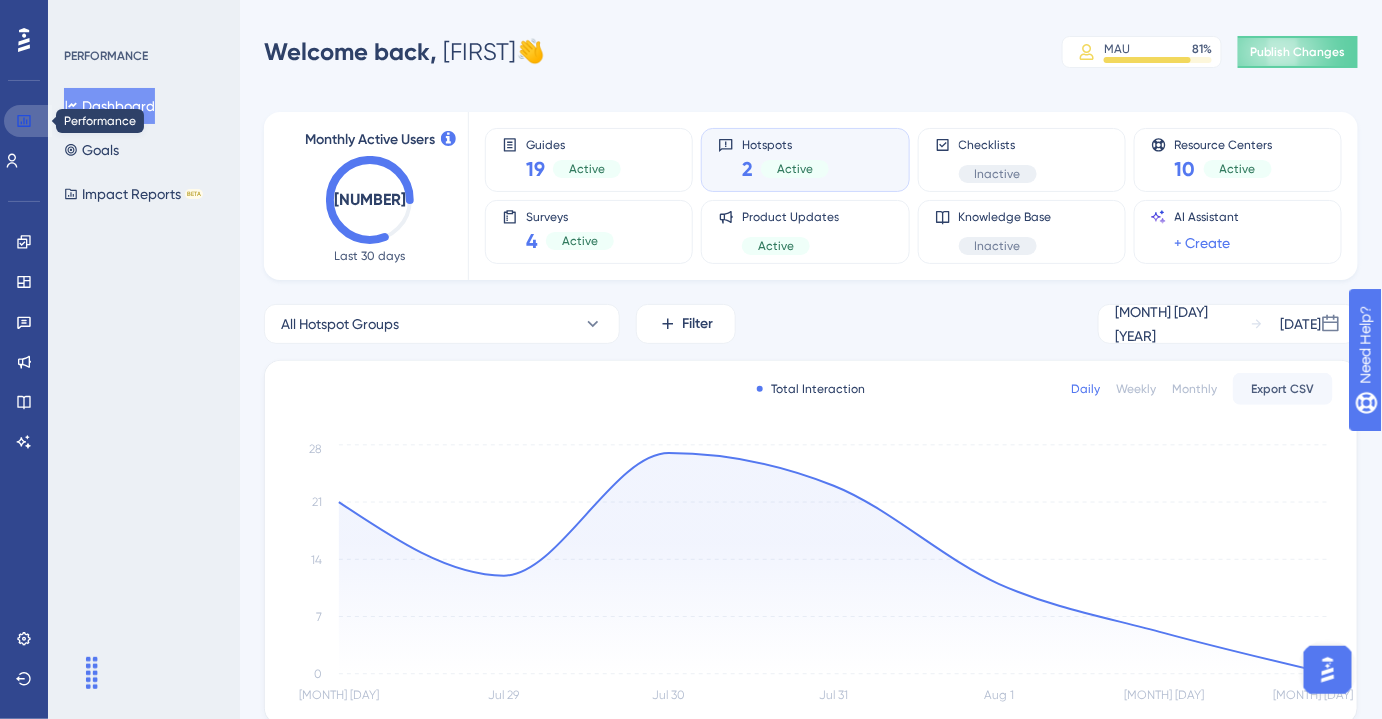click 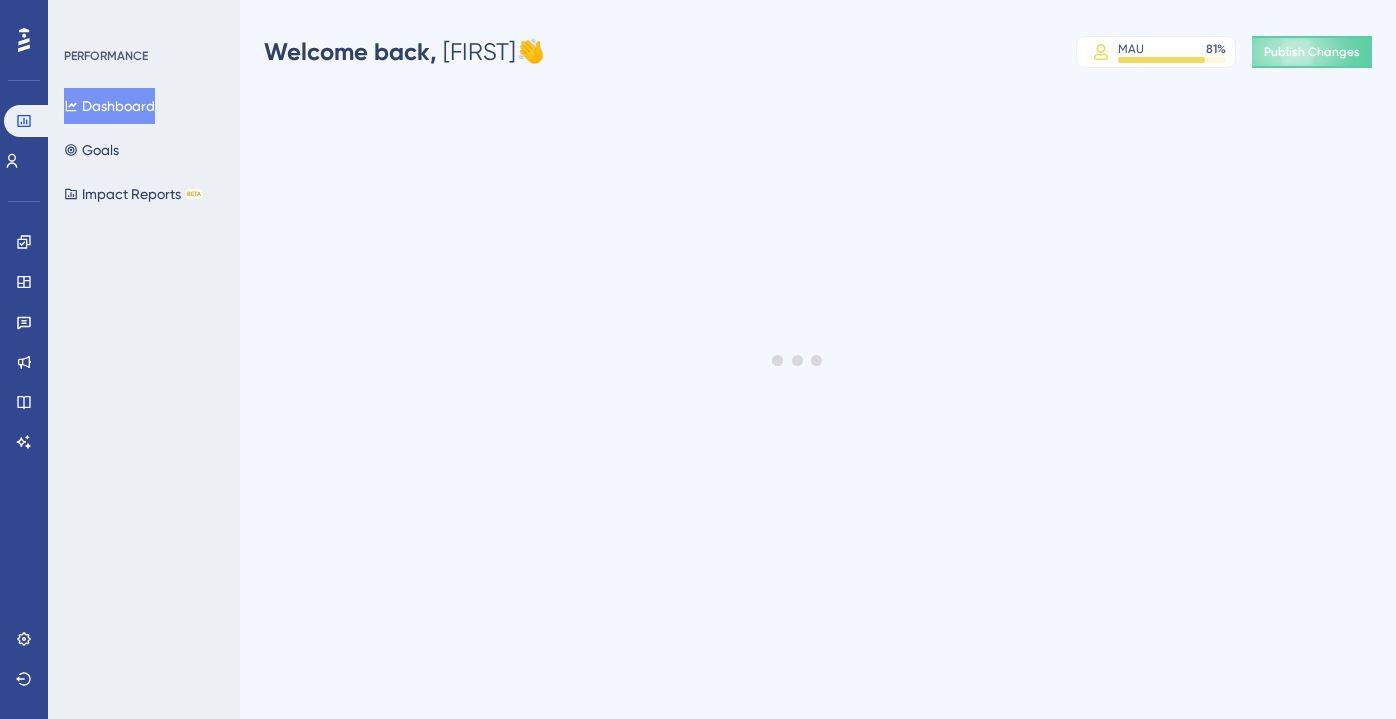scroll, scrollTop: 0, scrollLeft: 0, axis: both 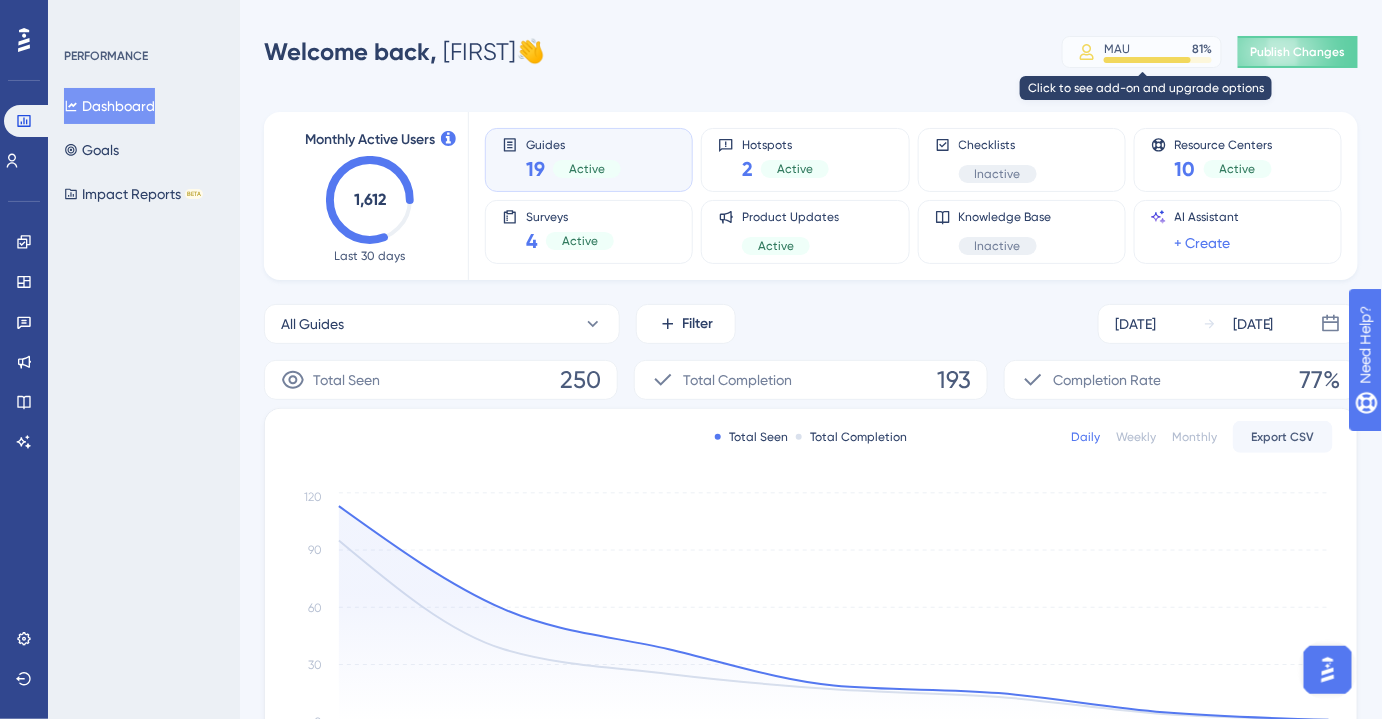 click at bounding box center (1147, 60) 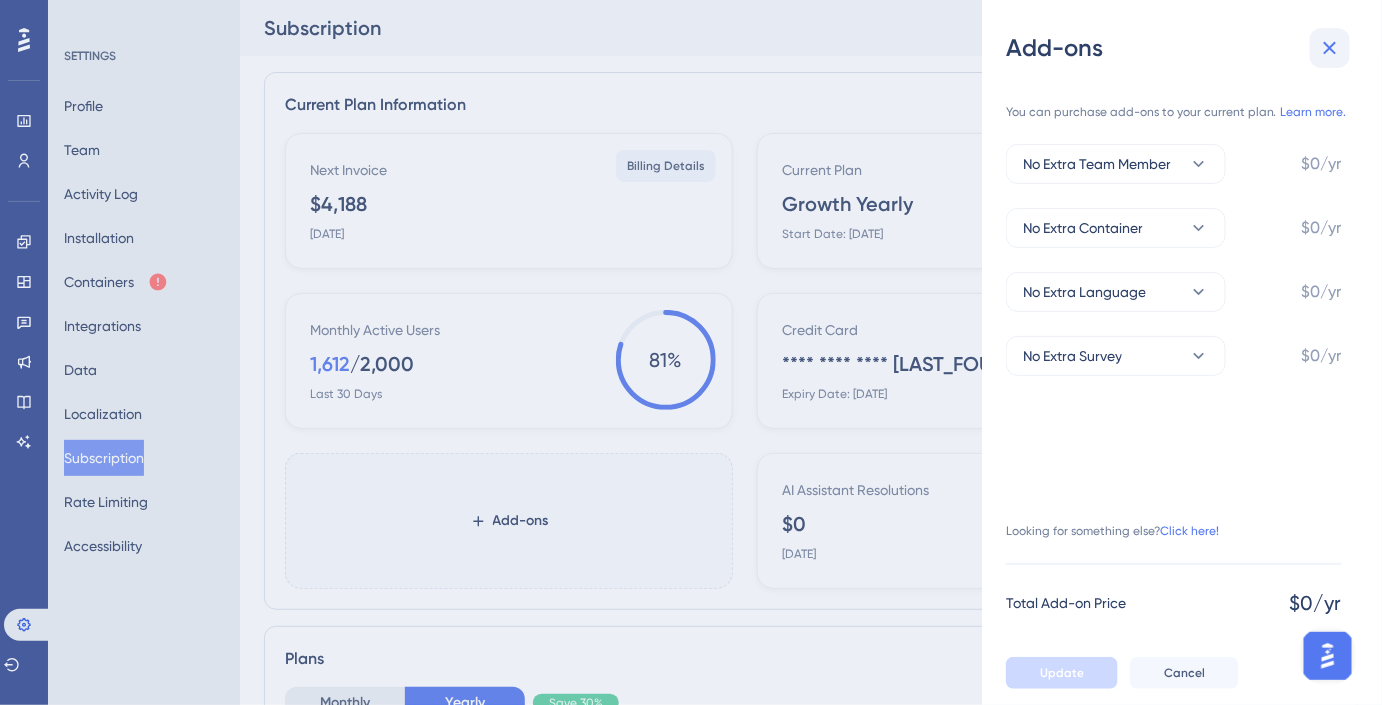 click at bounding box center (1330, 48) 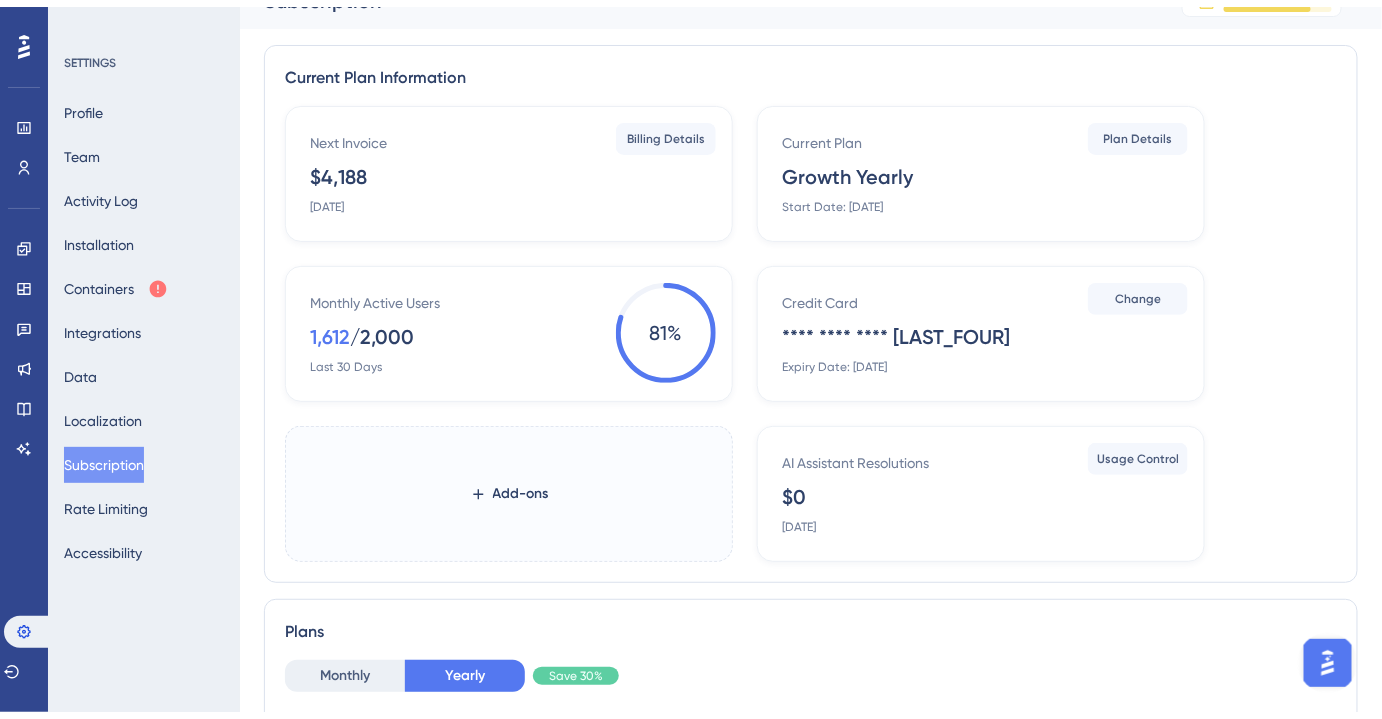 scroll, scrollTop: 90, scrollLeft: 0, axis: vertical 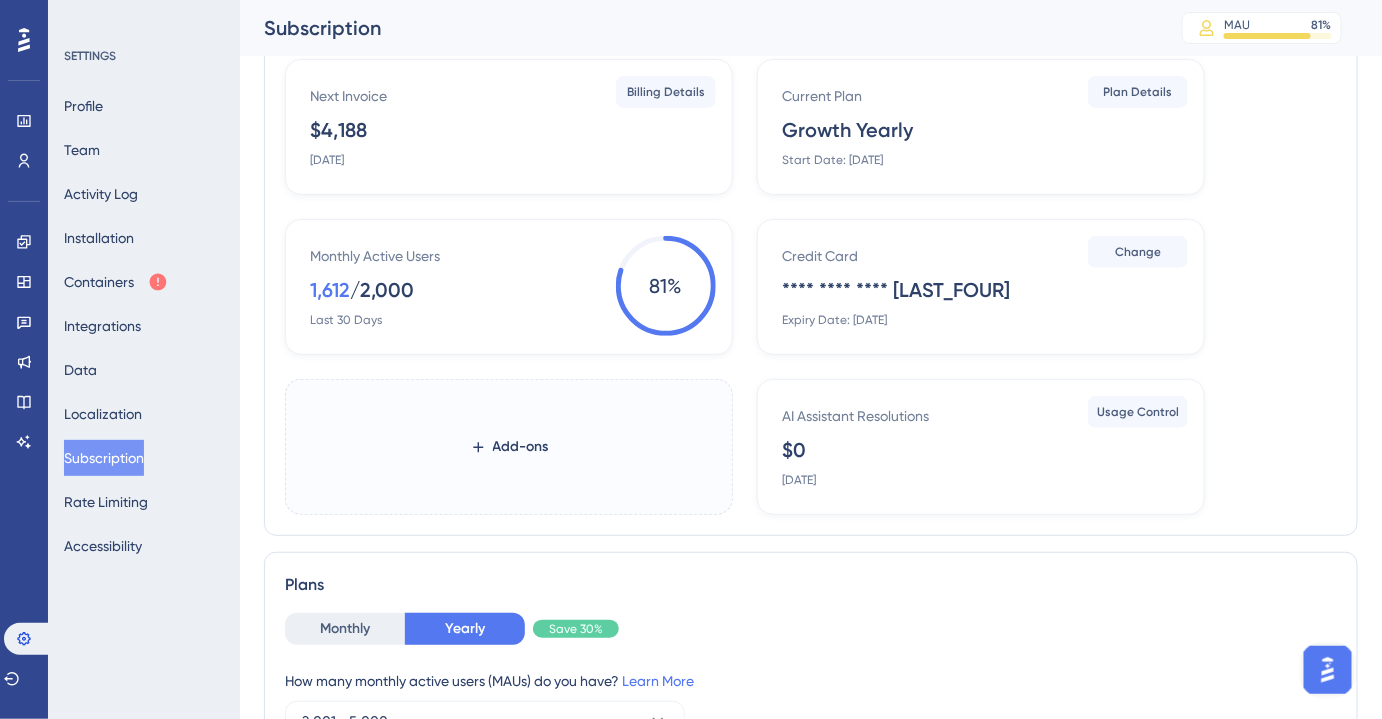 drag, startPoint x: 315, startPoint y: 289, endPoint x: 413, endPoint y: 285, distance: 98.0816 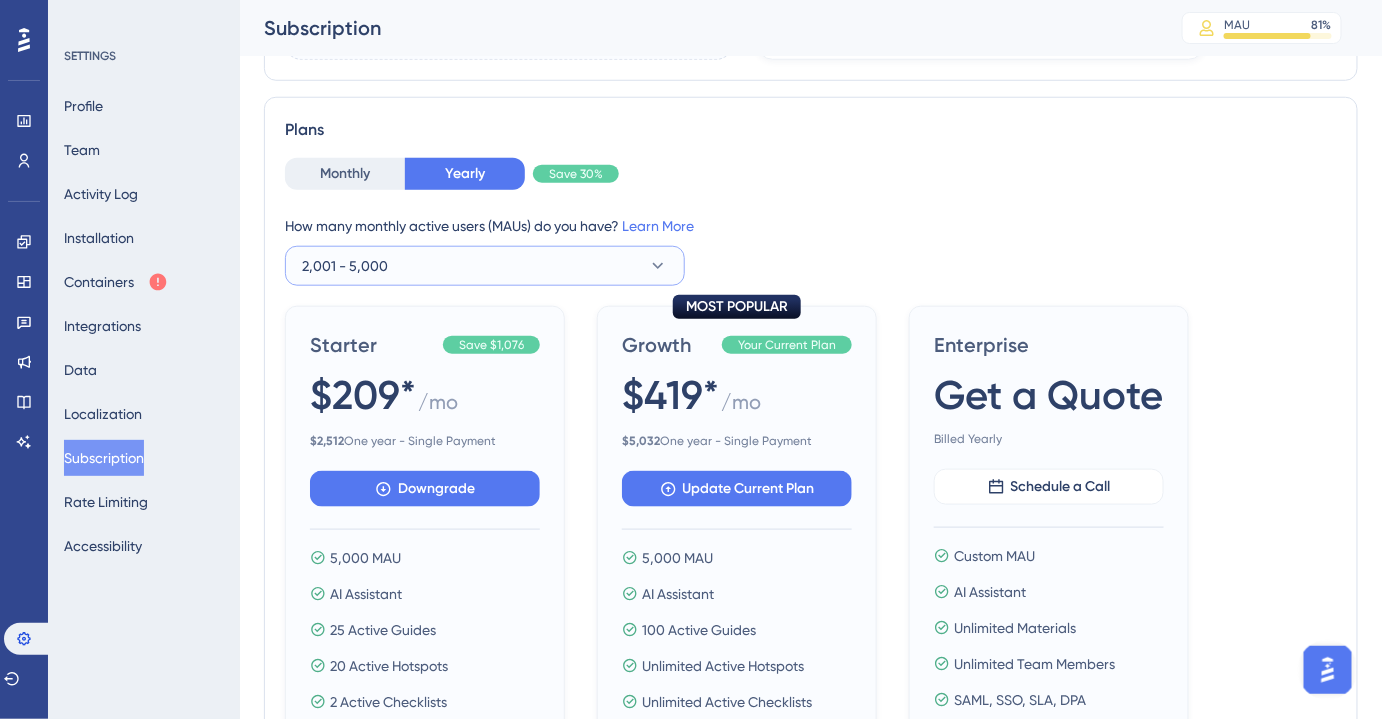 click on "2,001 - 5,000" at bounding box center (485, 266) 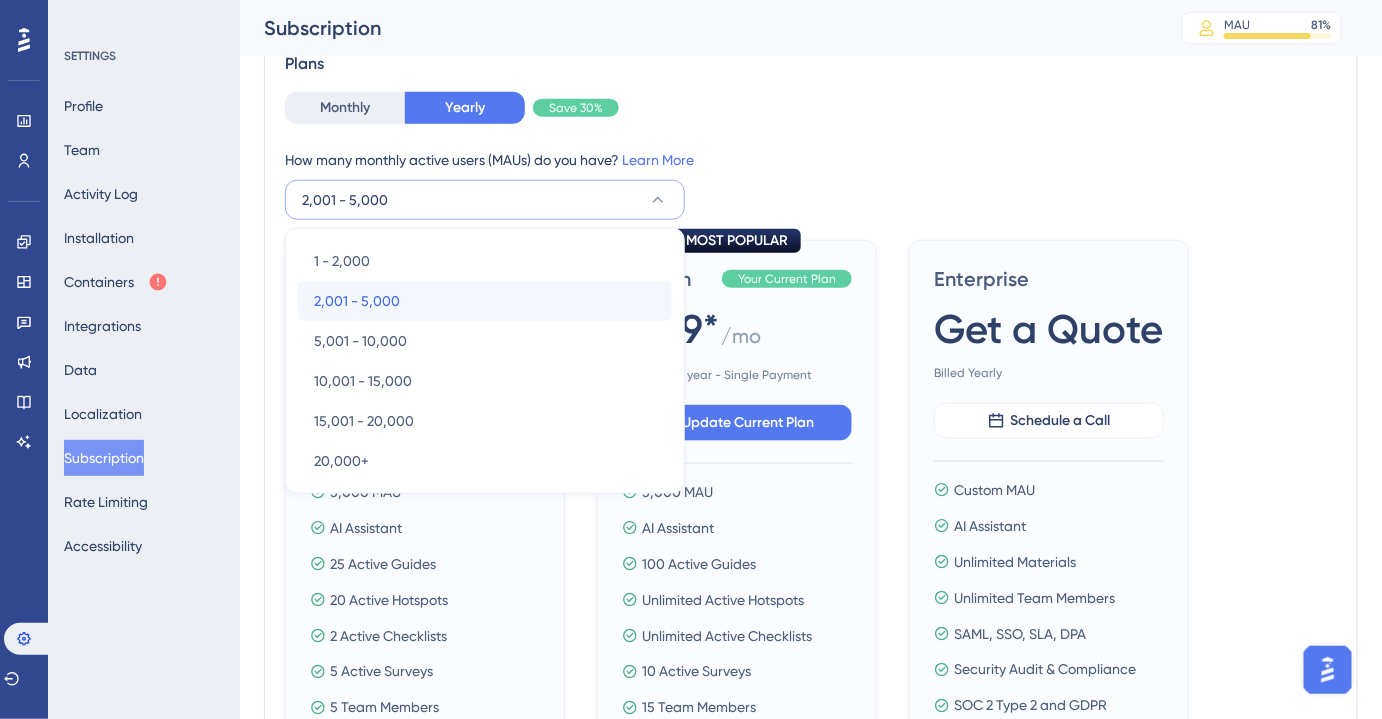 click on "2,001 - 5,000 2,001 - 5,000" at bounding box center (485, 301) 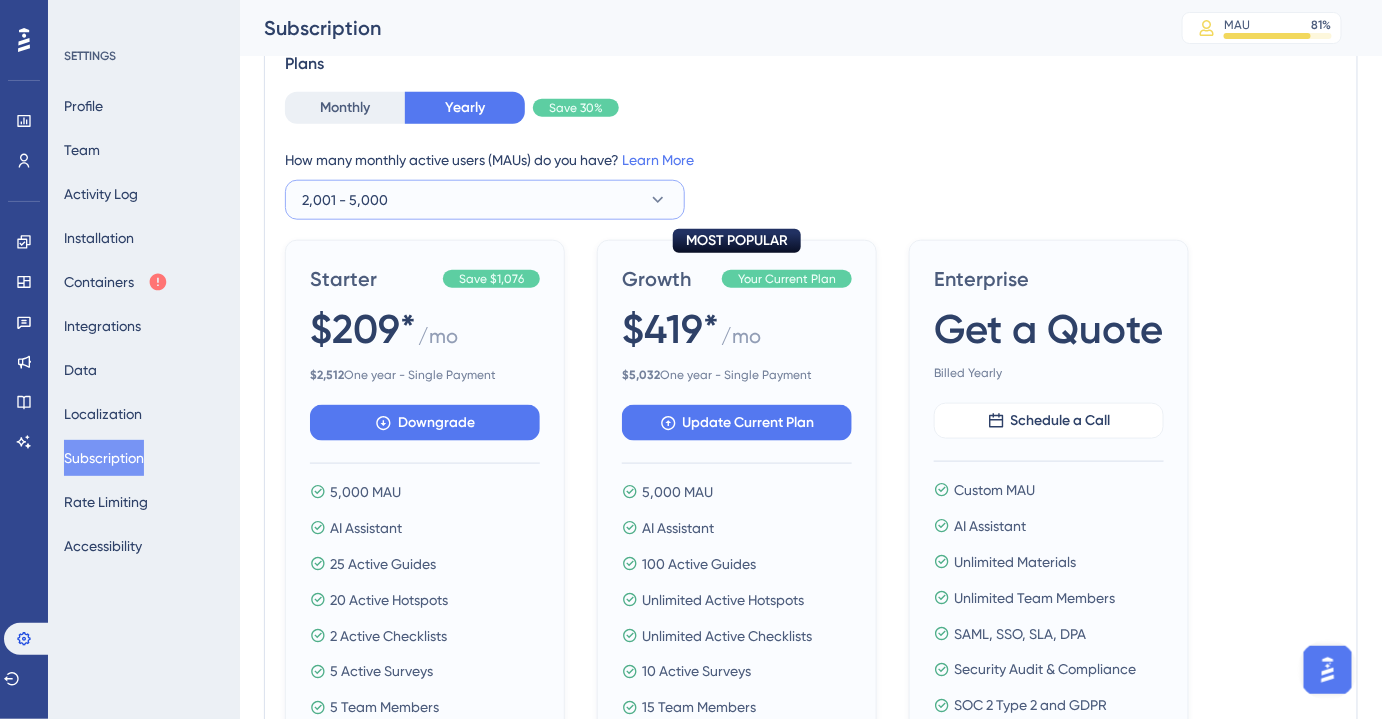 click on "2,001 - 5,000" at bounding box center (485, 200) 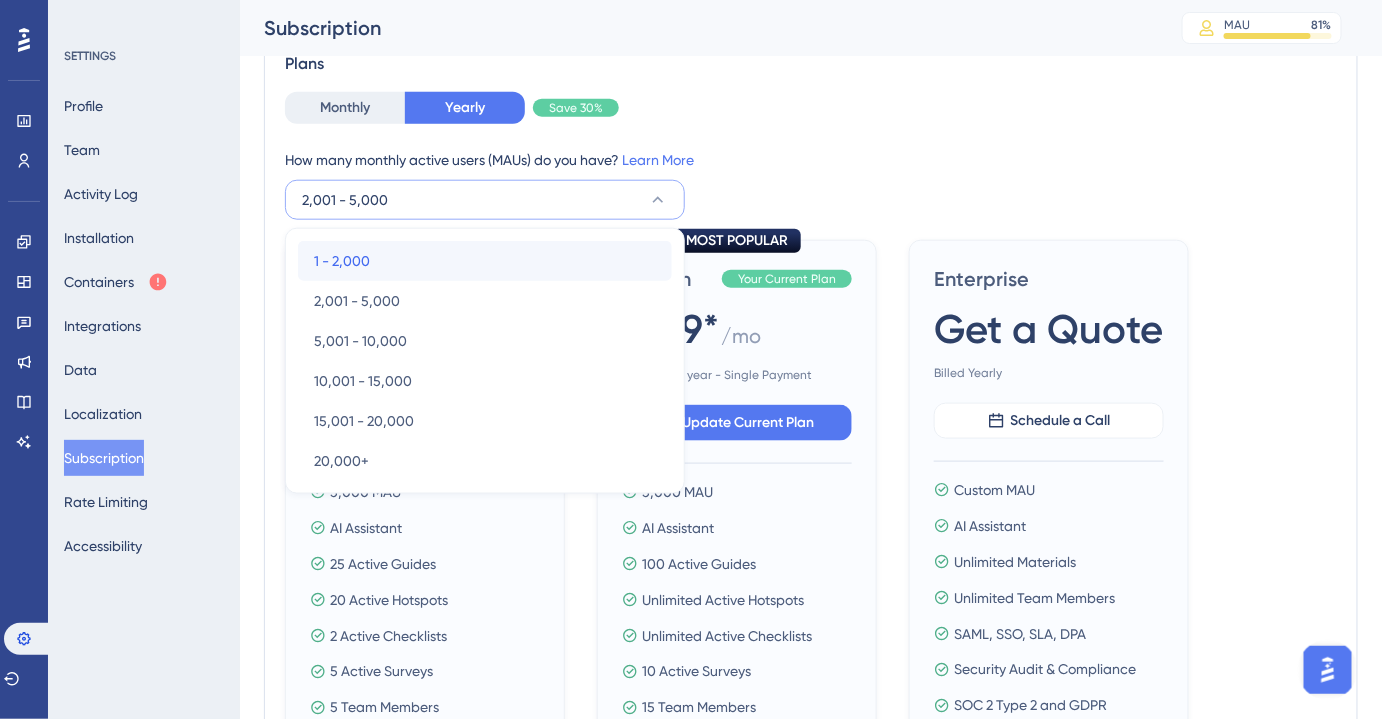 click on "1 - 2,000 1 - 2,000" at bounding box center (485, 261) 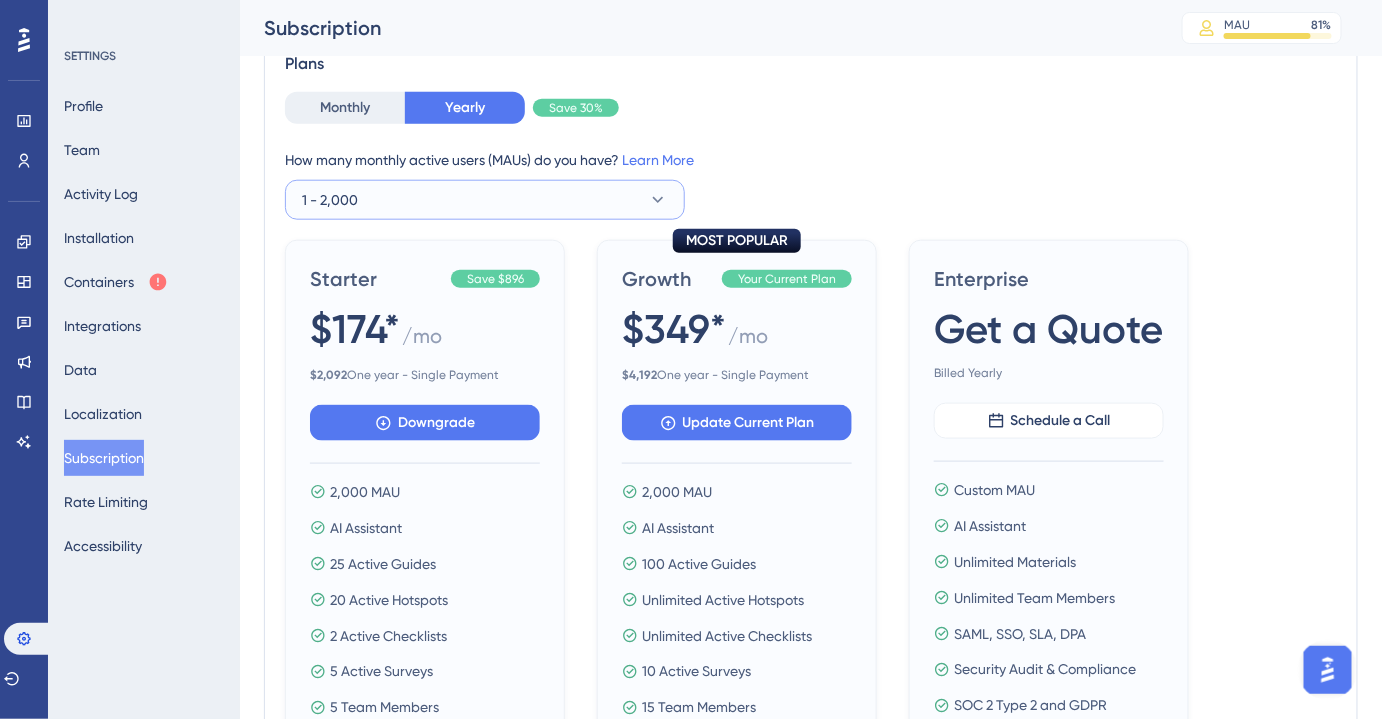 click on "1 - 2,000" at bounding box center (485, 200) 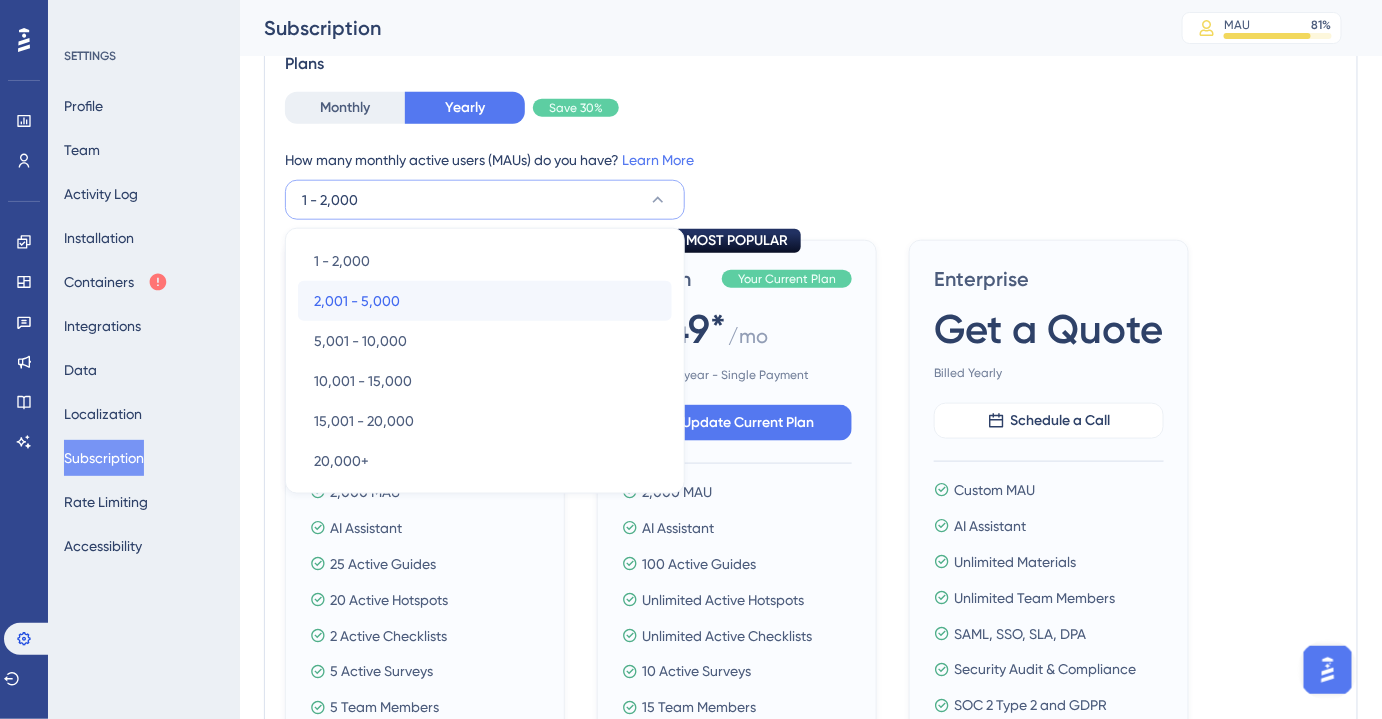 click on "2,001 - 5,000 2,001 - 5,000" at bounding box center [485, 301] 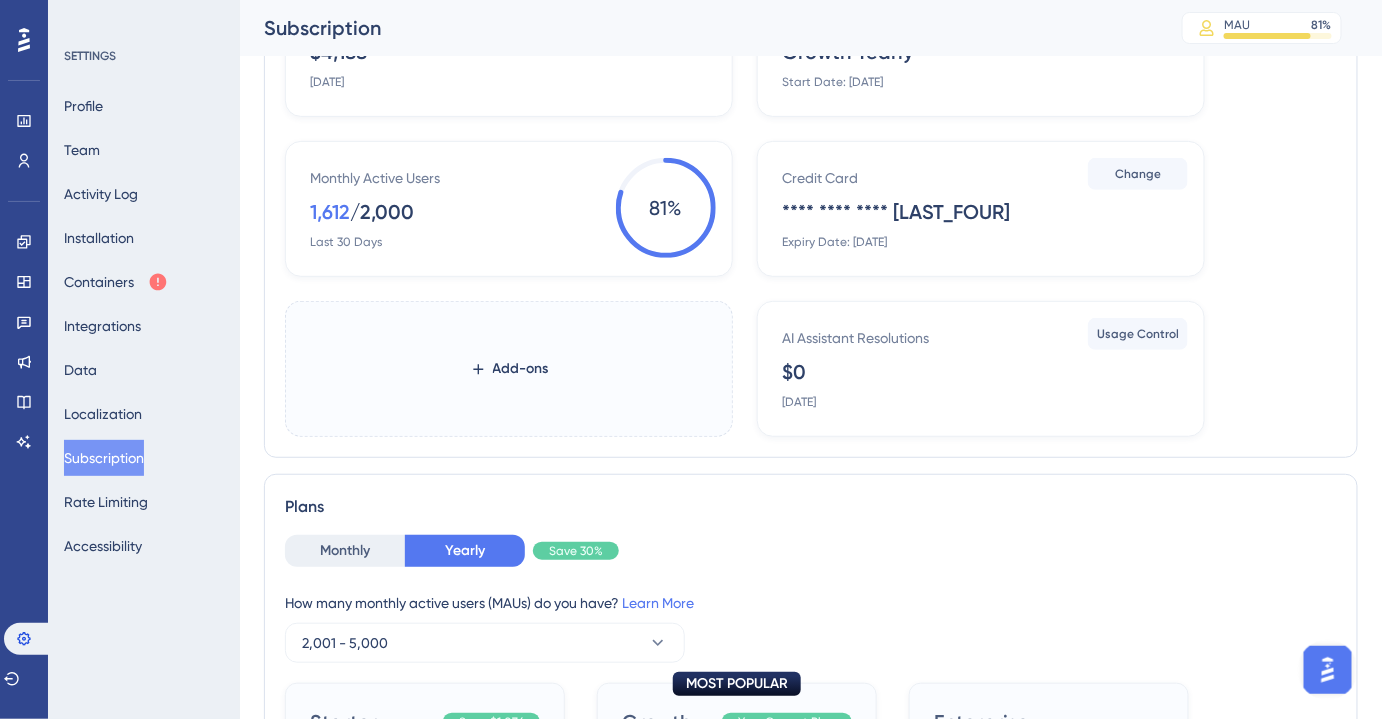 scroll, scrollTop: 0, scrollLeft: 0, axis: both 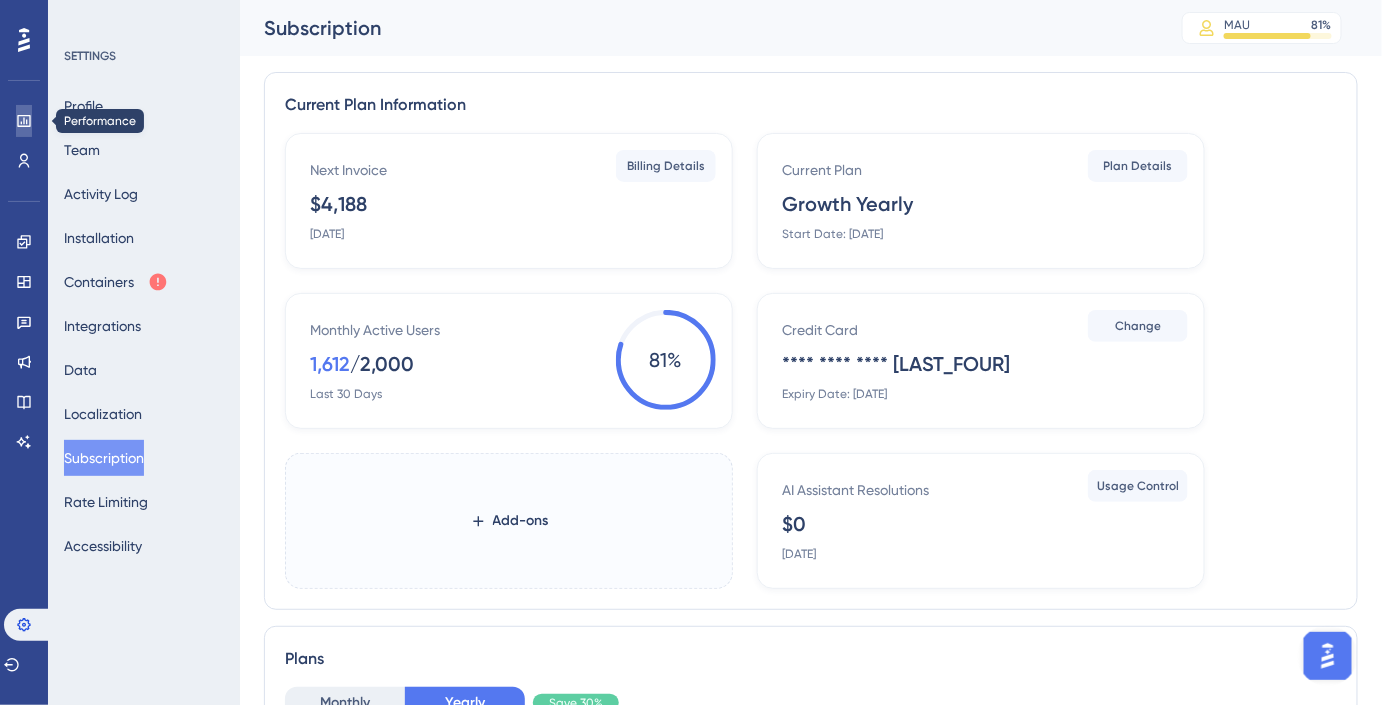 click at bounding box center [24, 121] 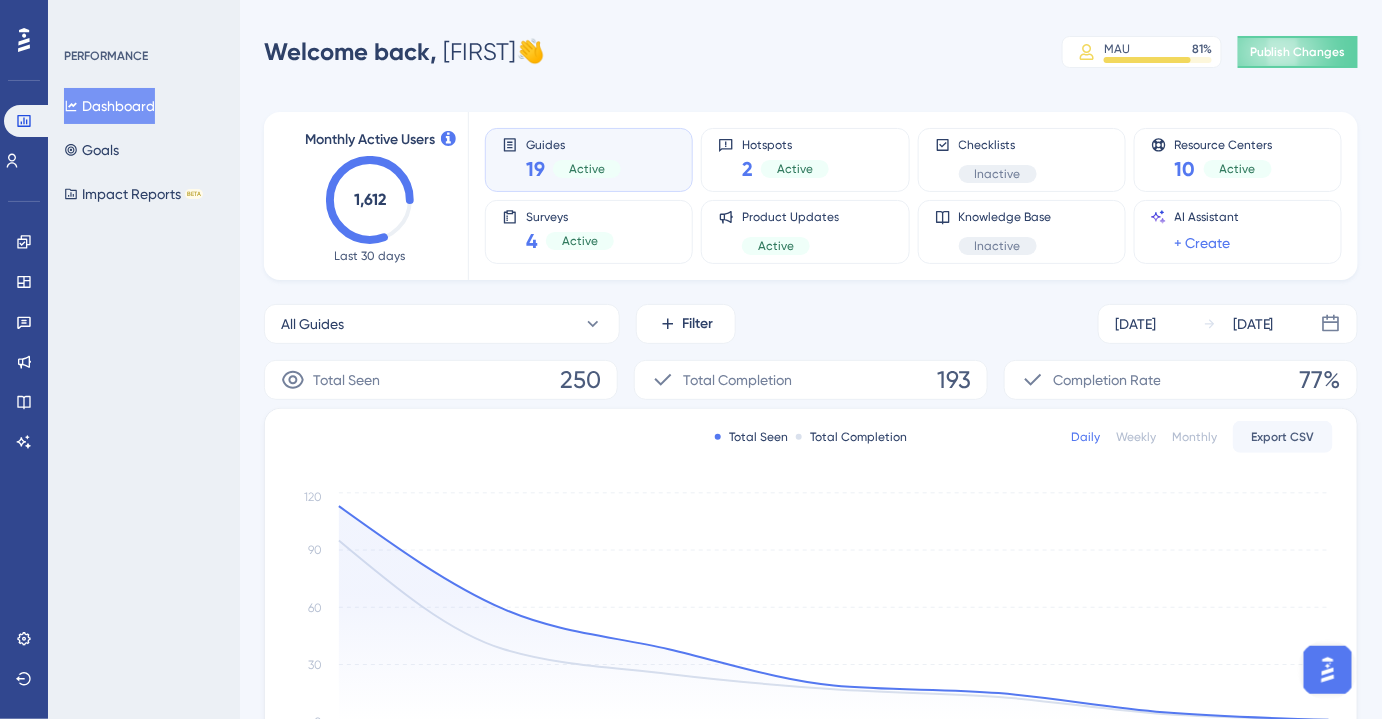 scroll, scrollTop: 0, scrollLeft: 0, axis: both 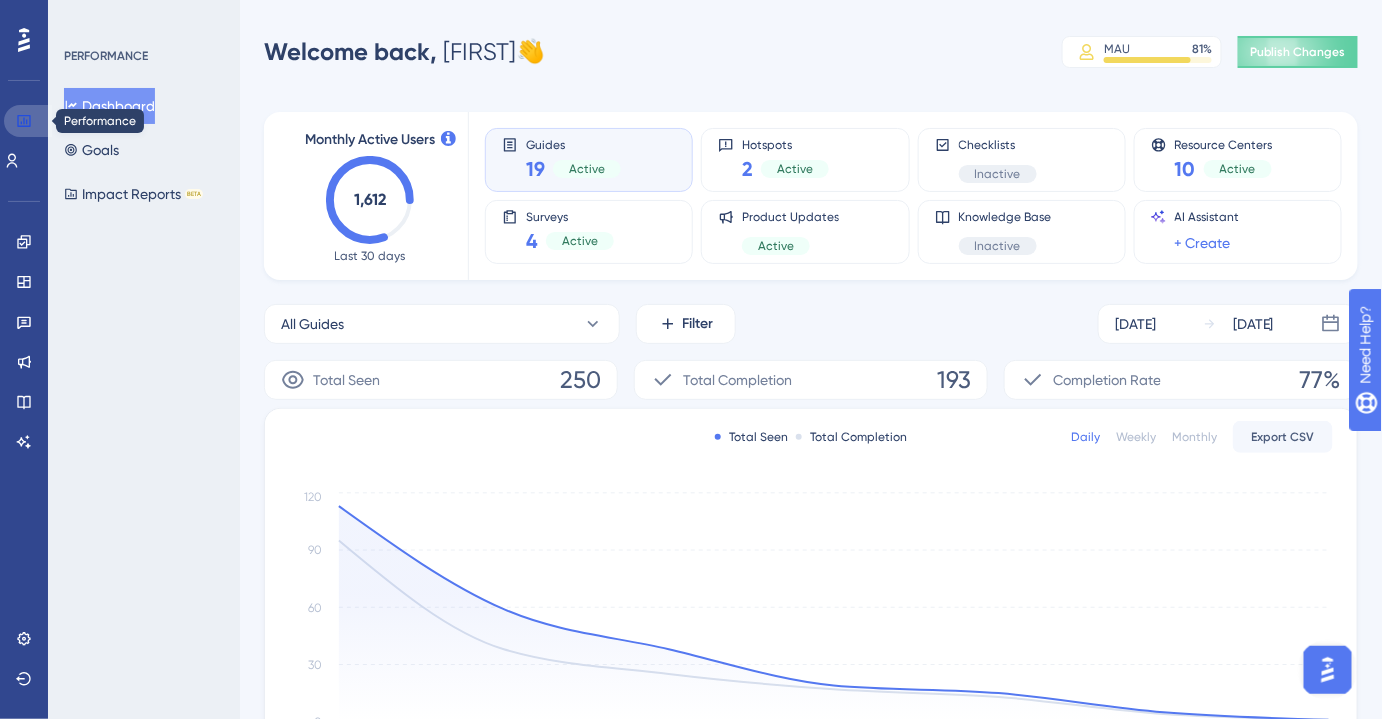 click at bounding box center (28, 121) 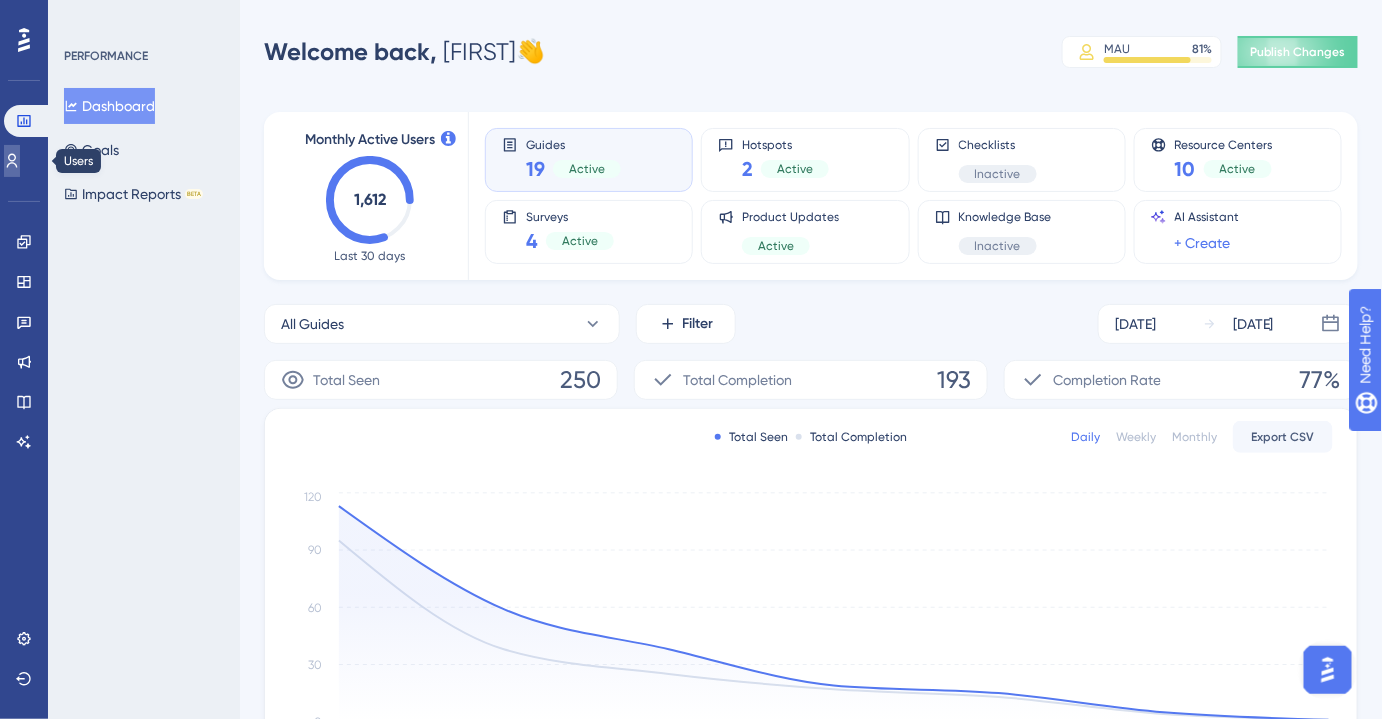 click 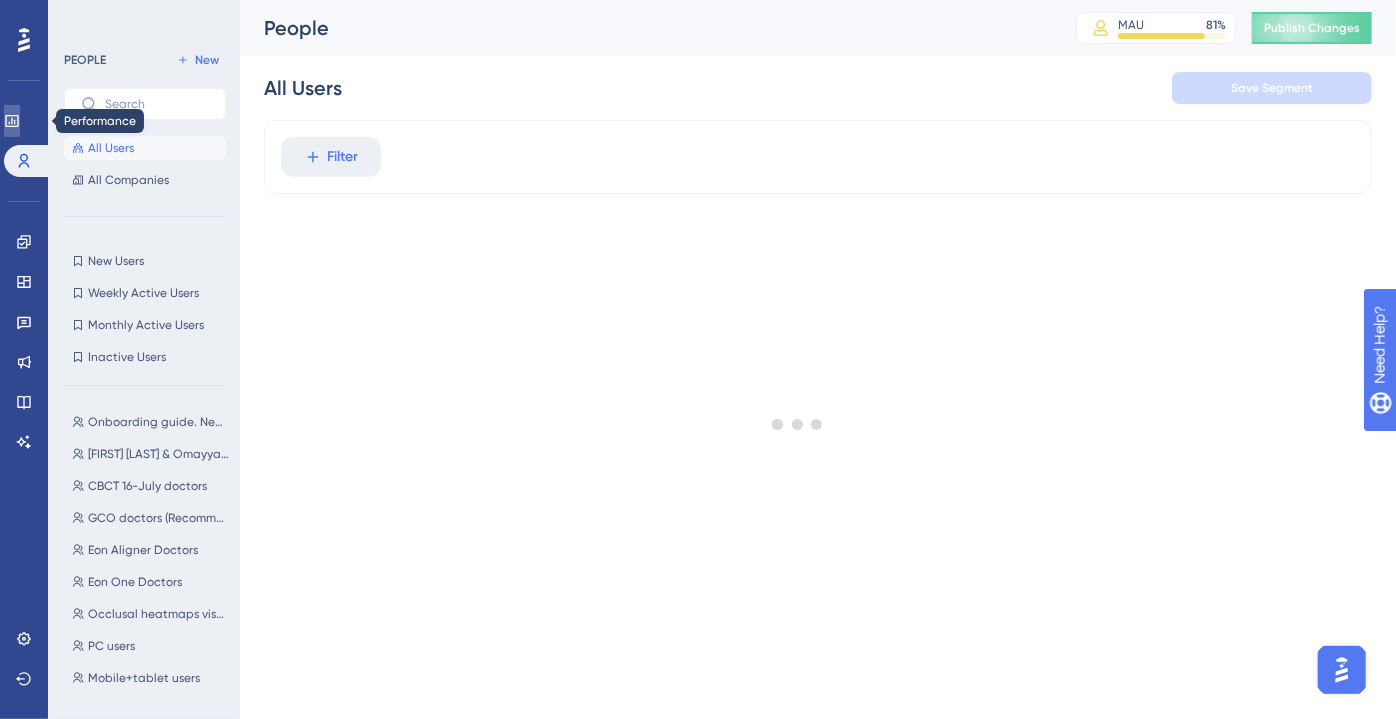 click 